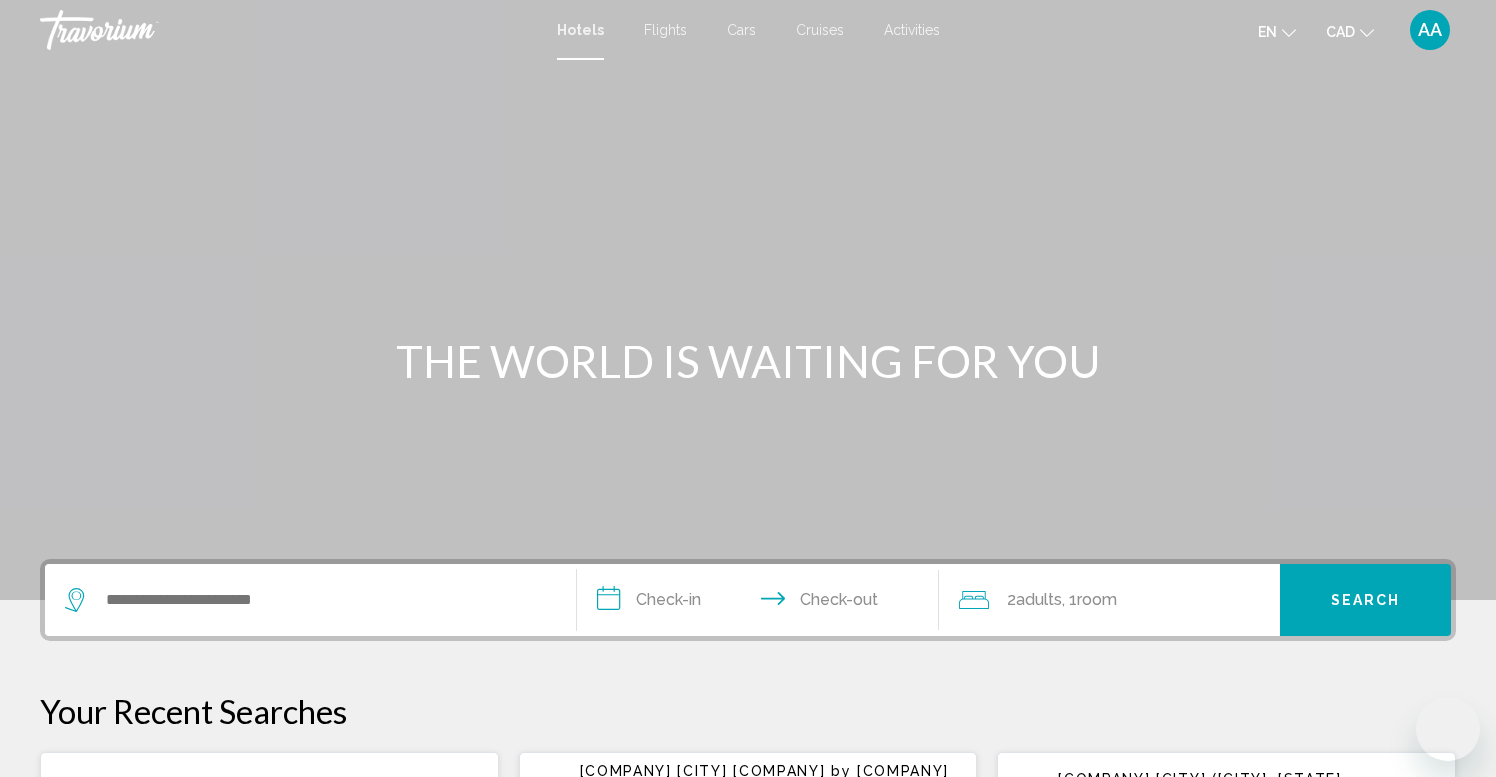 scroll, scrollTop: 0, scrollLeft: 0, axis: both 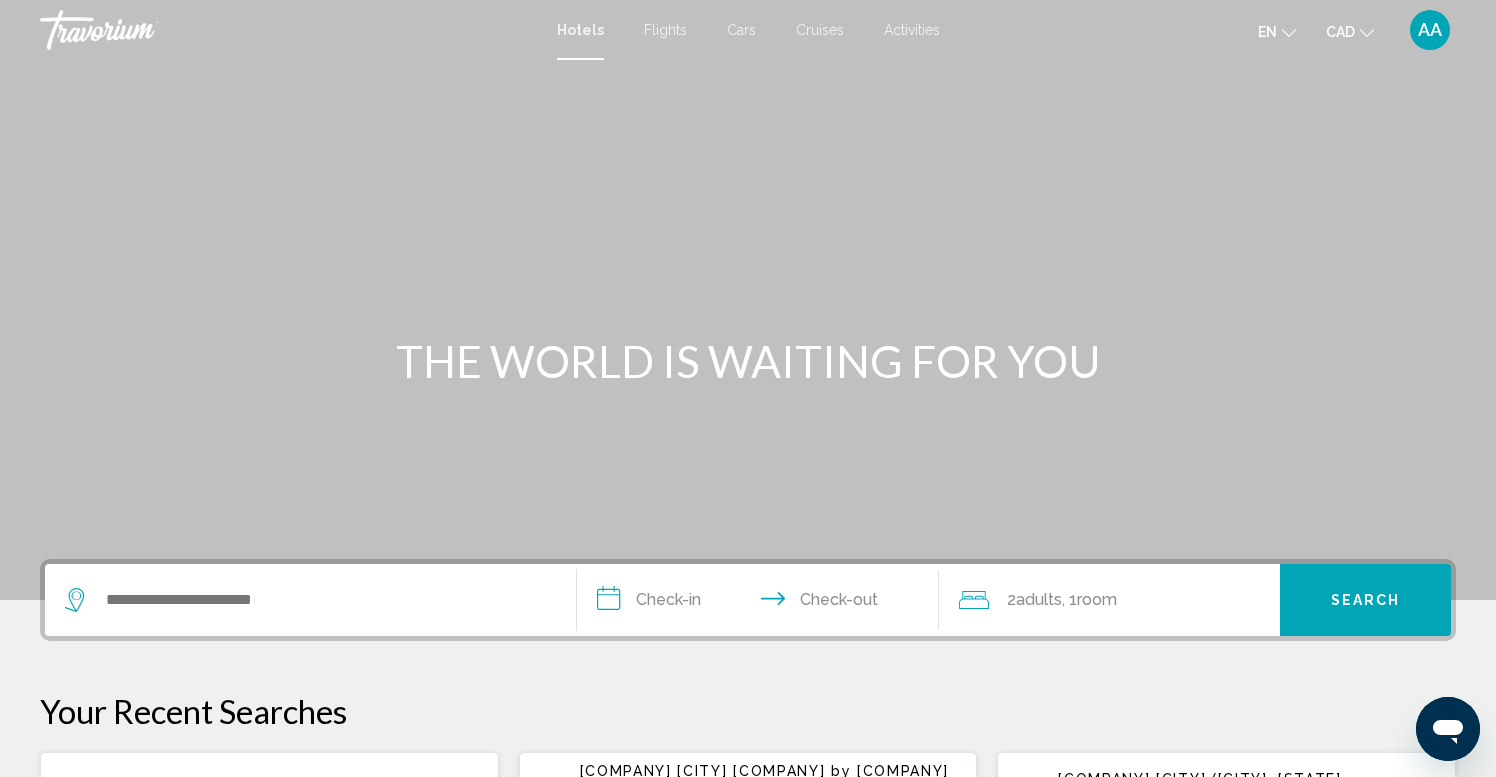 click at bounding box center (748, 300) 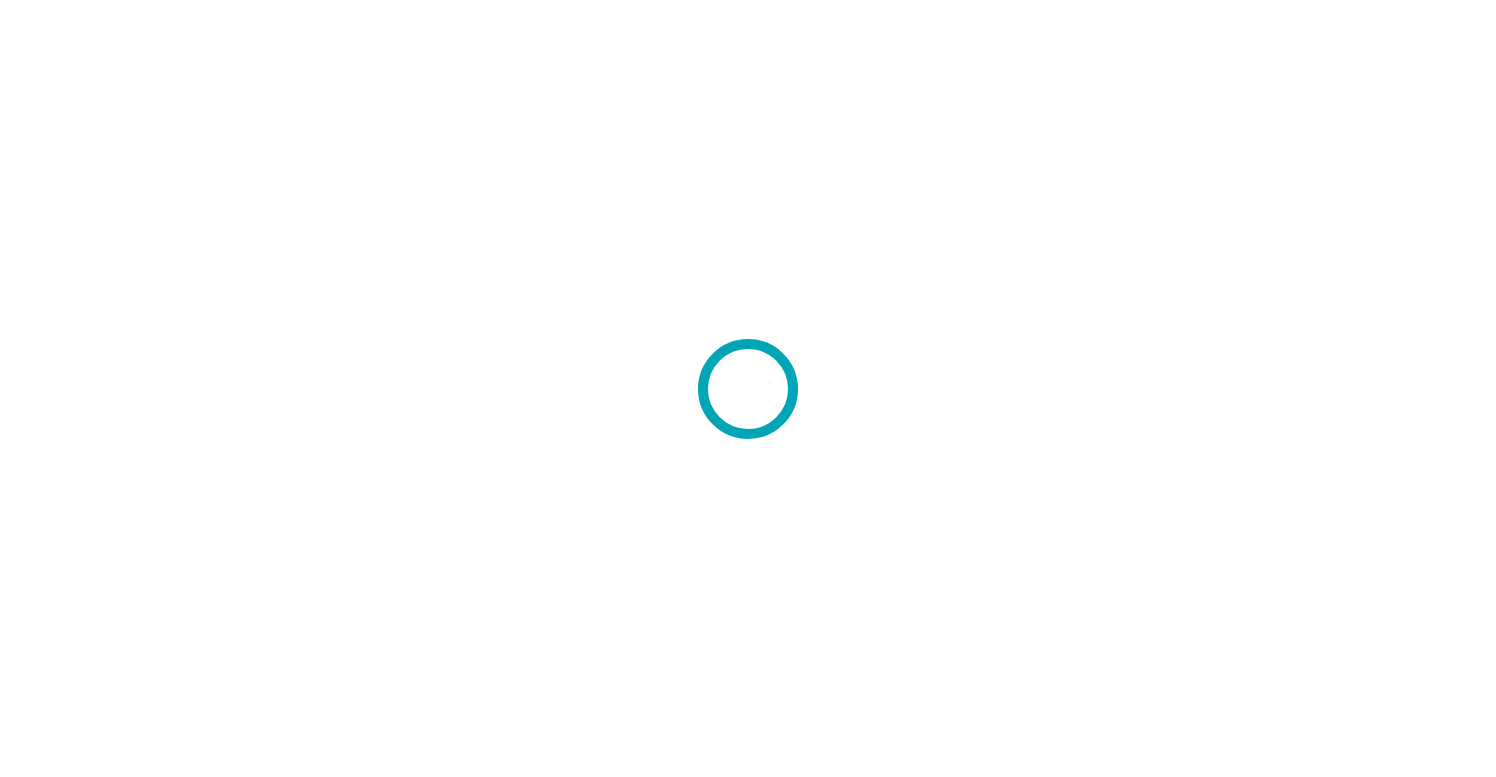 scroll, scrollTop: 0, scrollLeft: 0, axis: both 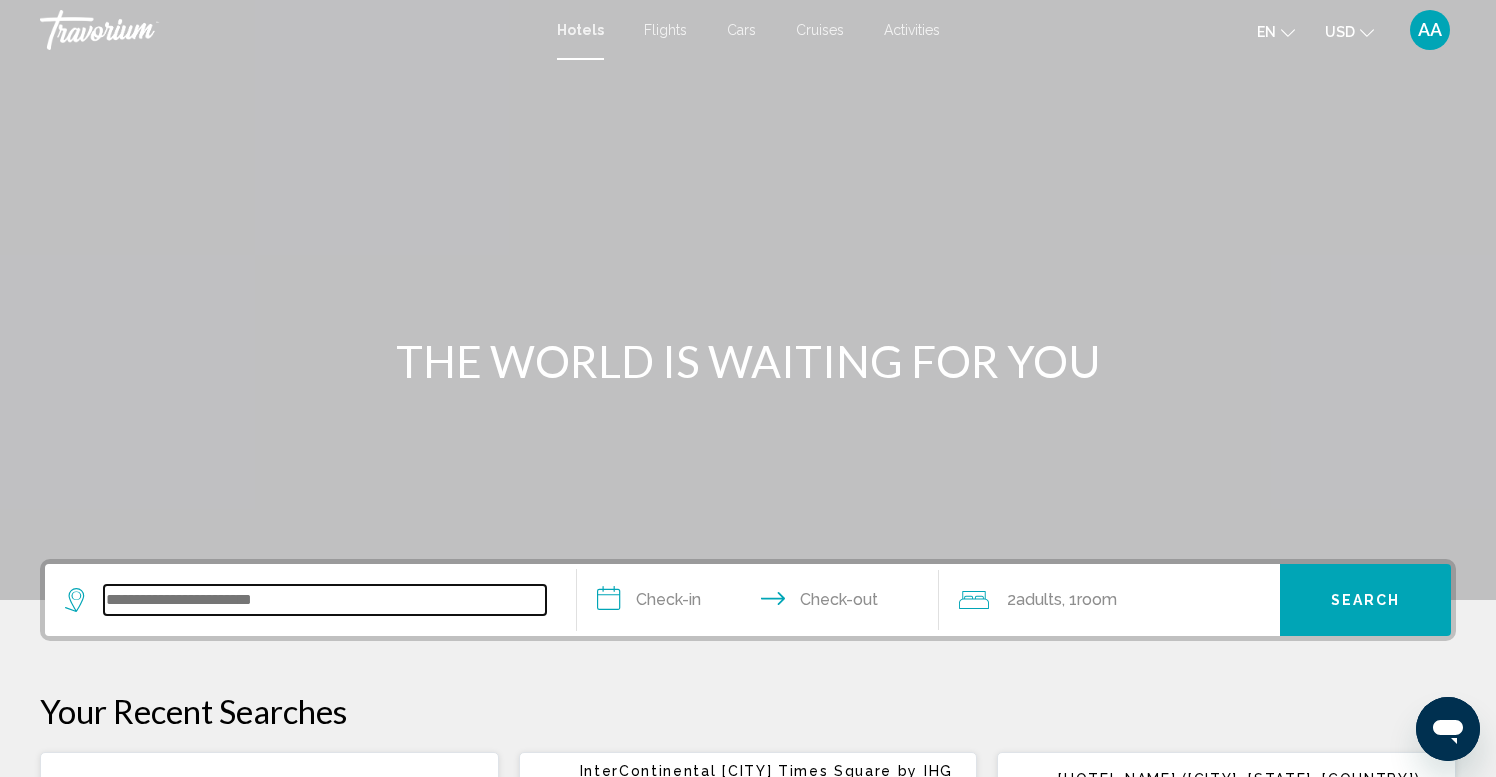 click at bounding box center [325, 600] 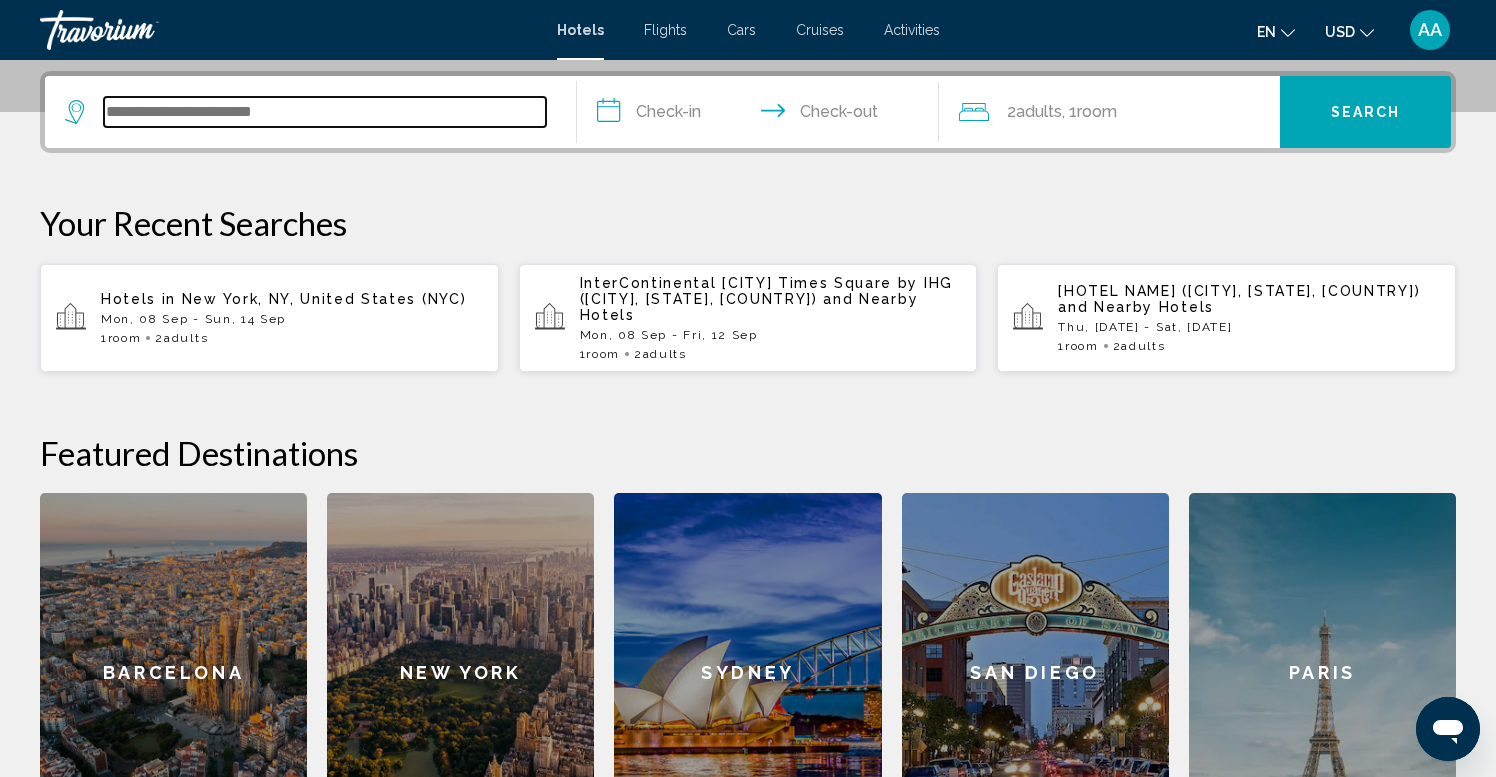 scroll, scrollTop: 494, scrollLeft: 0, axis: vertical 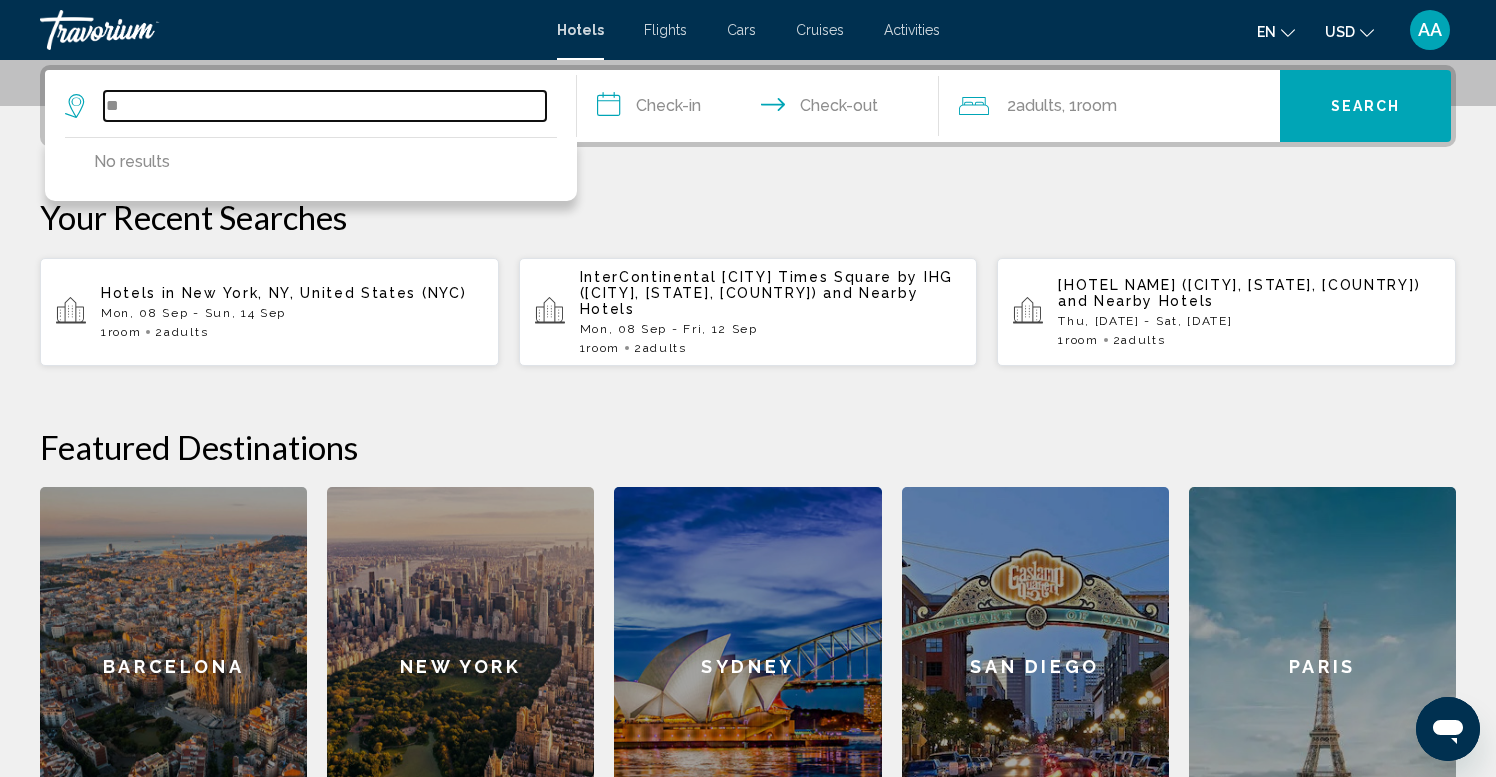 type on "*" 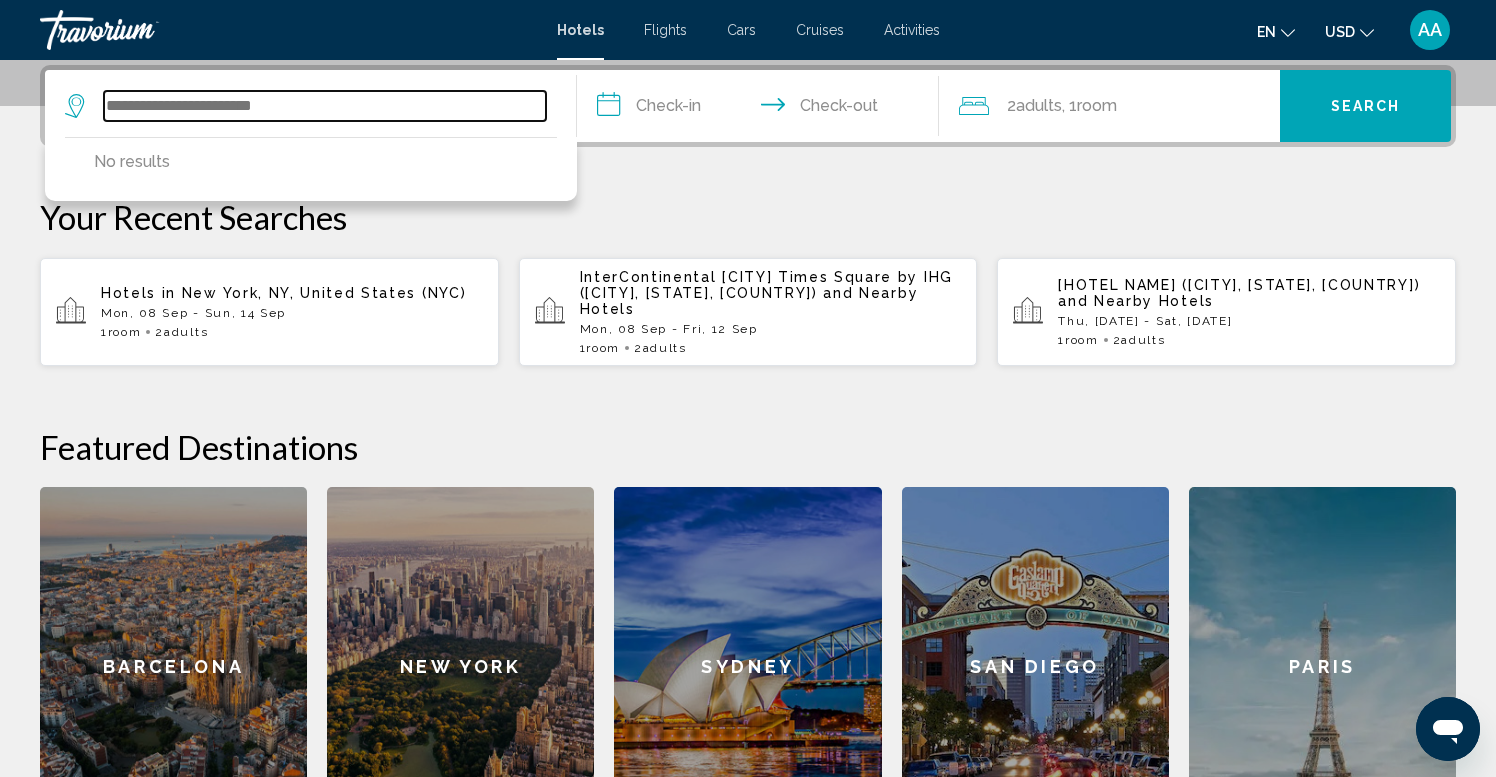 type 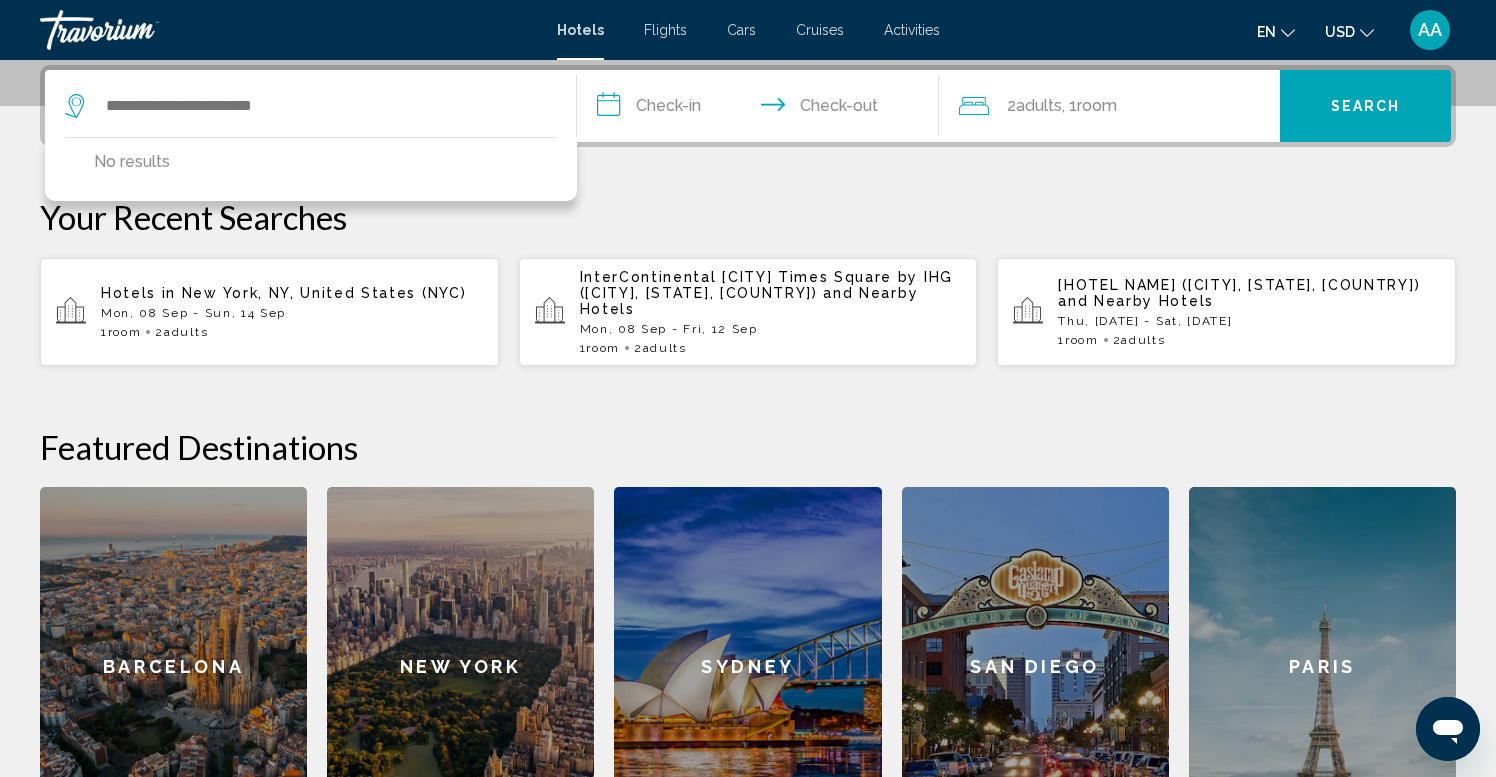 click on "**********" at bounding box center (762, 109) 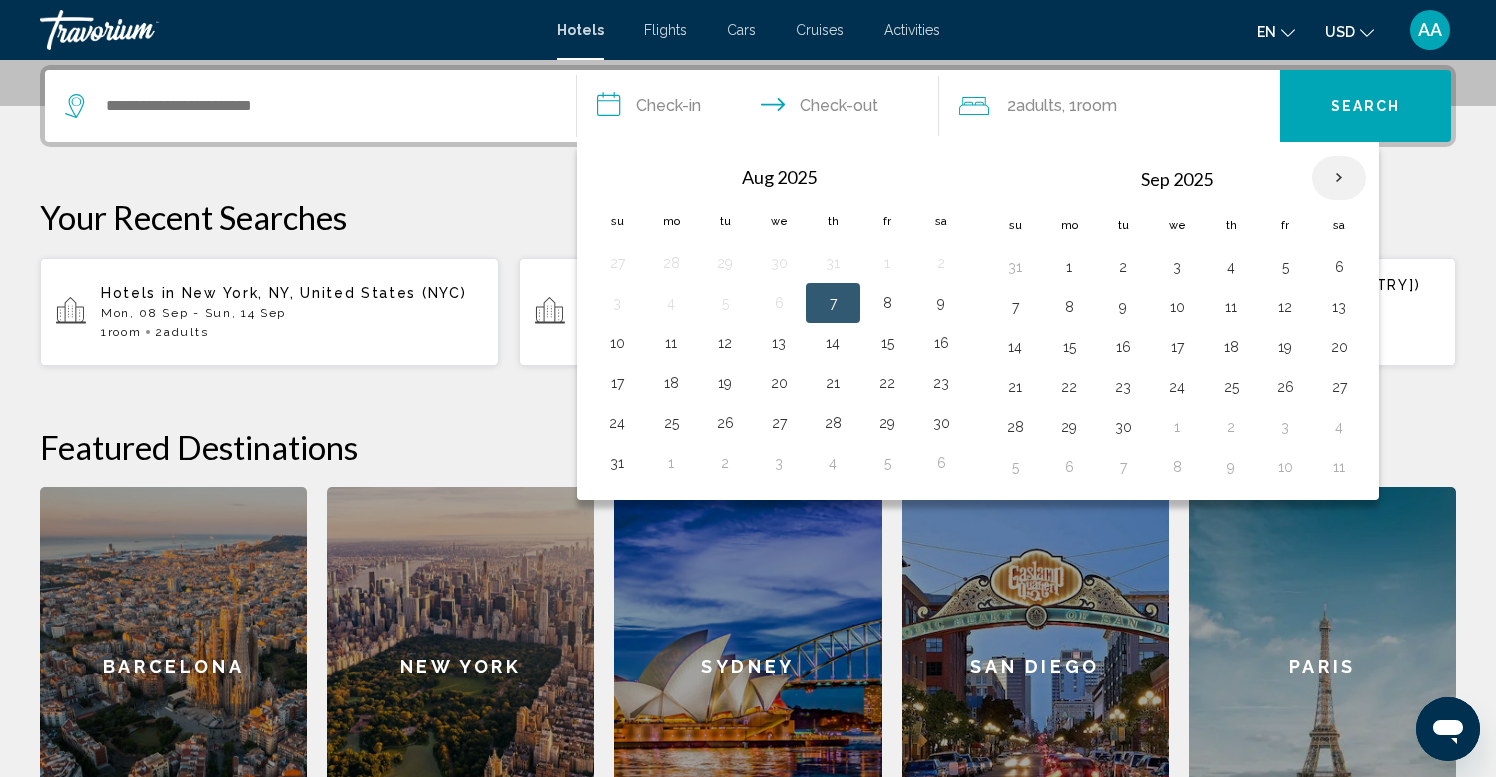 click at bounding box center [1339, 178] 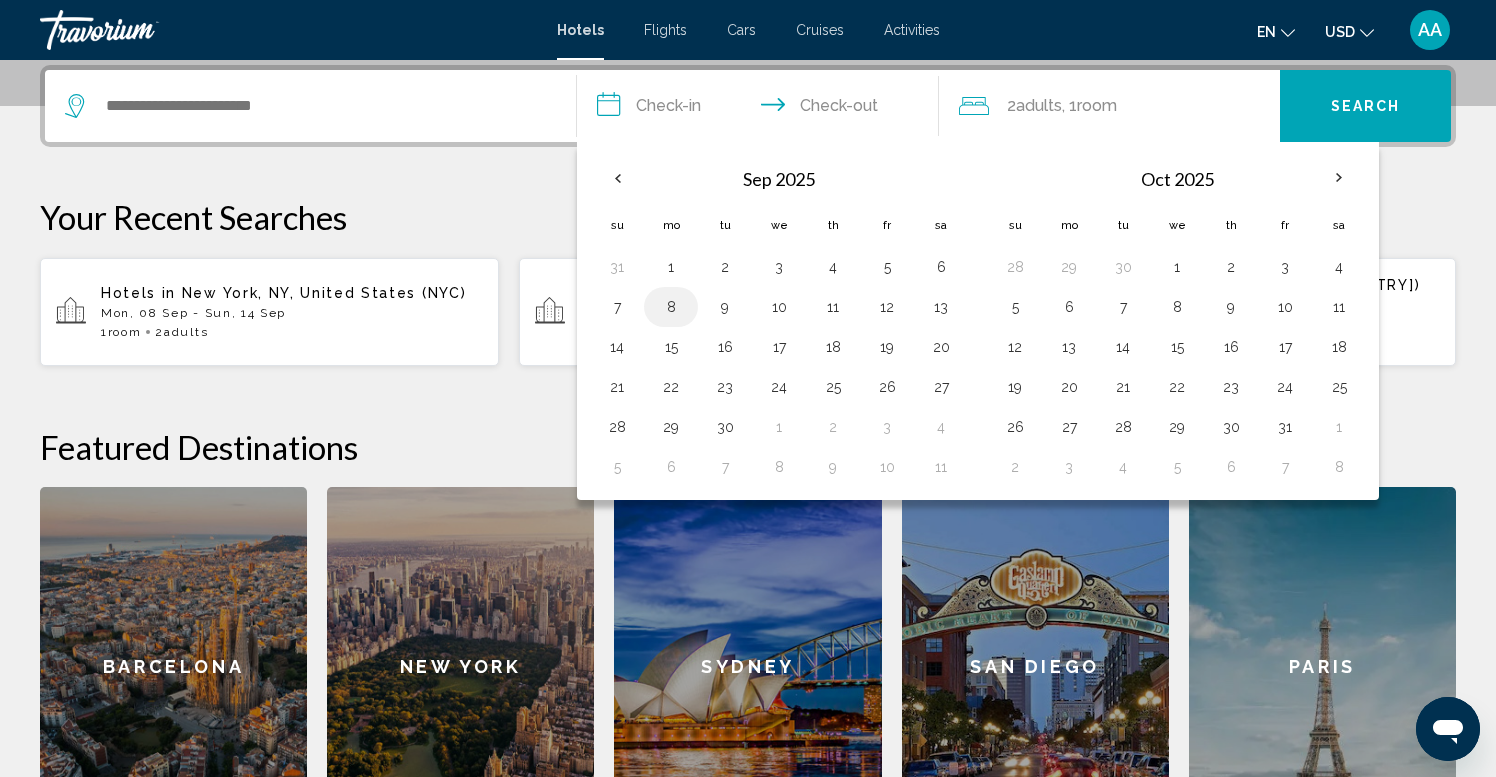 click on "8" at bounding box center (671, 307) 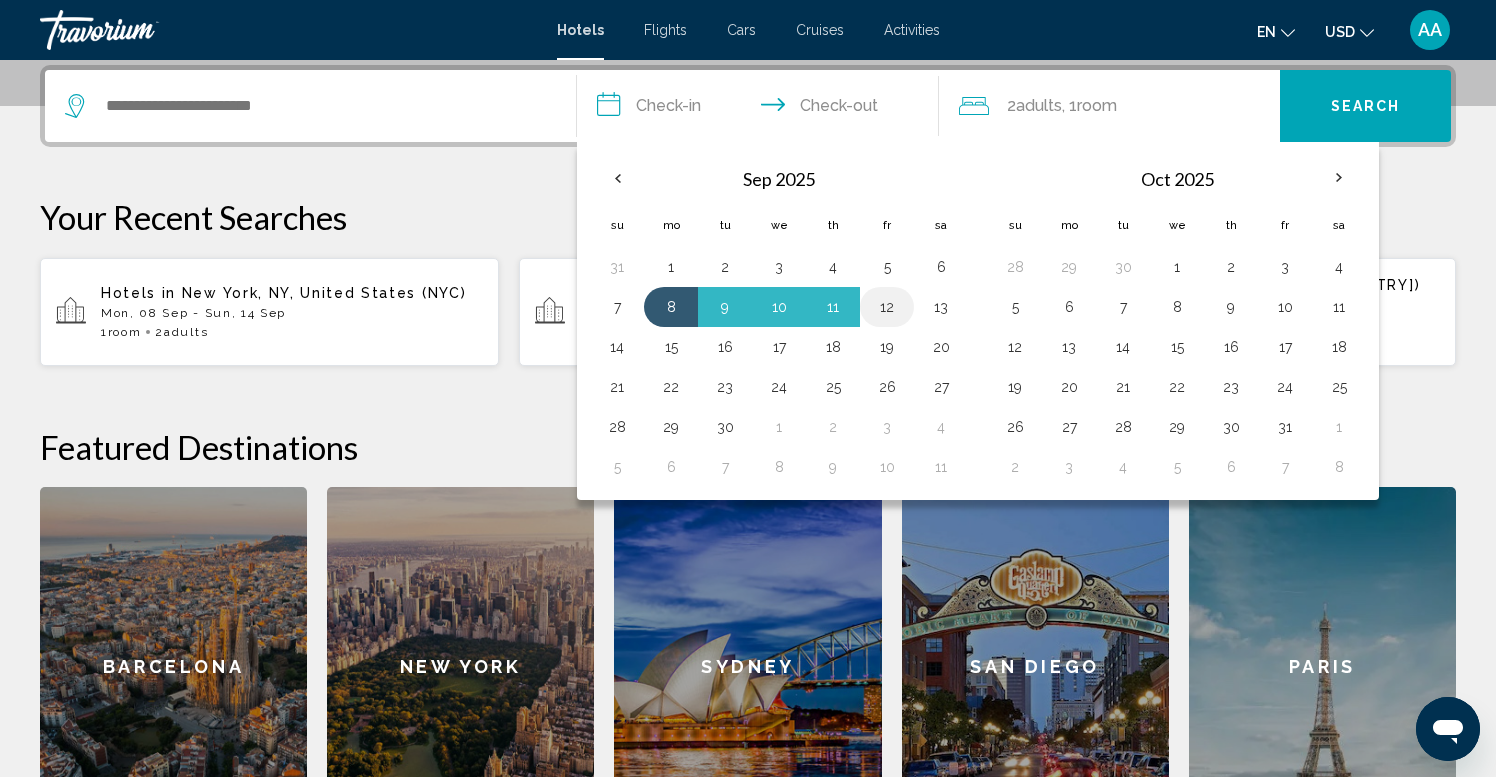 click on "12" at bounding box center (887, 307) 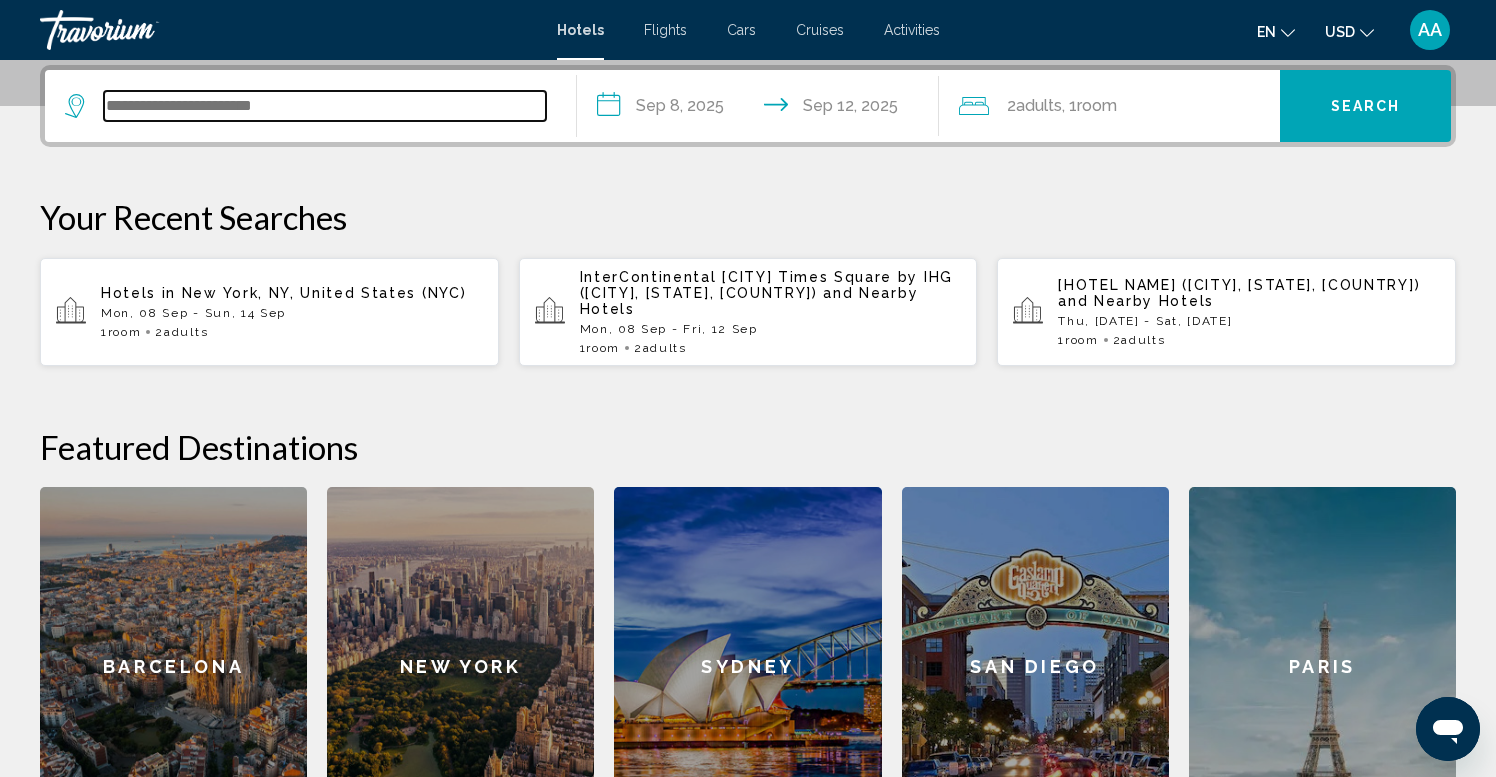 click at bounding box center [325, 106] 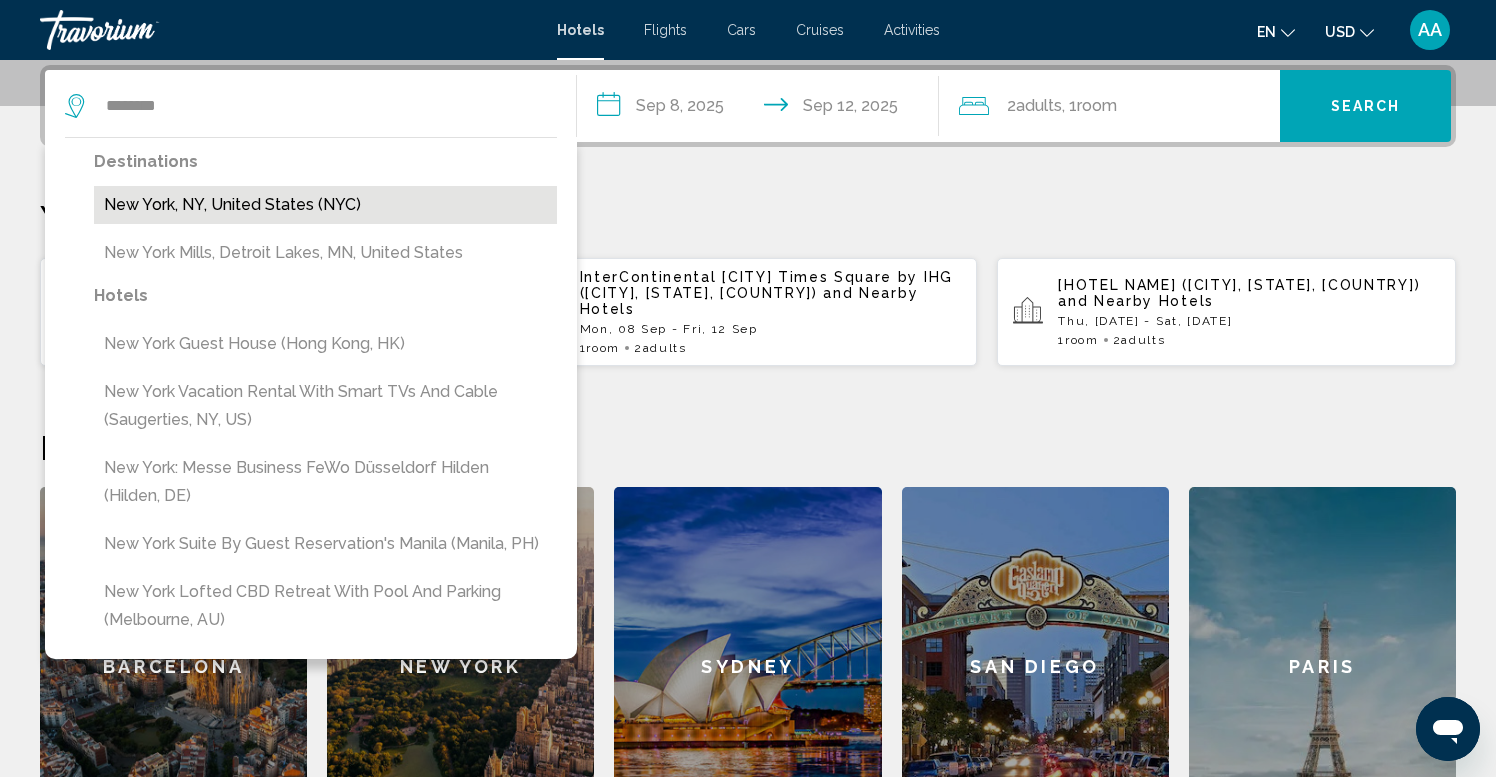 click on "New York, NY, United States (NYC)" at bounding box center (325, 205) 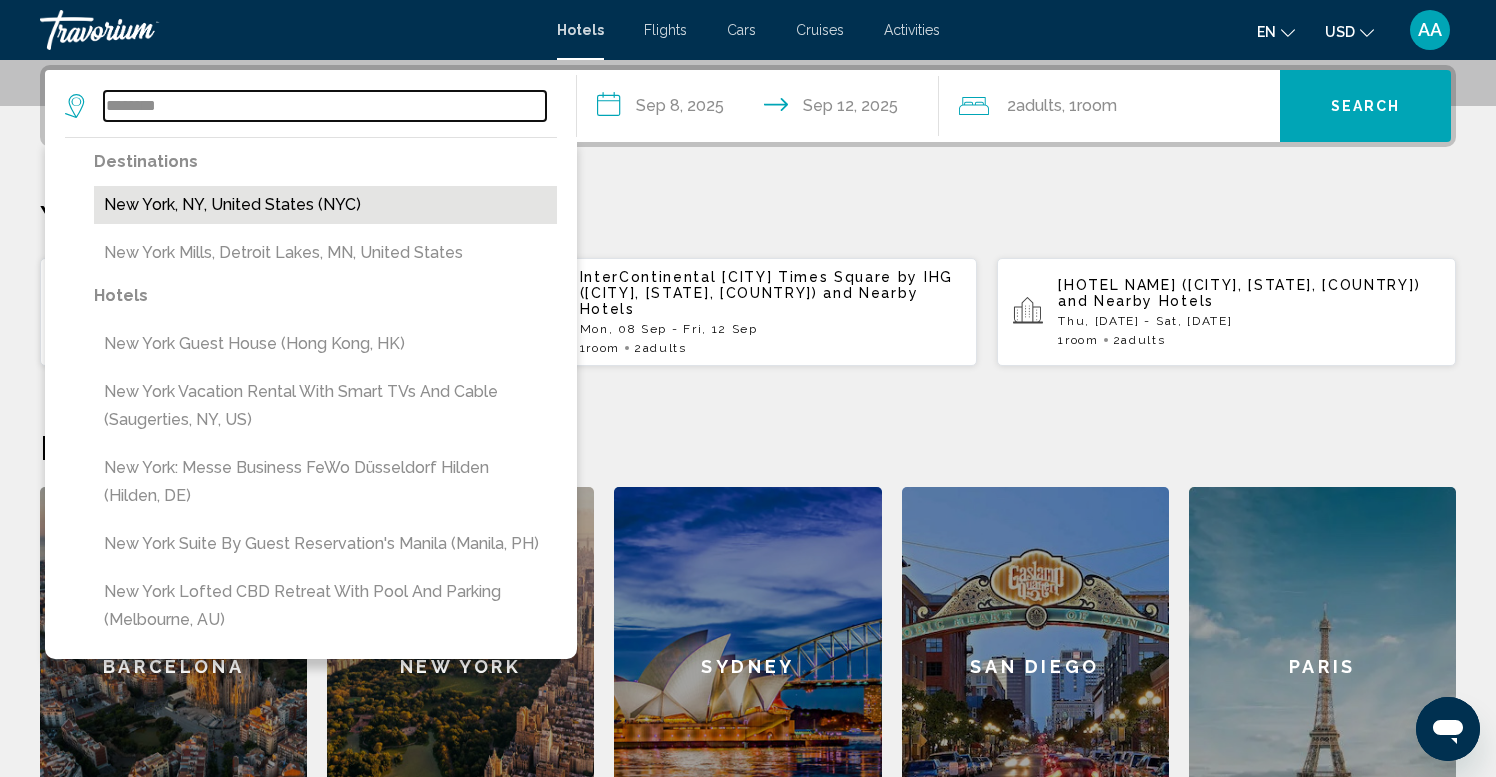 type on "**********" 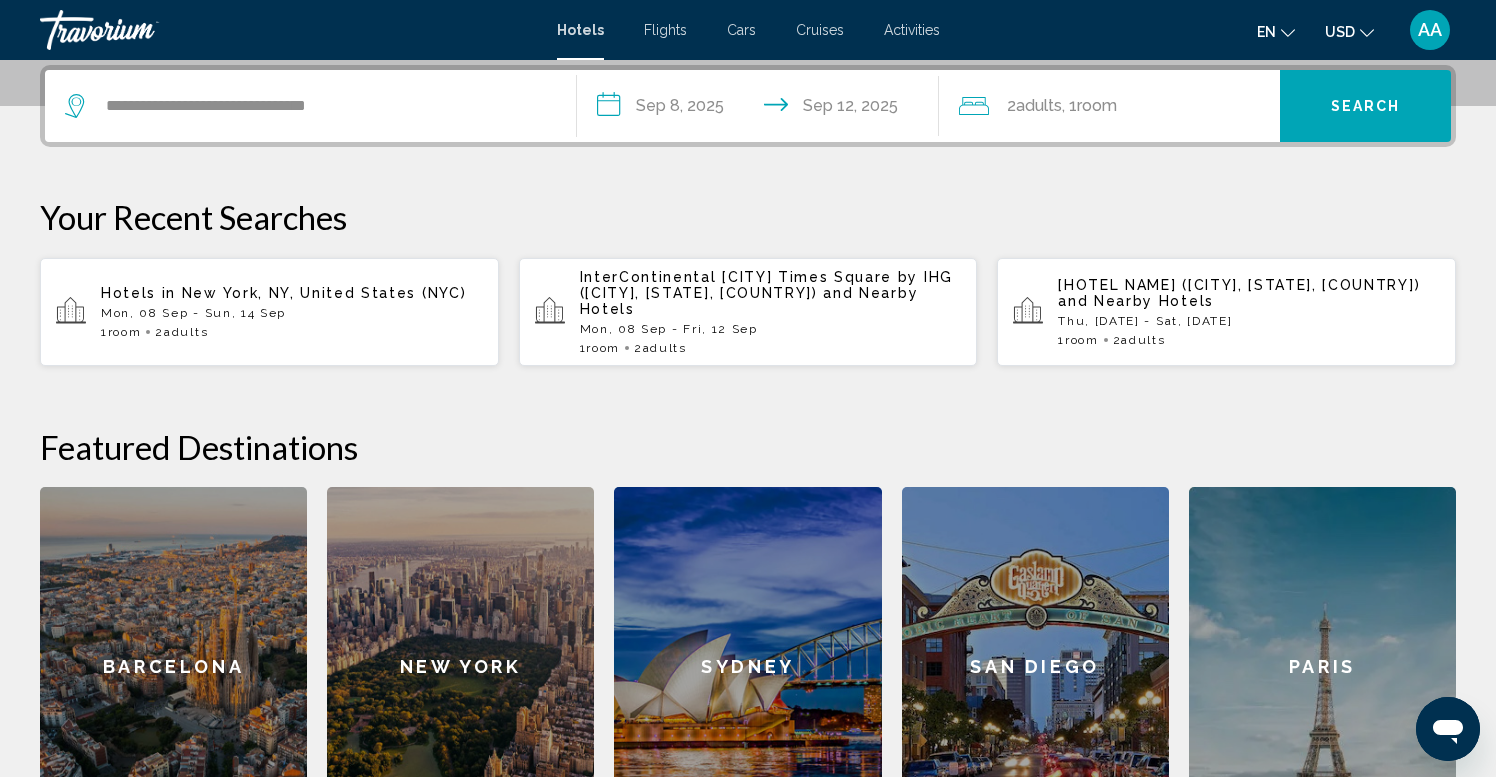 click on "Search" at bounding box center (1366, 107) 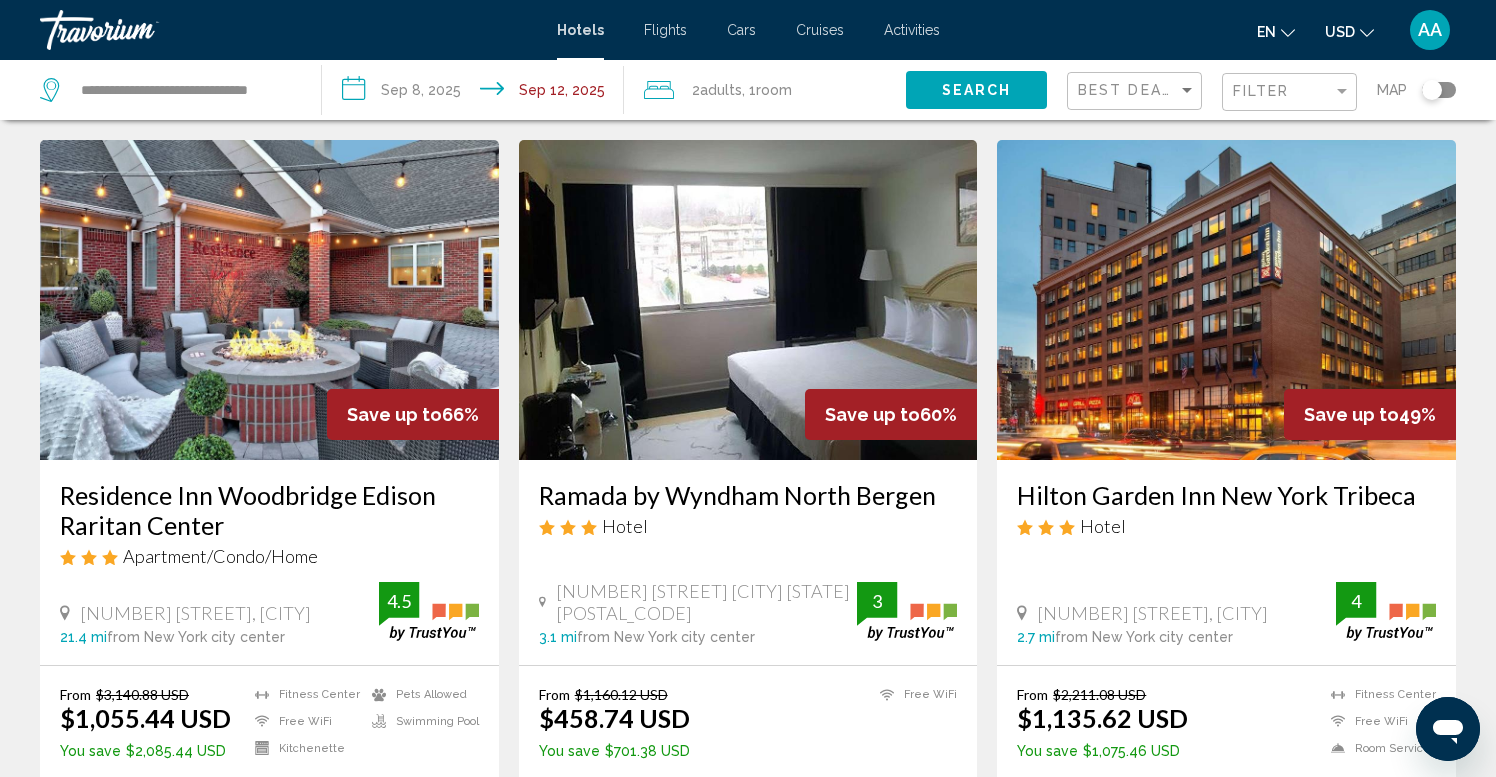 scroll, scrollTop: 0, scrollLeft: 0, axis: both 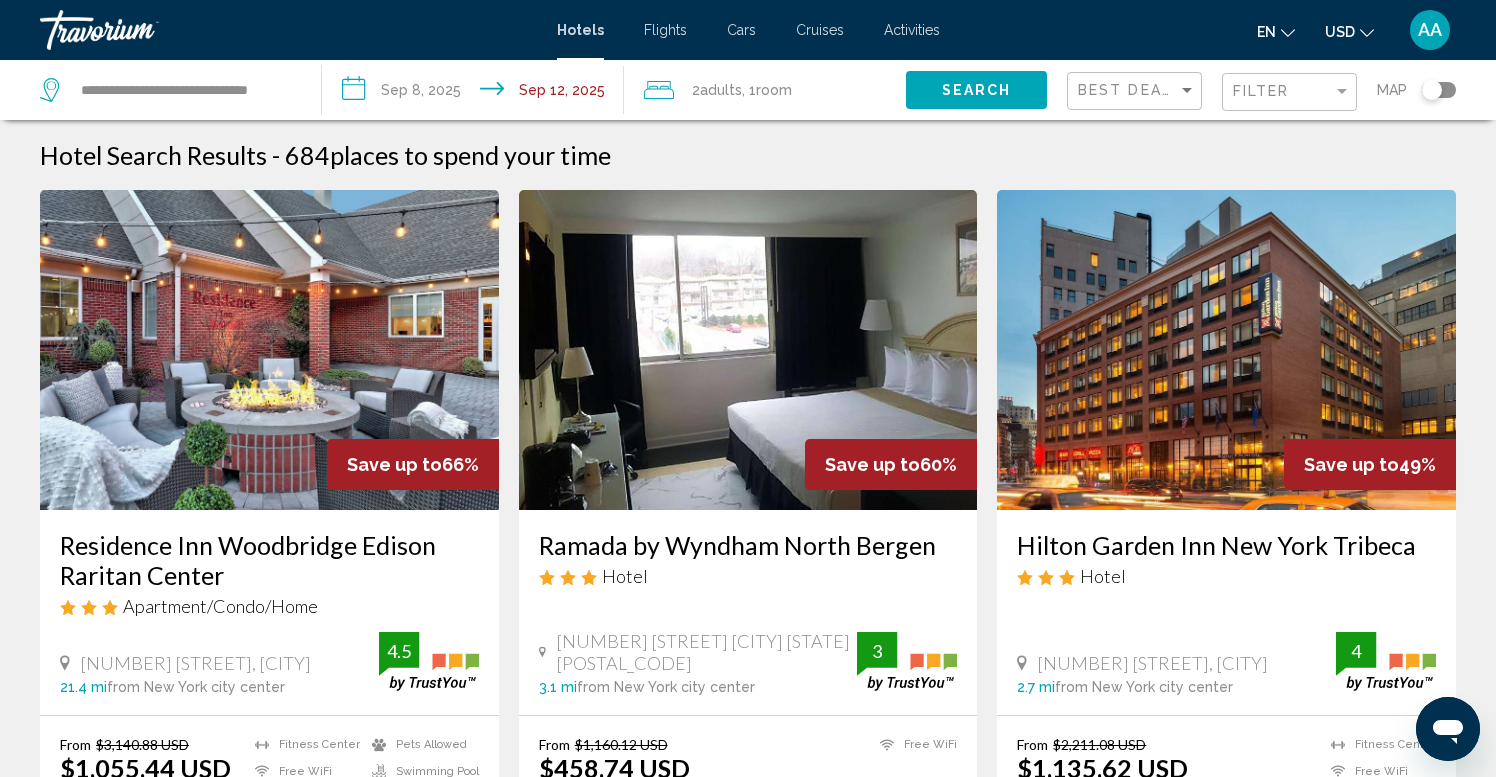 click on "USD" 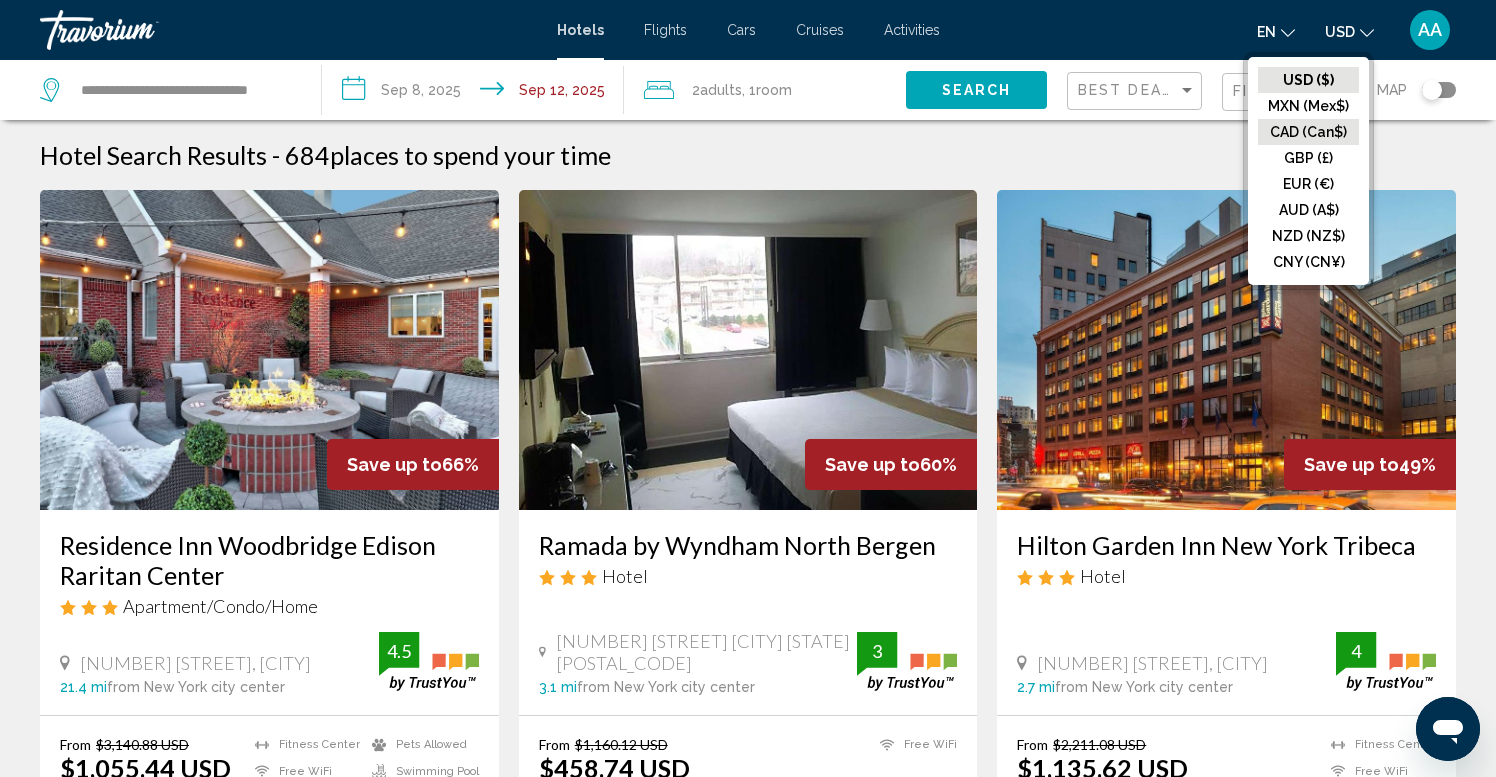 click on "CAD (Can$)" 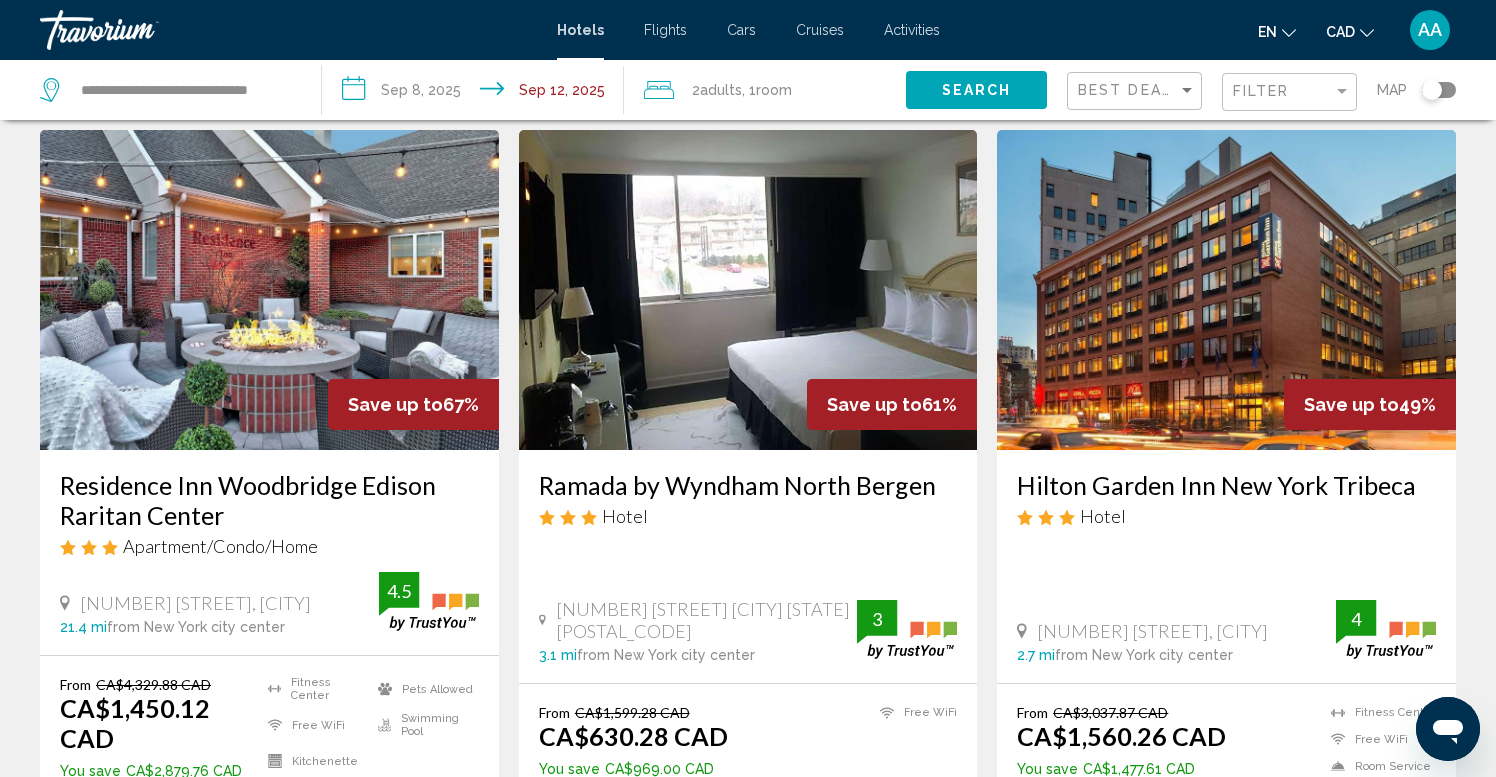 scroll, scrollTop: 78, scrollLeft: 0, axis: vertical 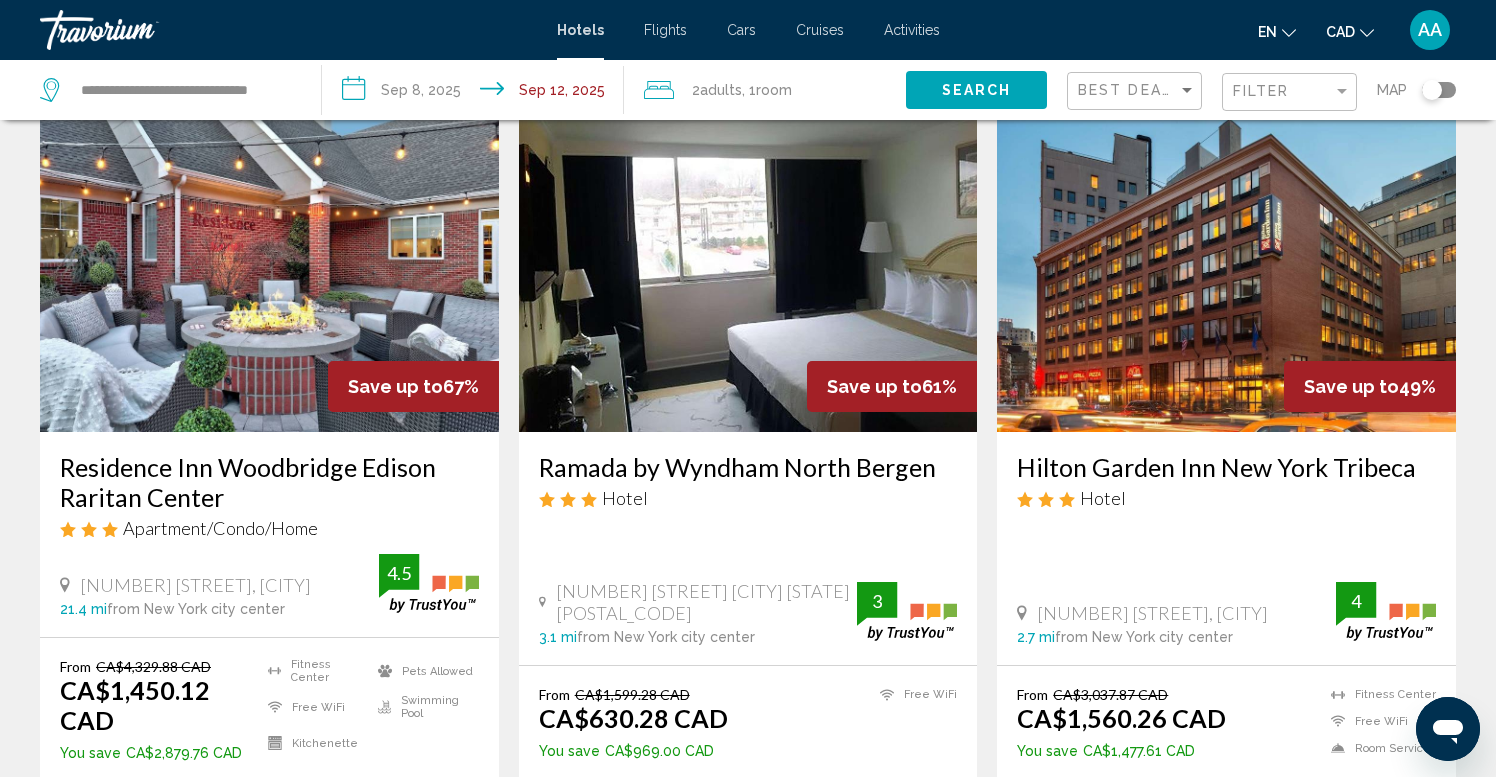 click at bounding box center (269, 272) 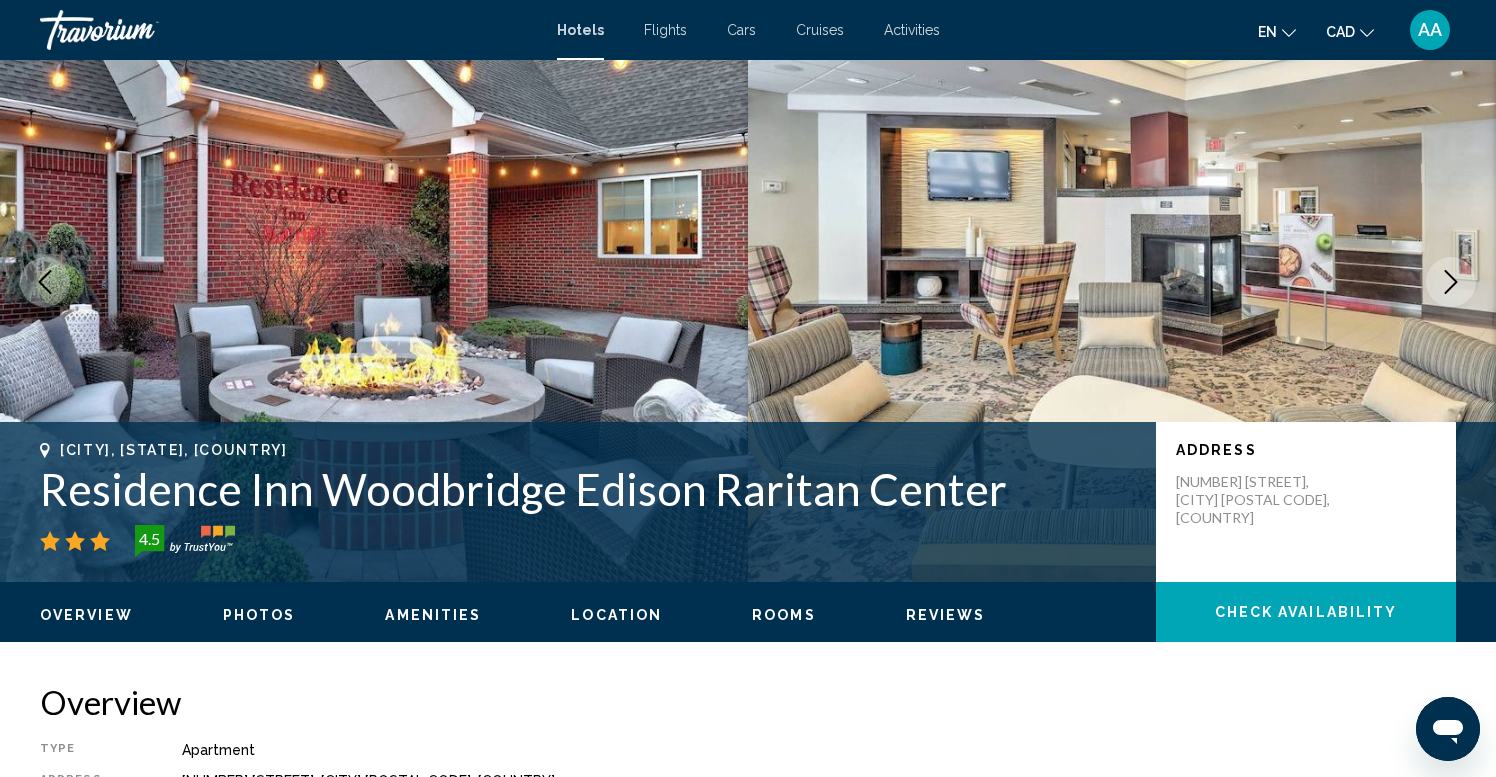 scroll, scrollTop: 0, scrollLeft: 0, axis: both 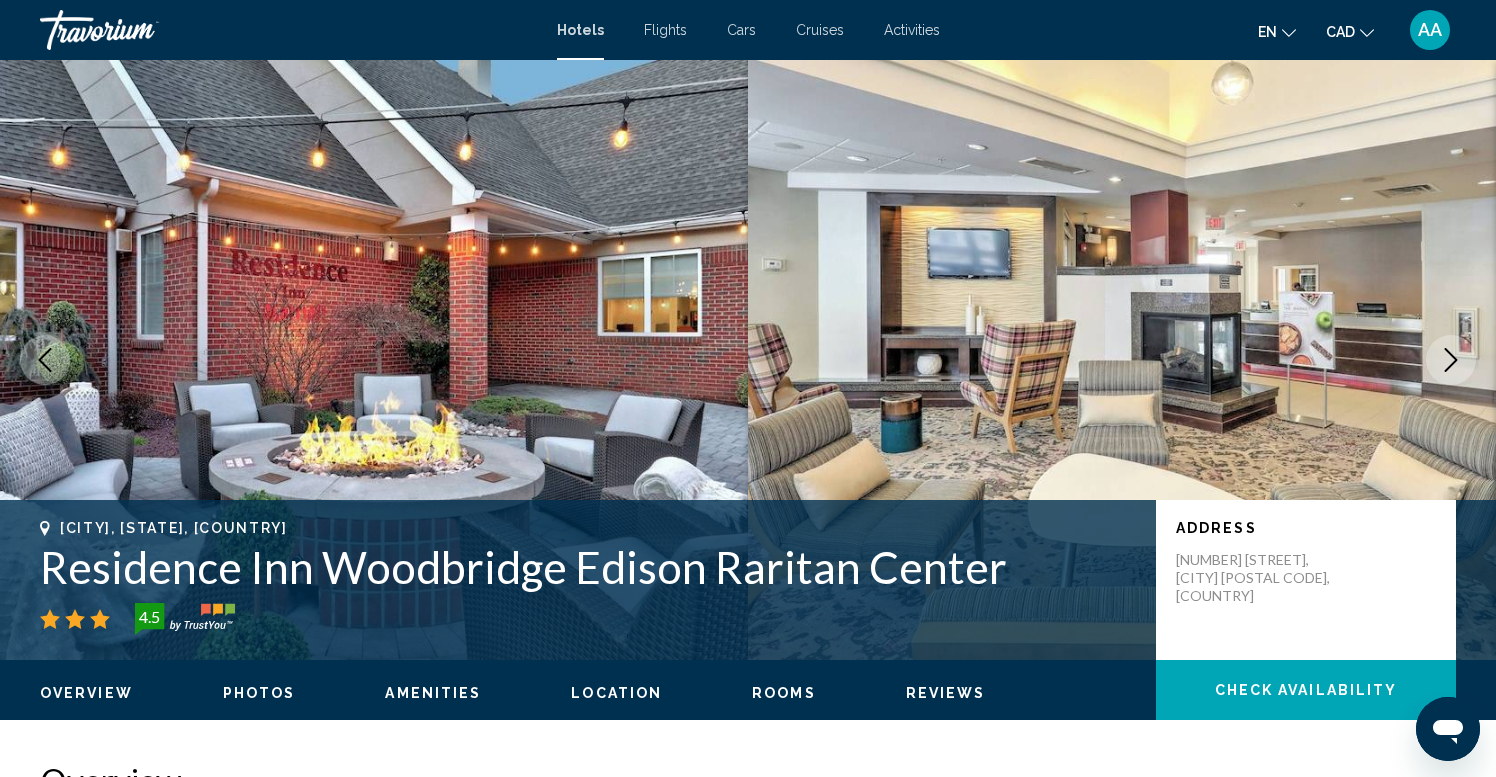 click 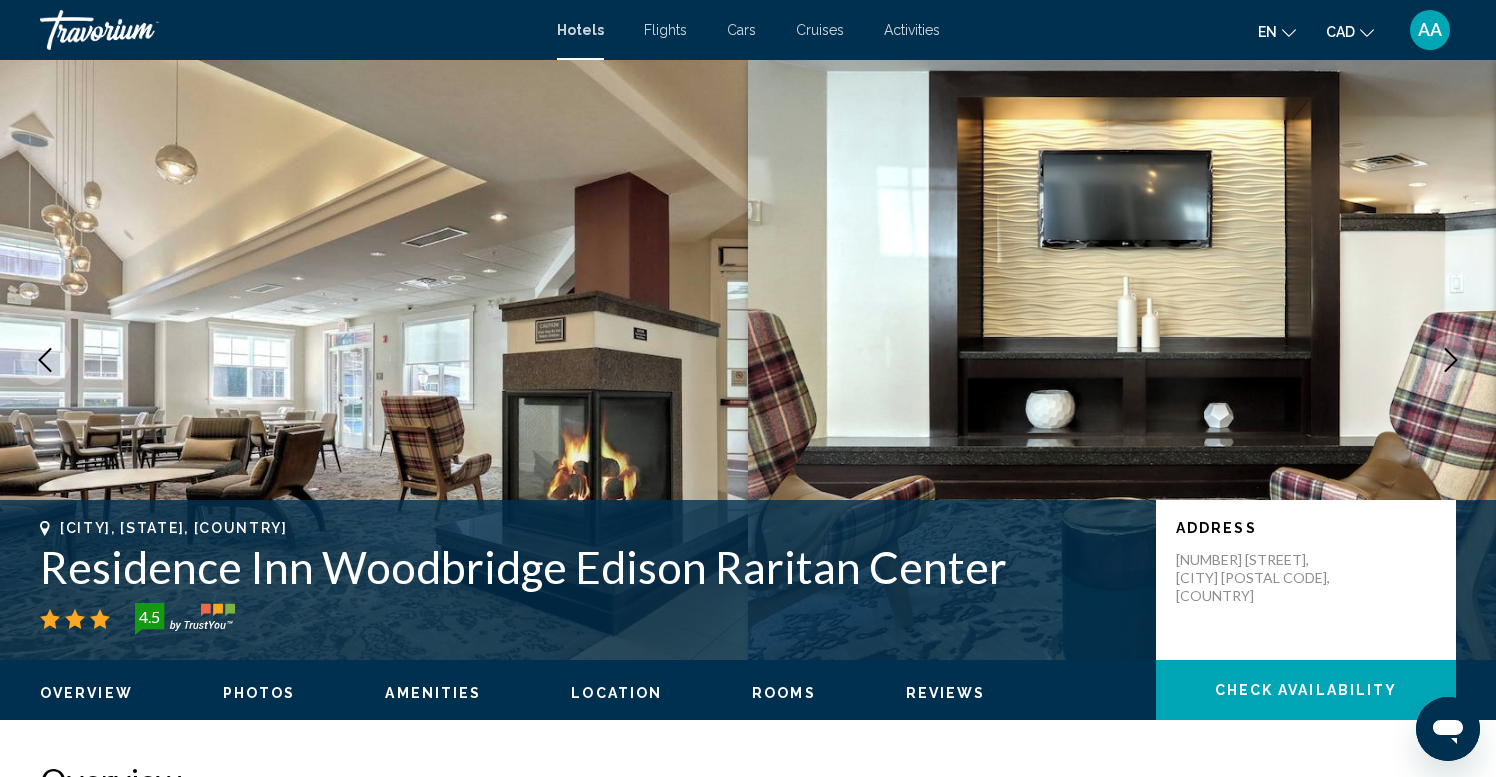 click 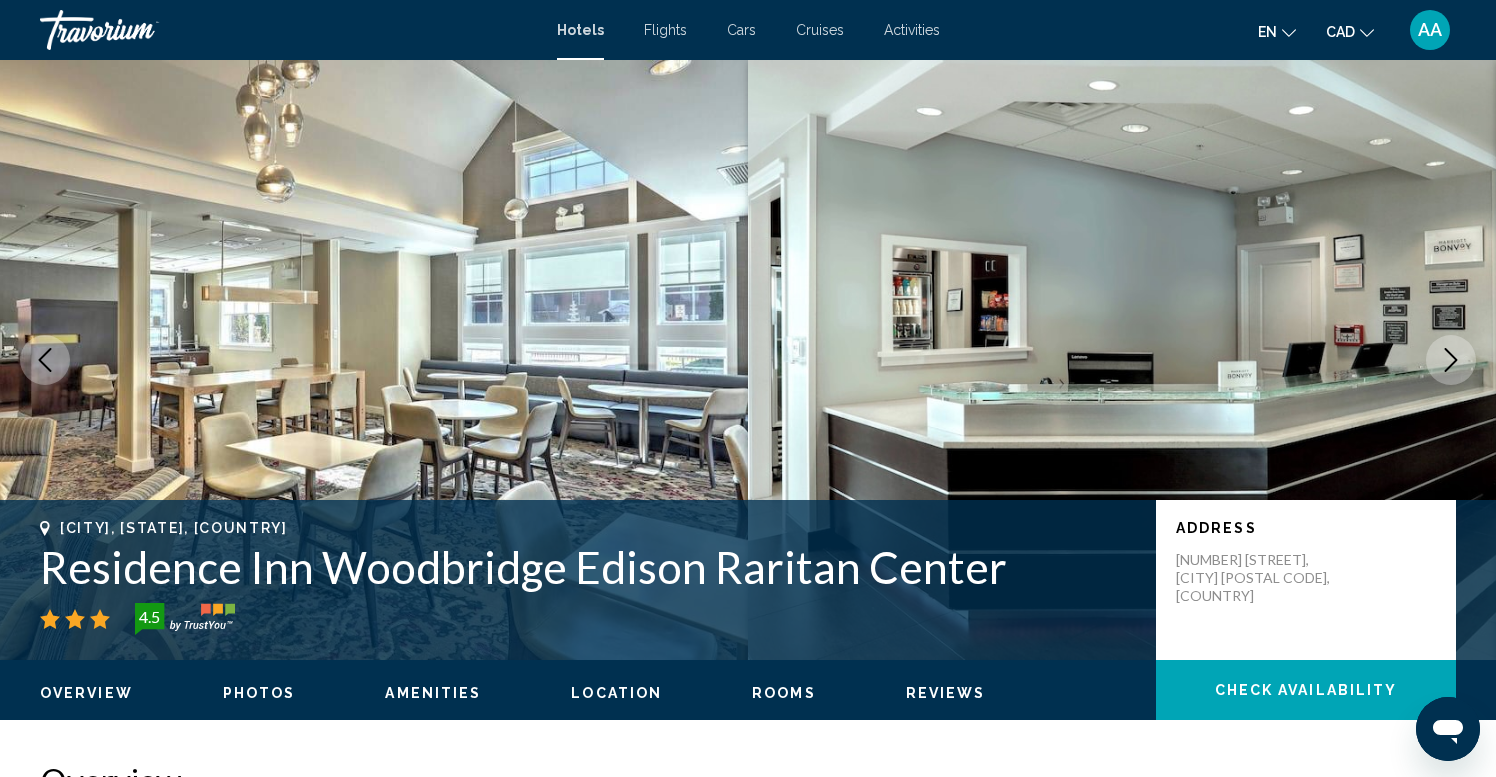 click 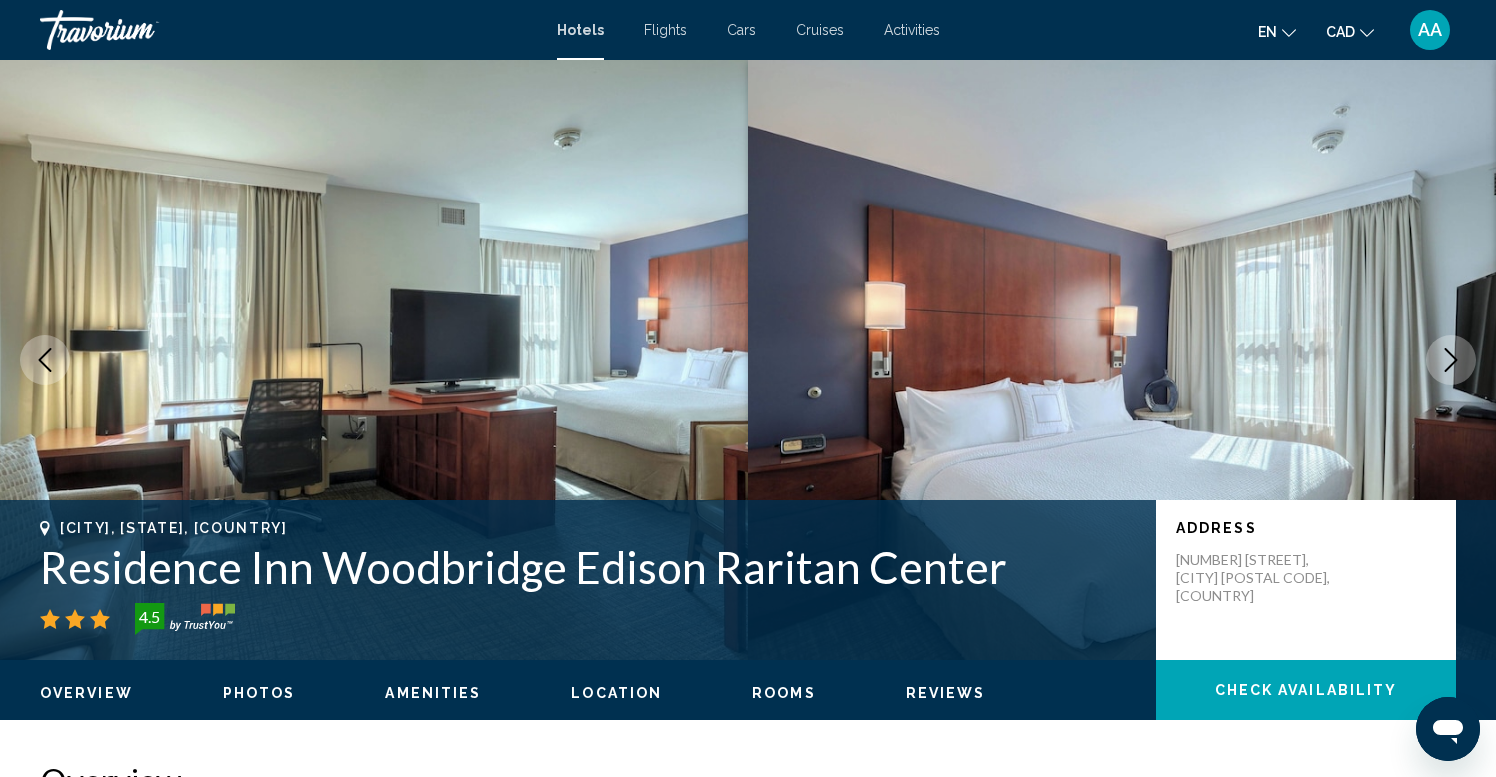 click 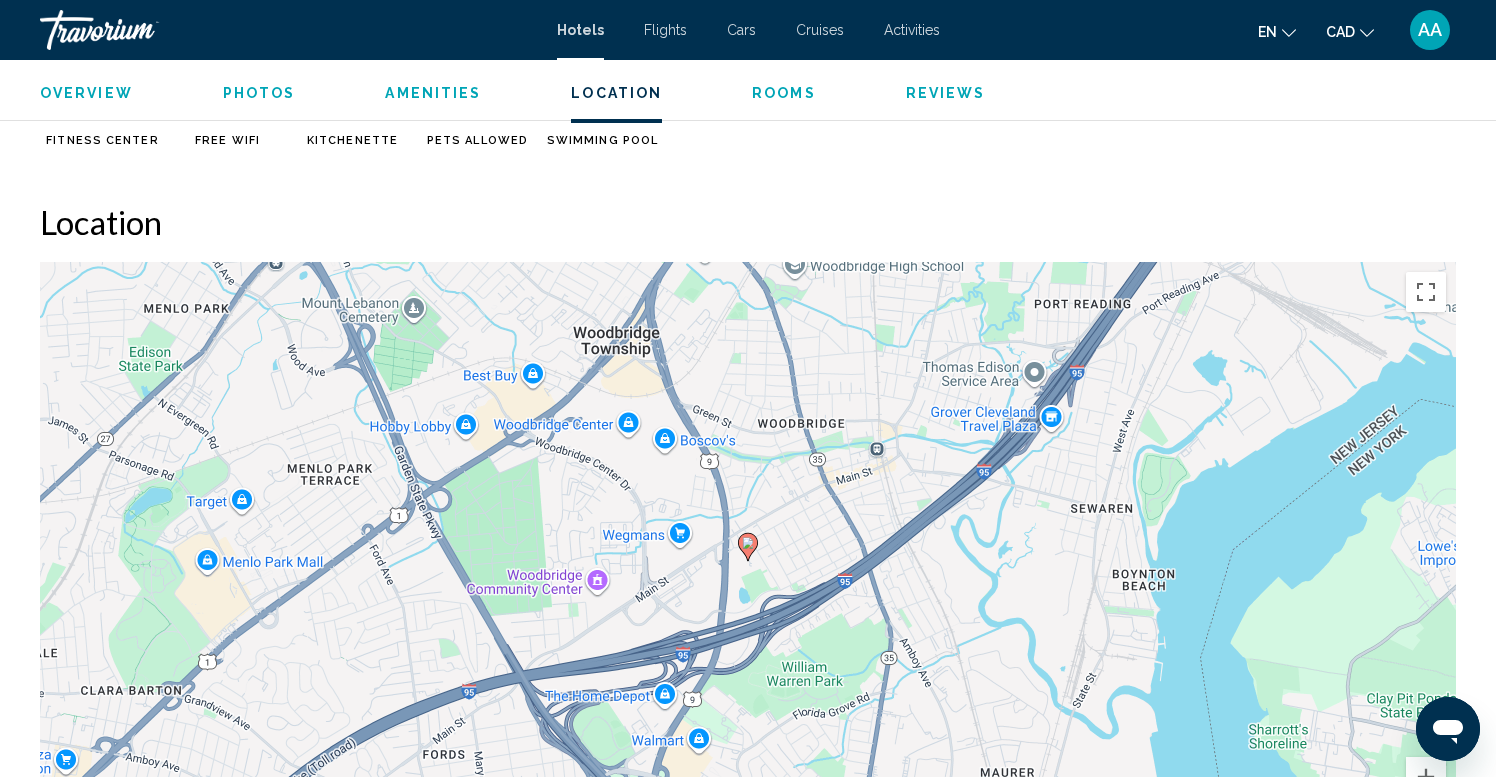 scroll, scrollTop: 1705, scrollLeft: 0, axis: vertical 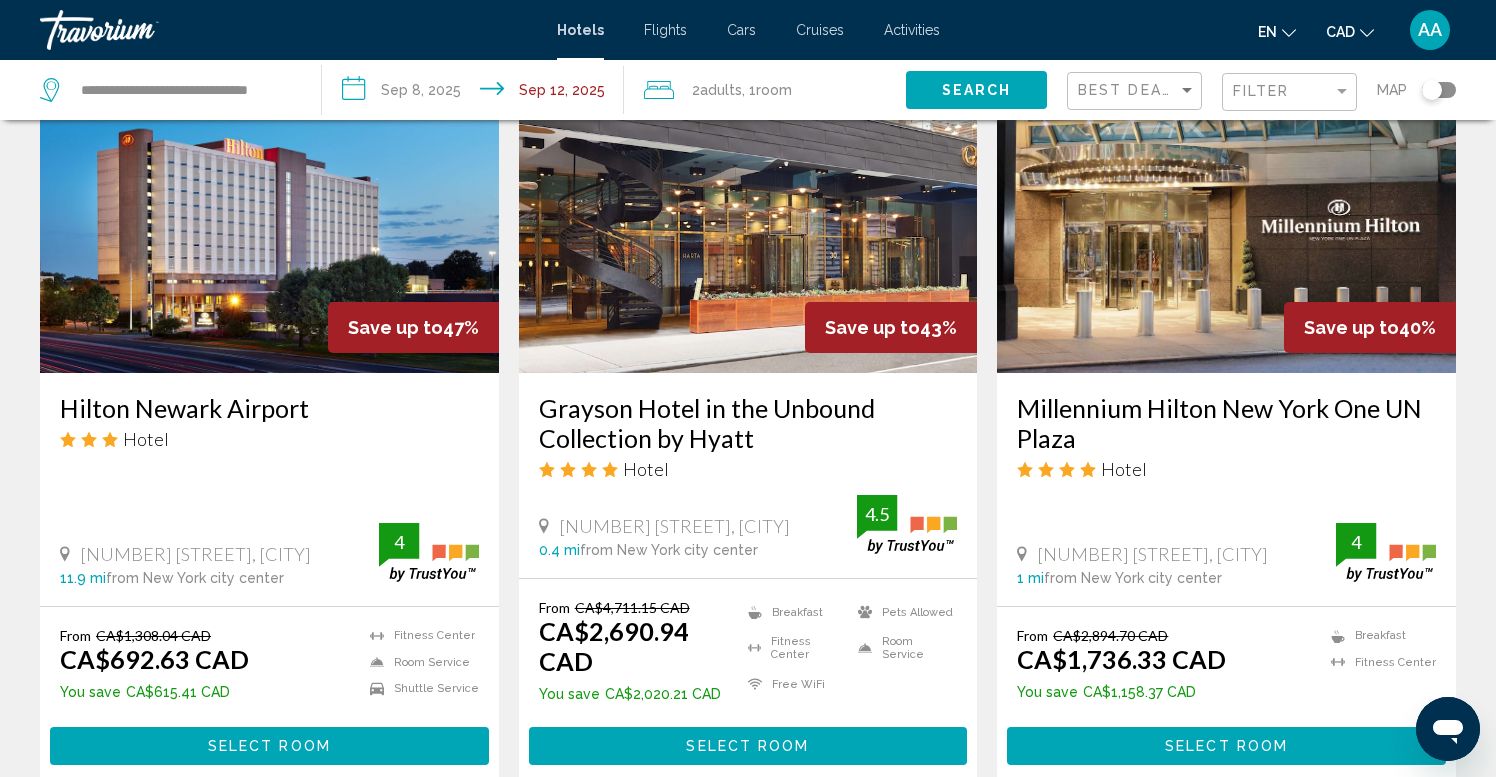 click at bounding box center (269, 213) 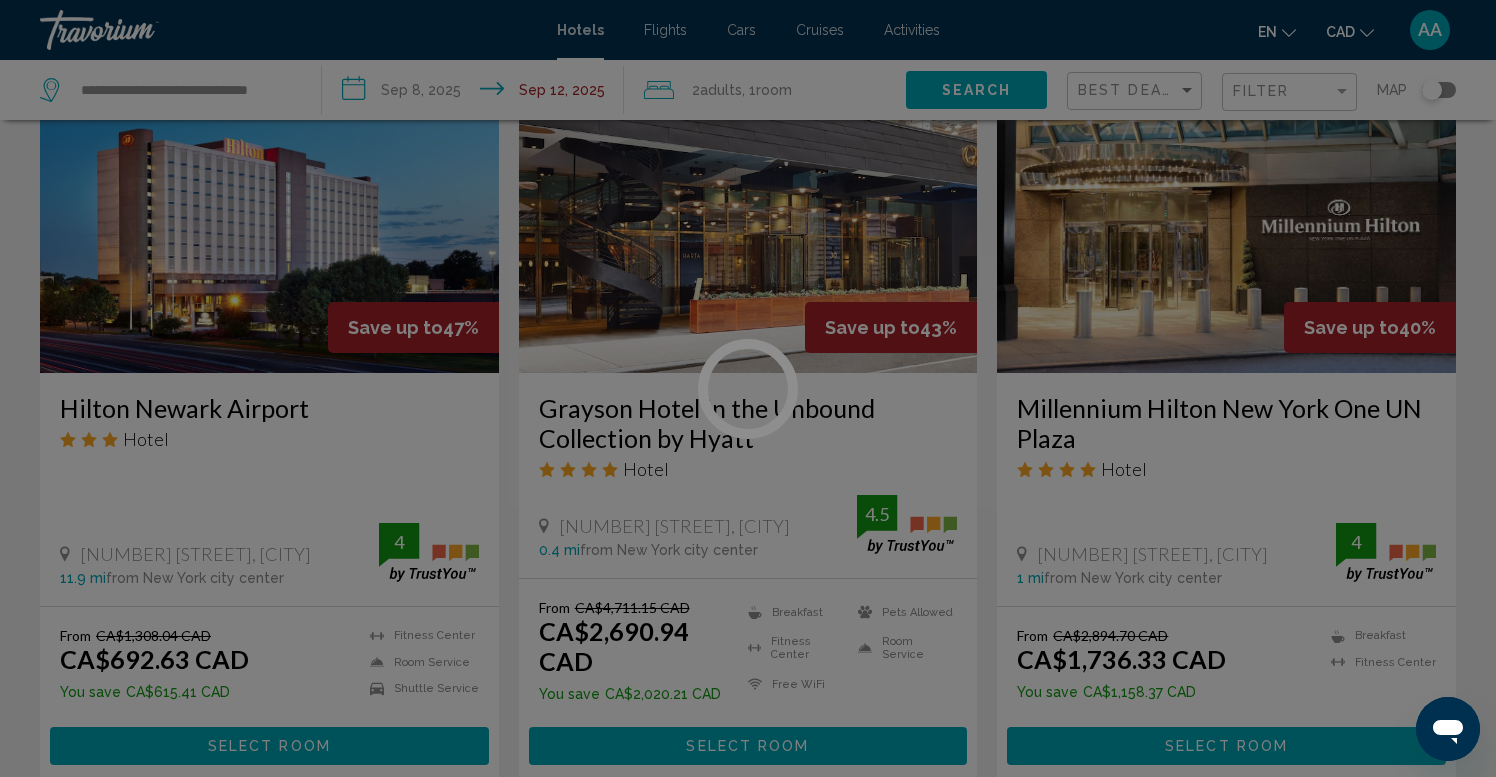 scroll, scrollTop: 0, scrollLeft: 0, axis: both 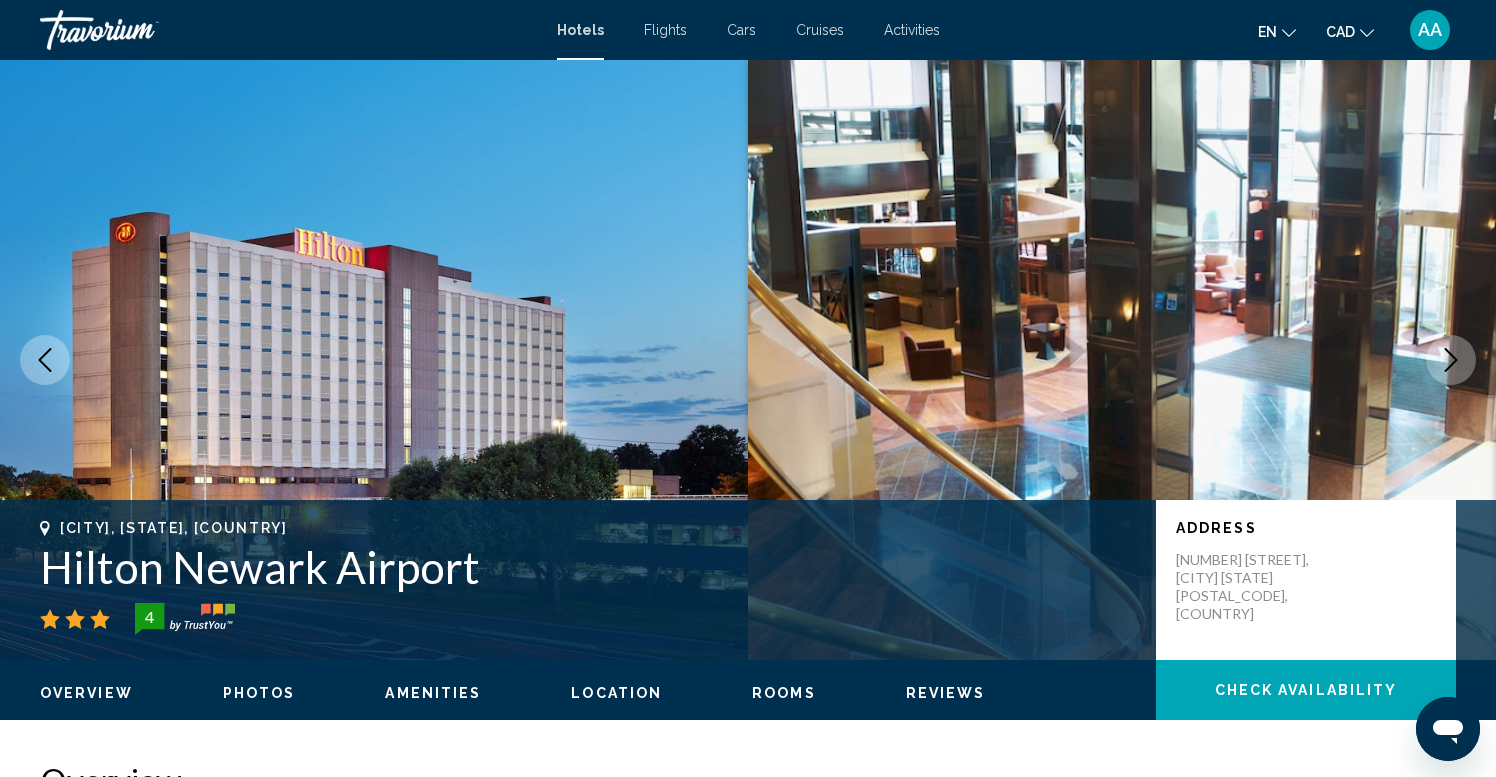 click 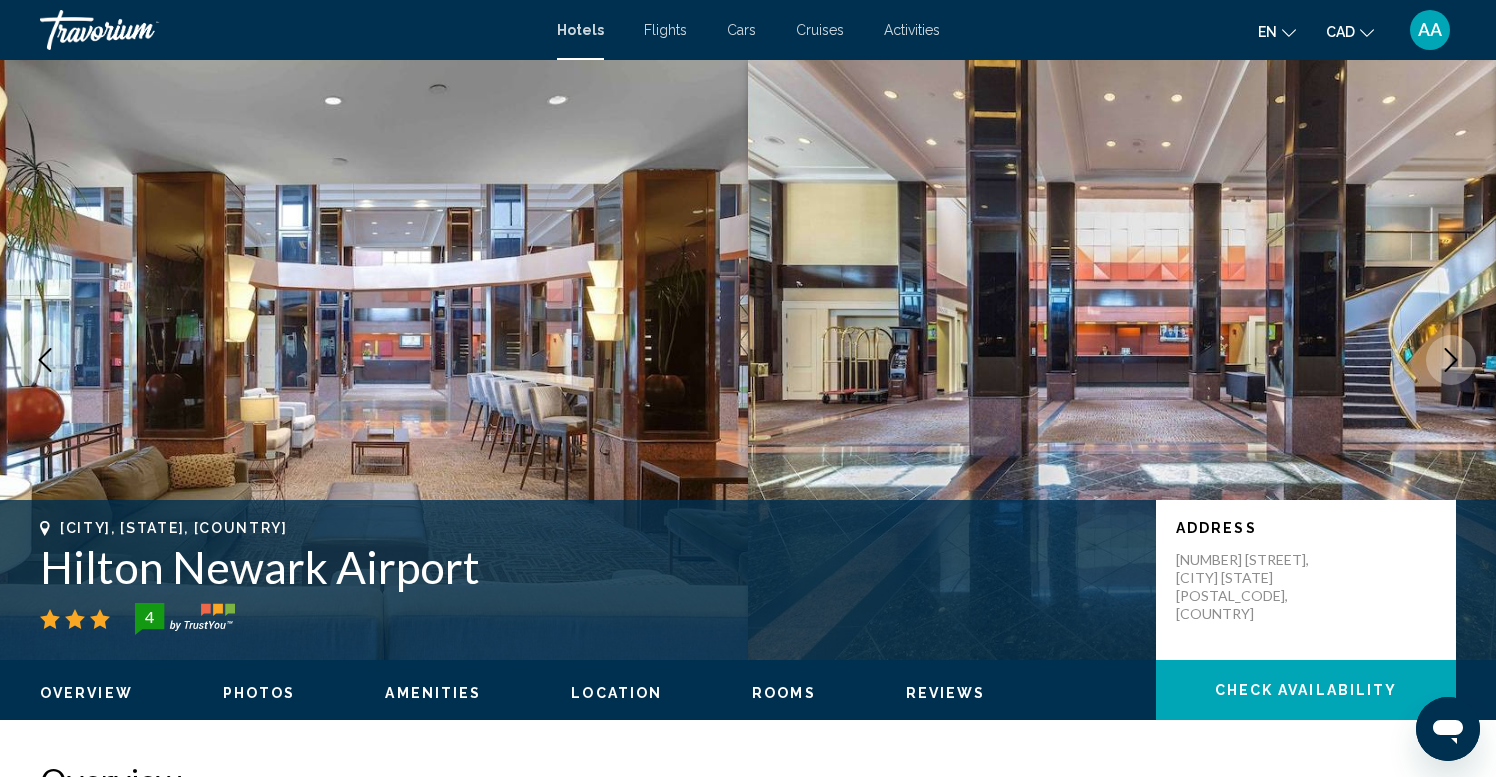 click 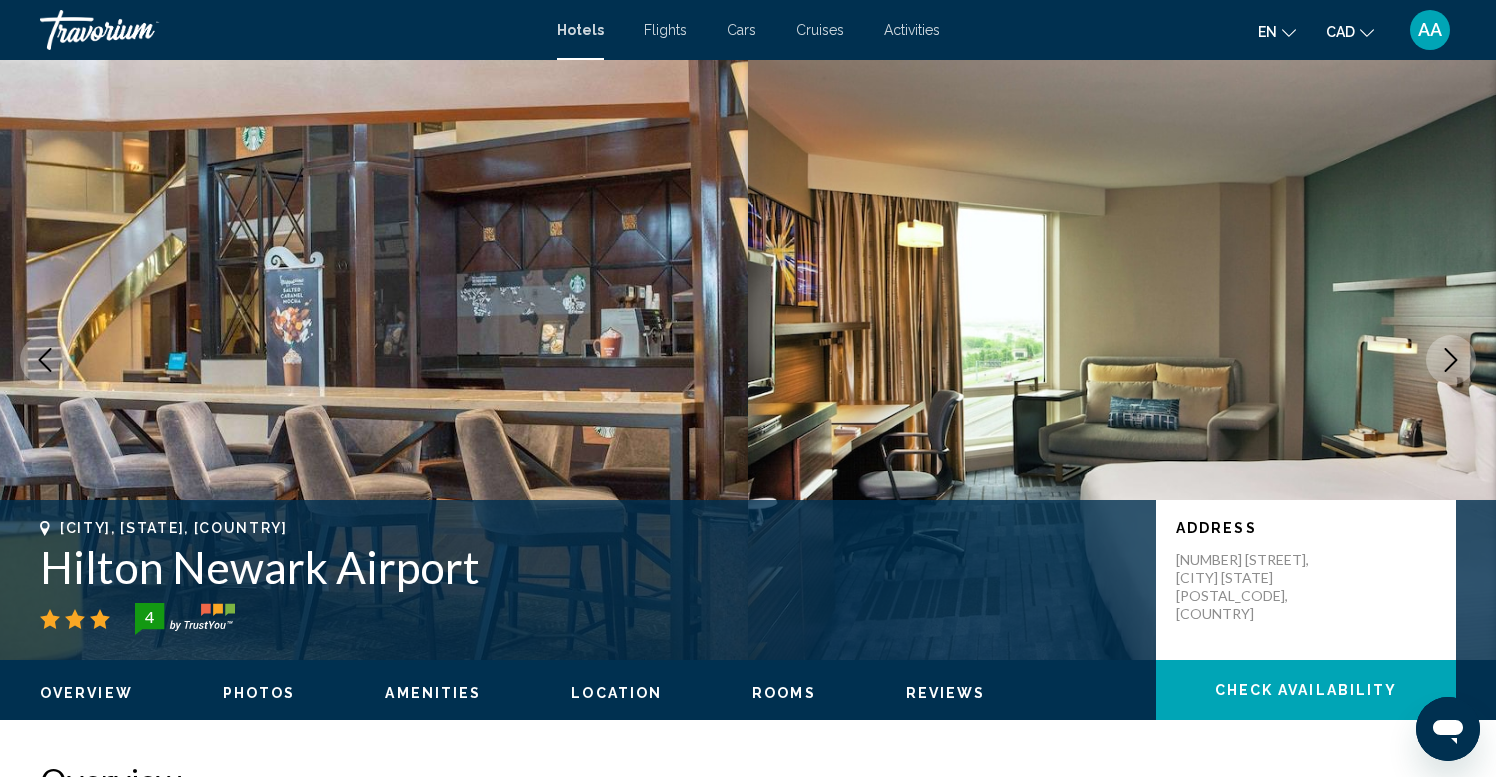 click 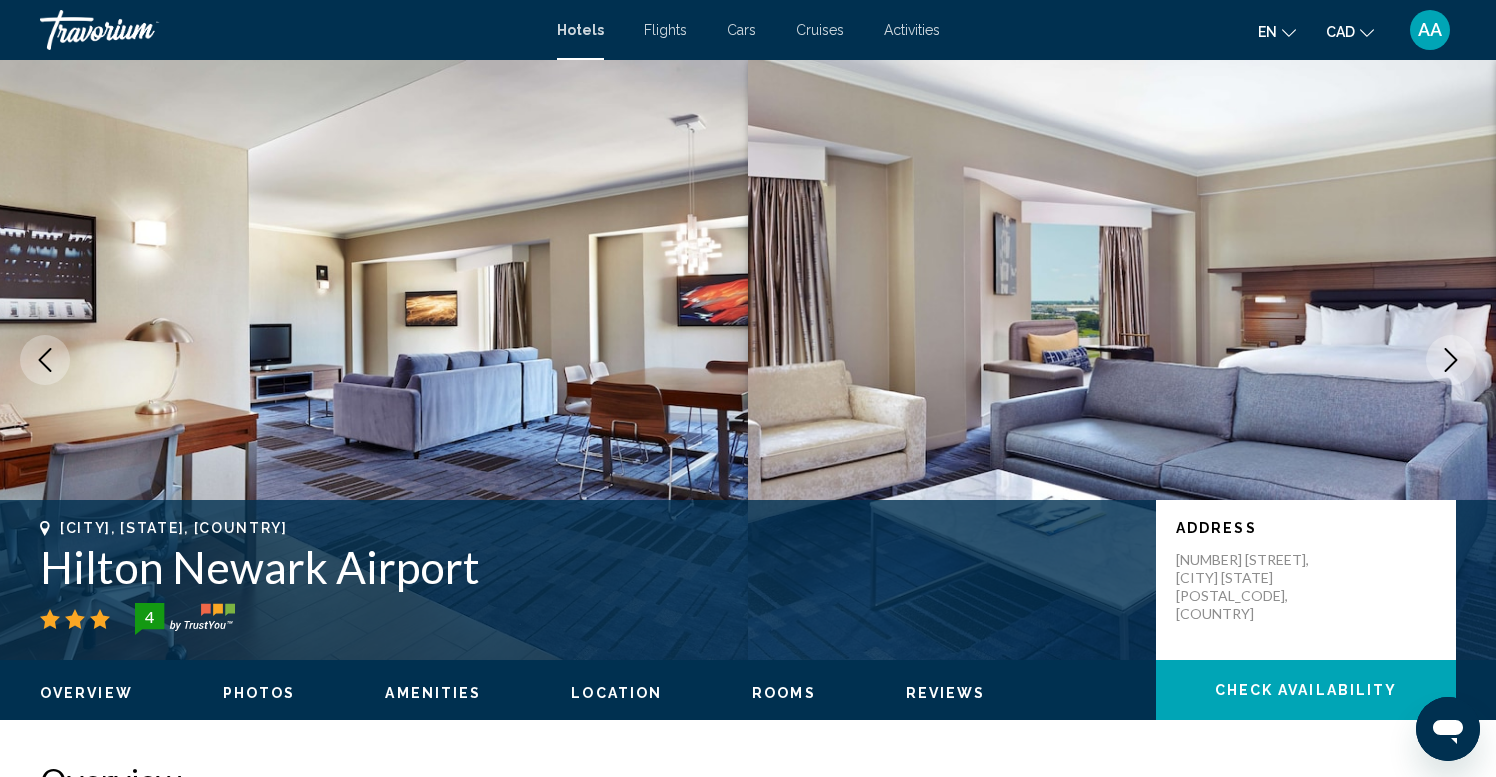 click 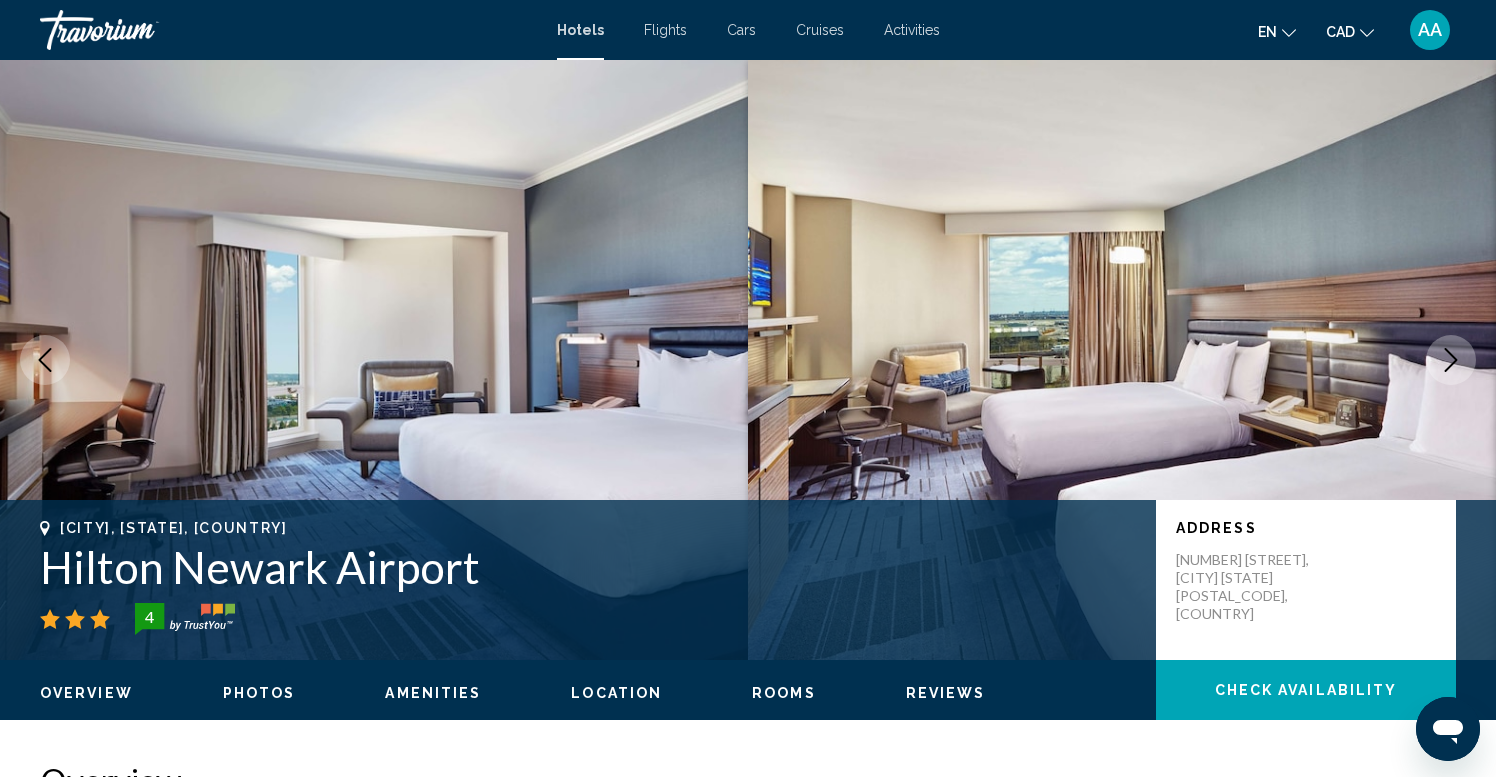 click 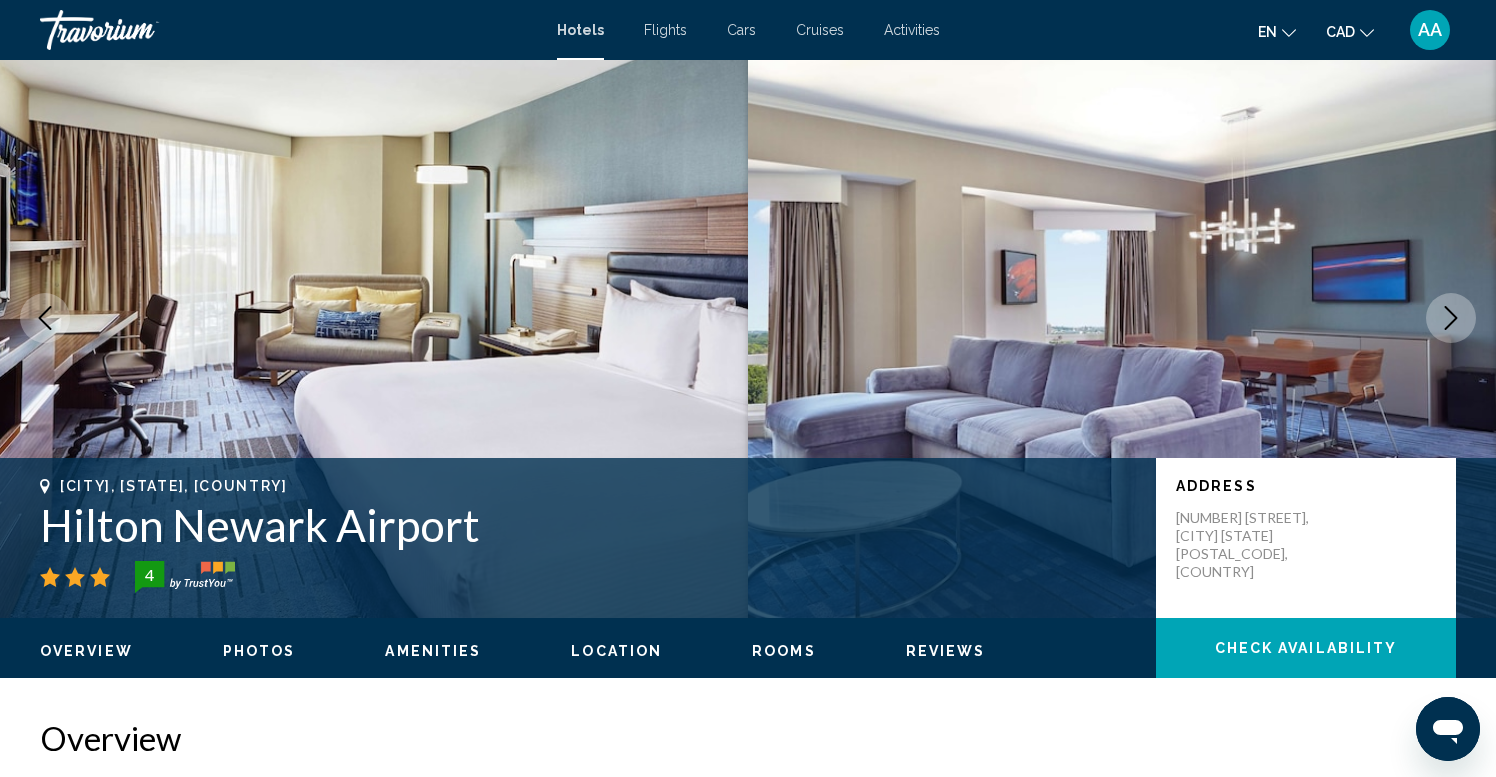 scroll, scrollTop: 46, scrollLeft: 0, axis: vertical 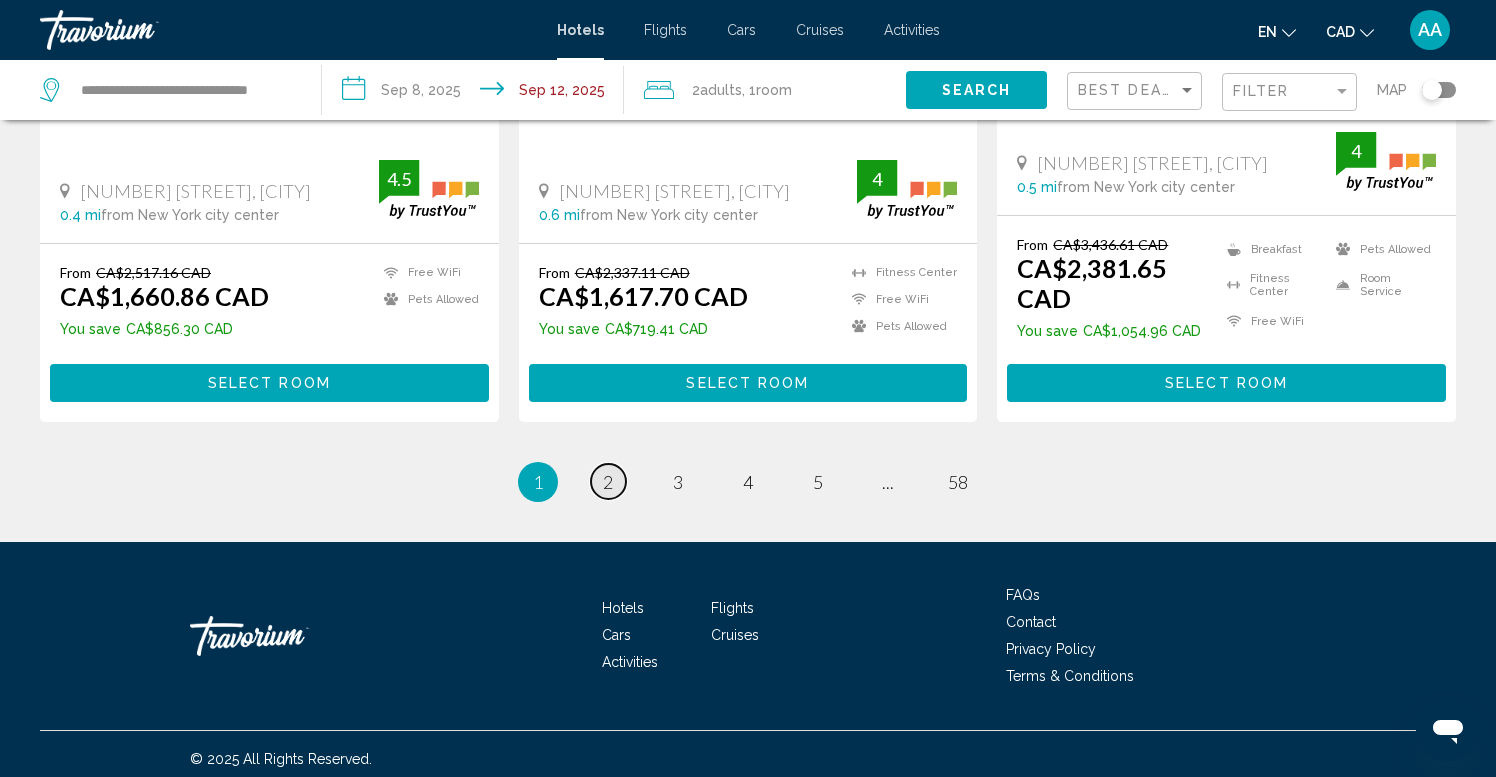 click on "2" at bounding box center [608, 482] 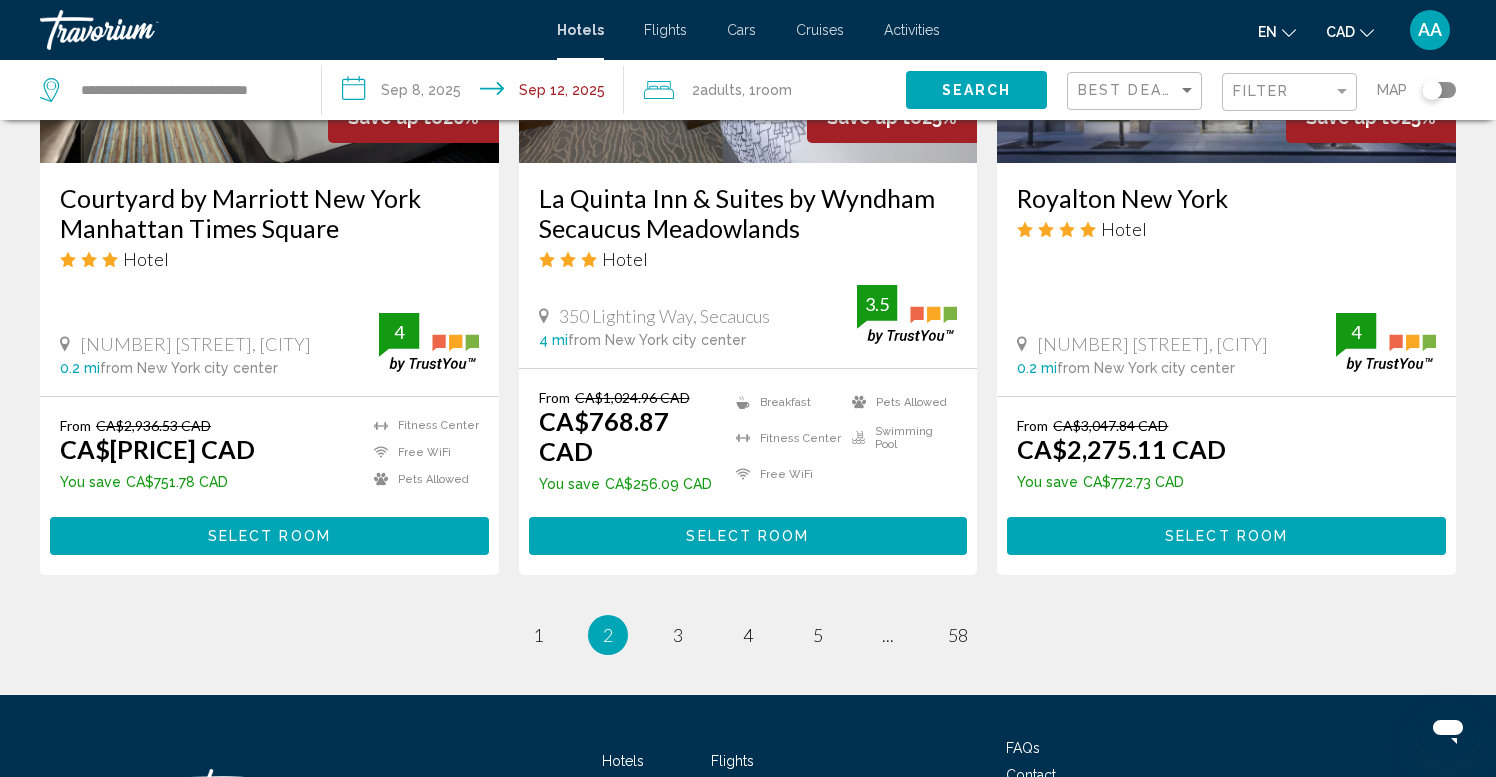 scroll, scrollTop: 2768, scrollLeft: 0, axis: vertical 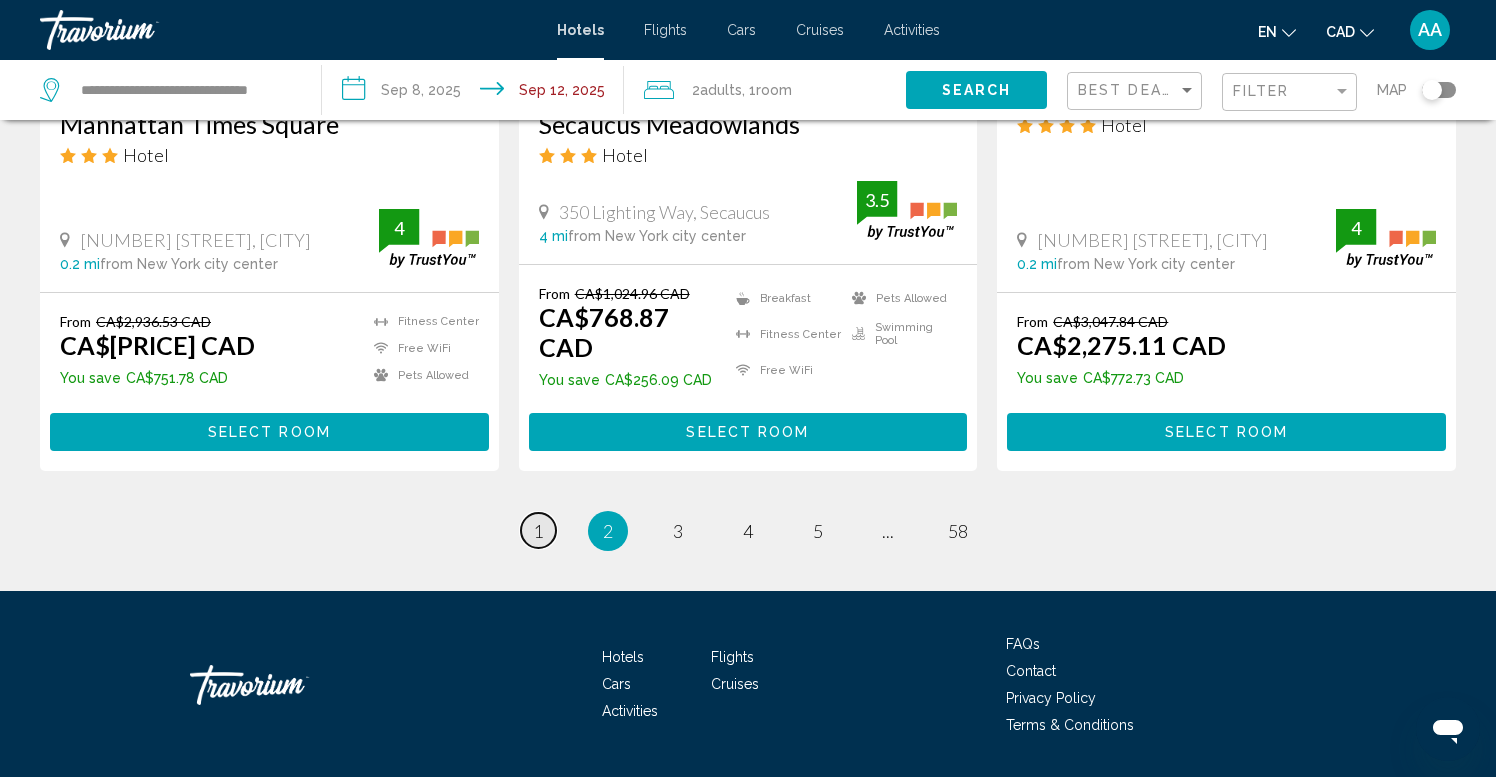 click on "1" at bounding box center (538, 531) 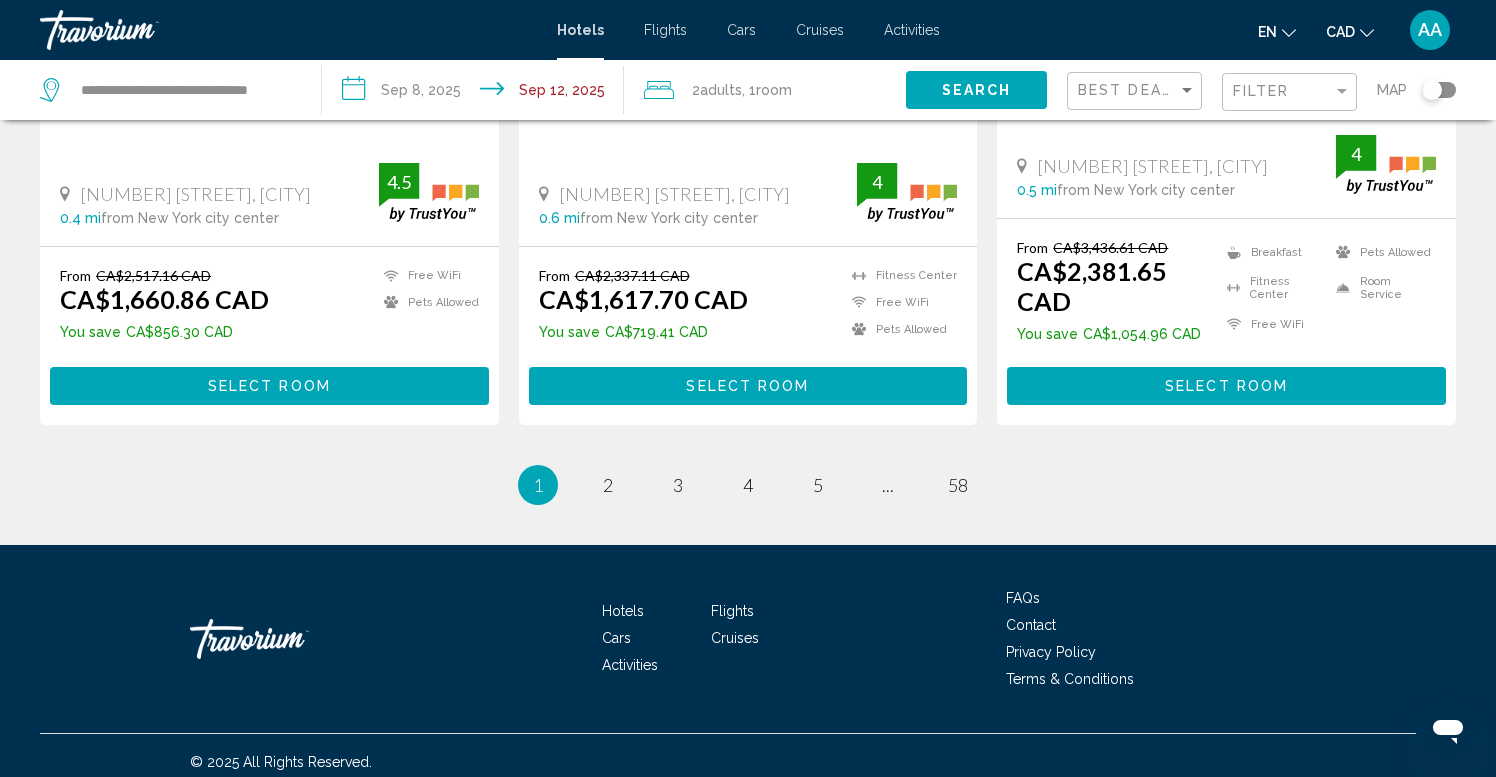 scroll, scrollTop: 2802, scrollLeft: 0, axis: vertical 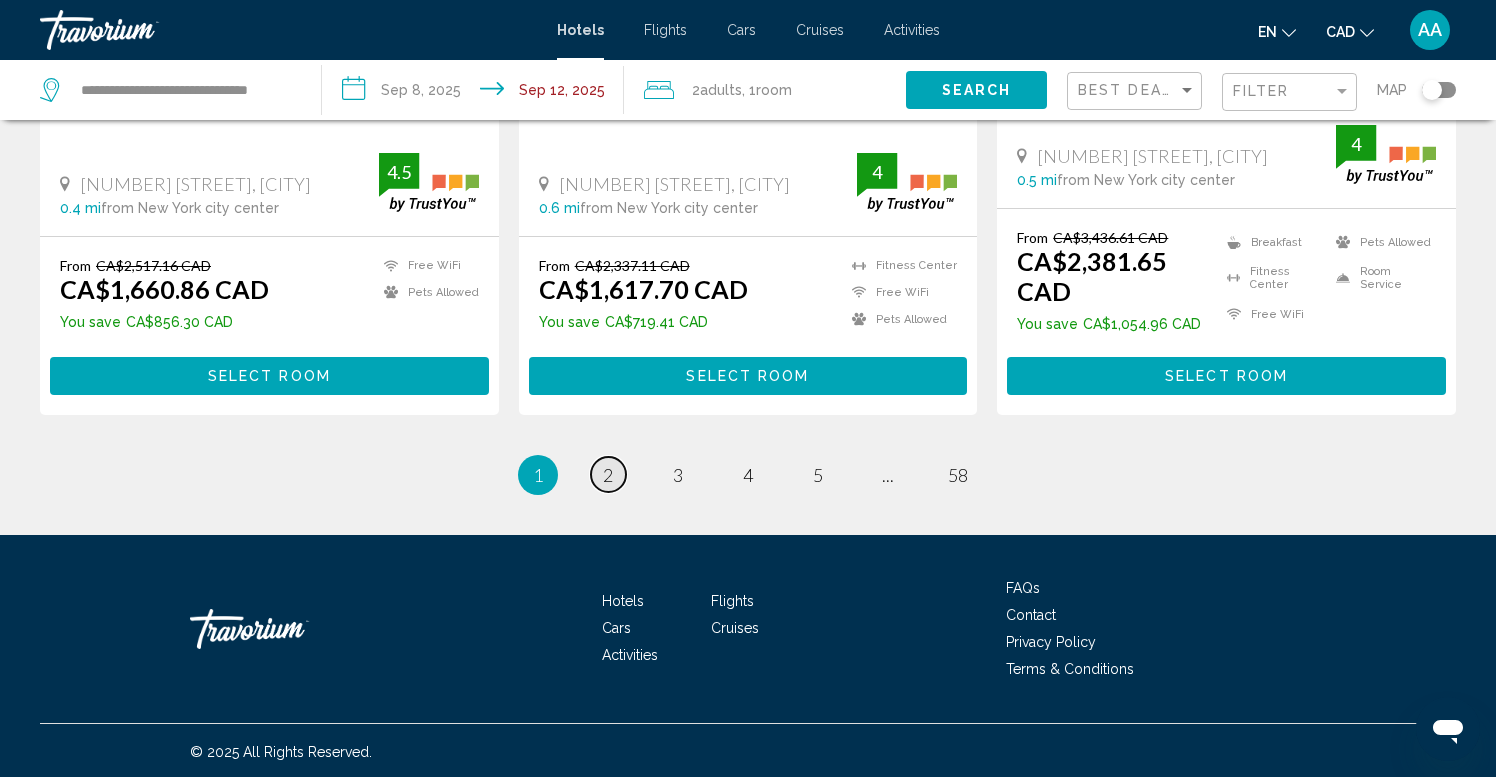 click on "2" at bounding box center (608, 475) 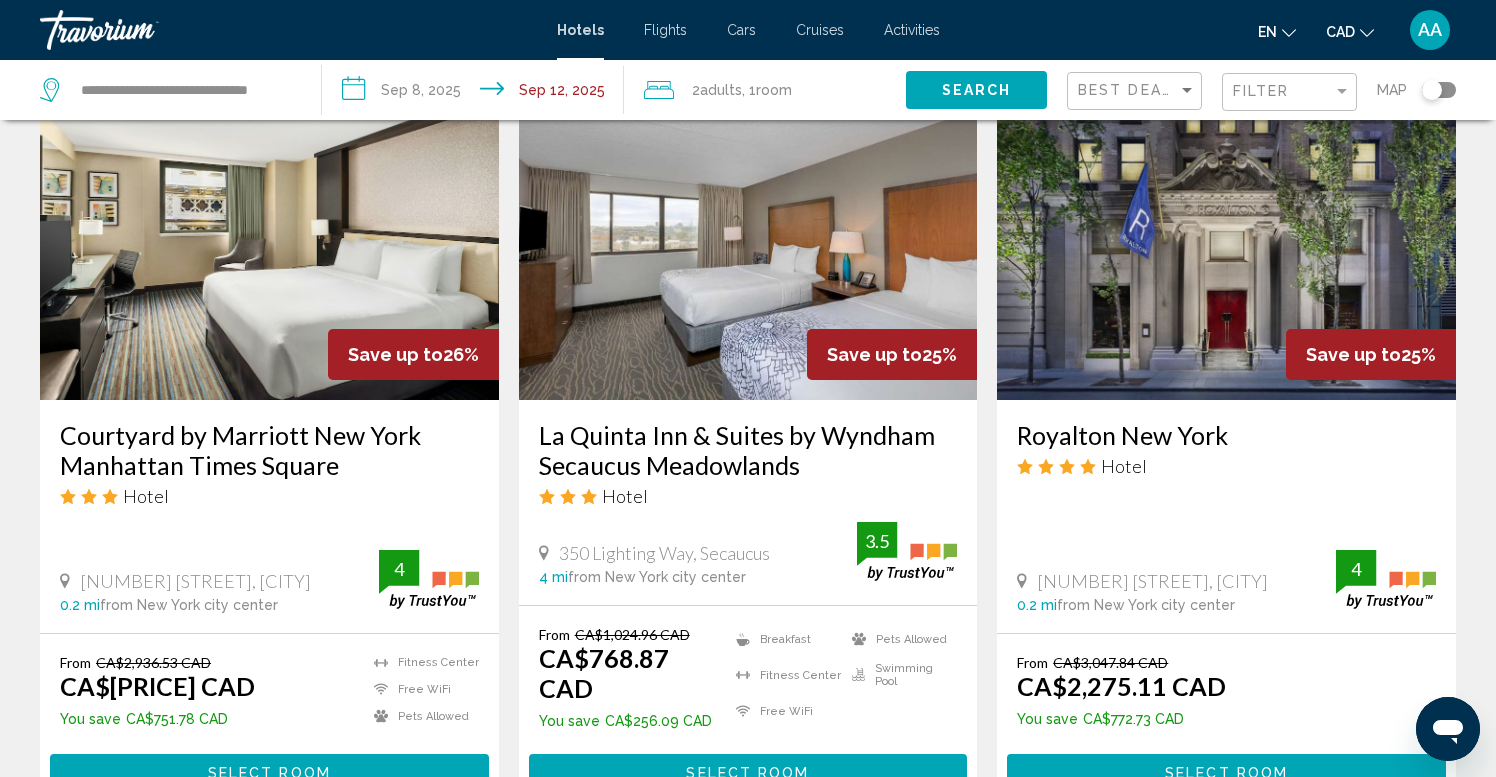 scroll, scrollTop: 2443, scrollLeft: 0, axis: vertical 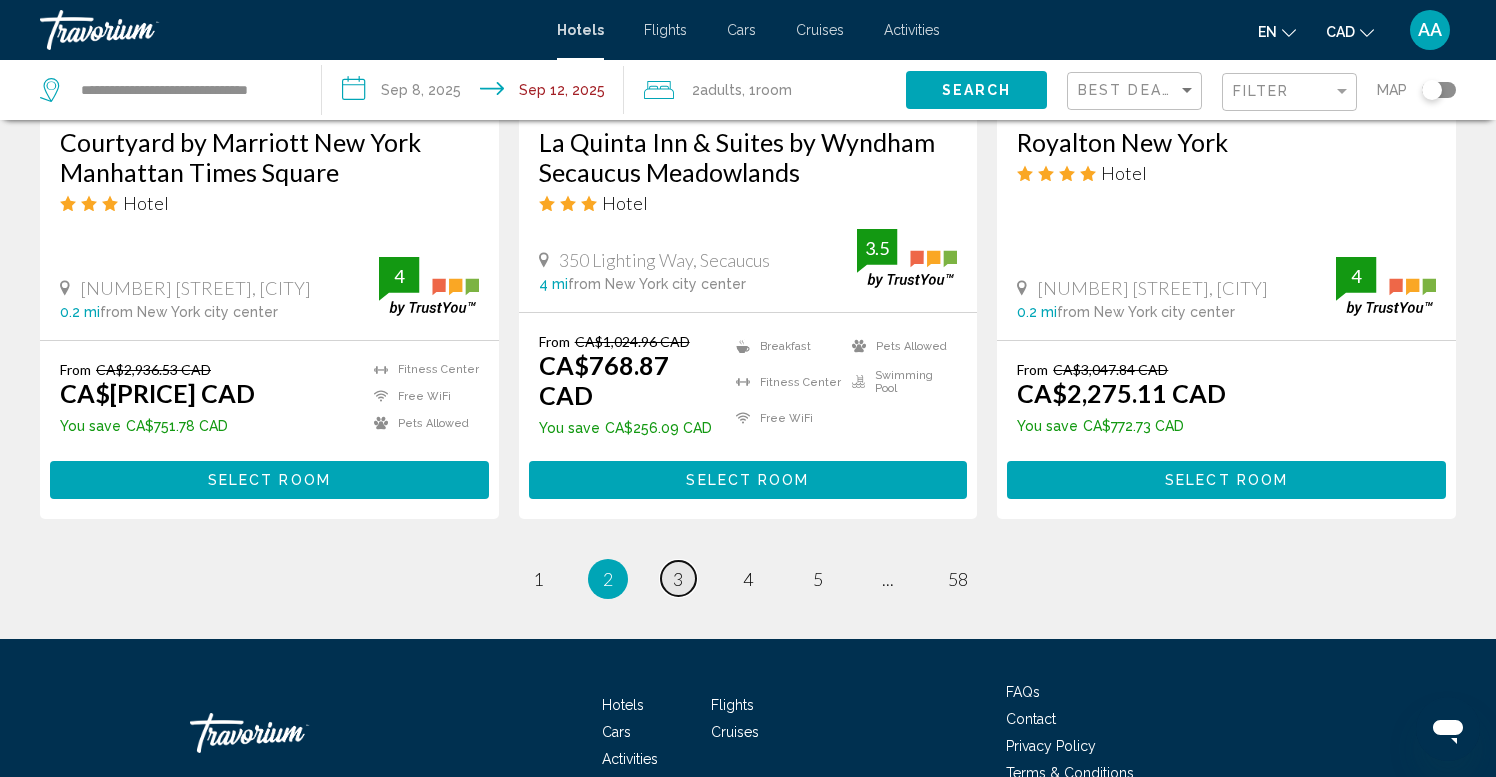 click on "3" at bounding box center (678, 579) 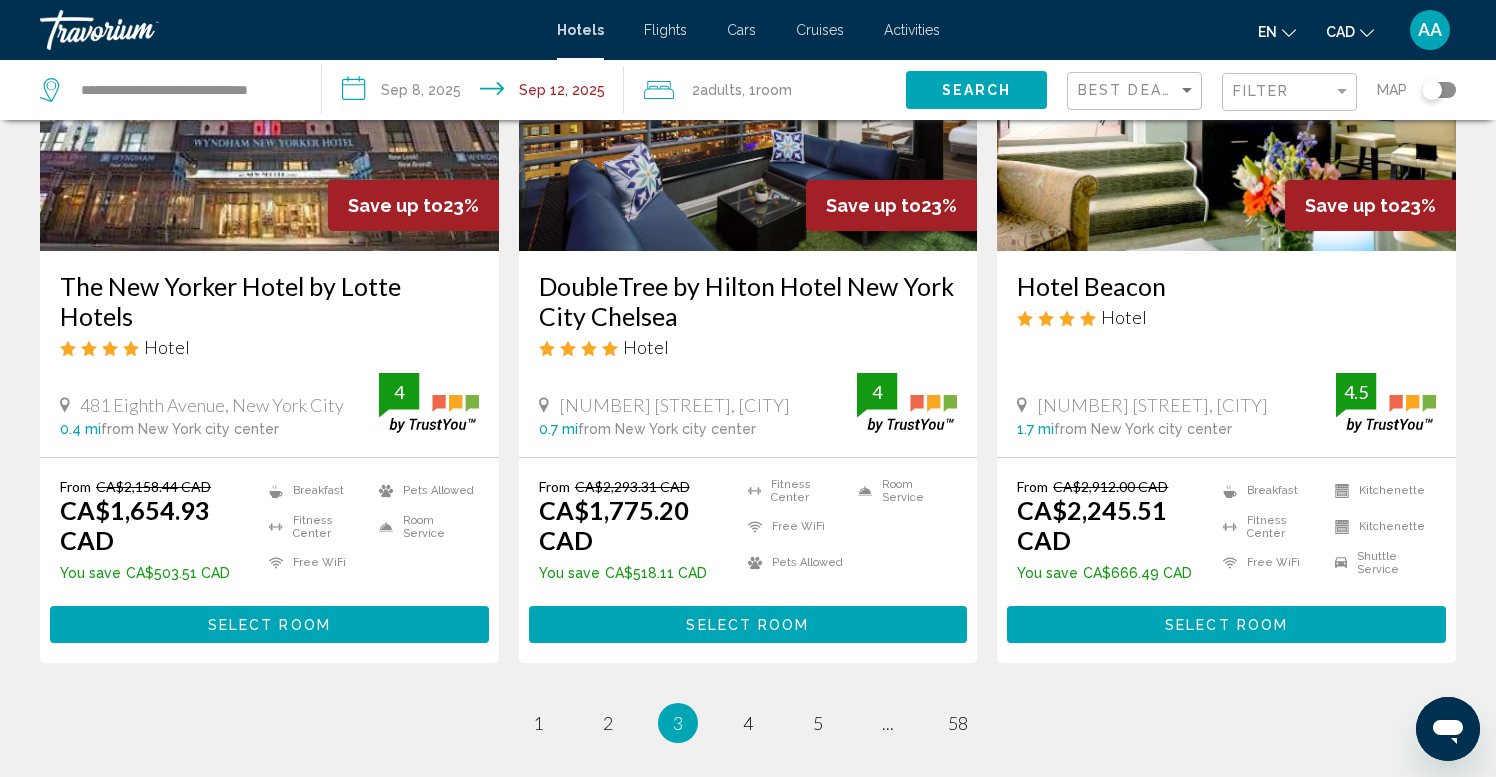 scroll, scrollTop: 2577, scrollLeft: 0, axis: vertical 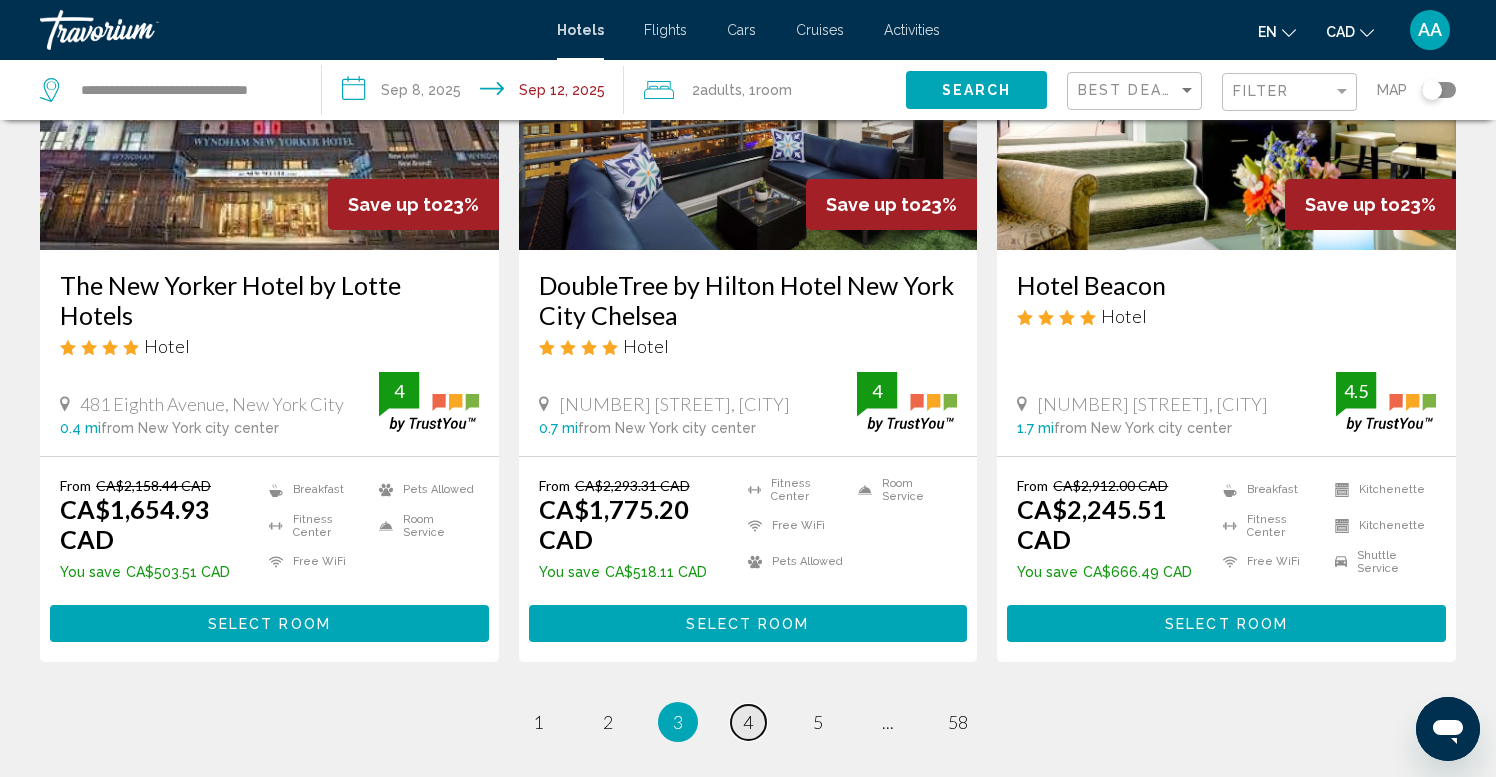 click on "4" at bounding box center [748, 722] 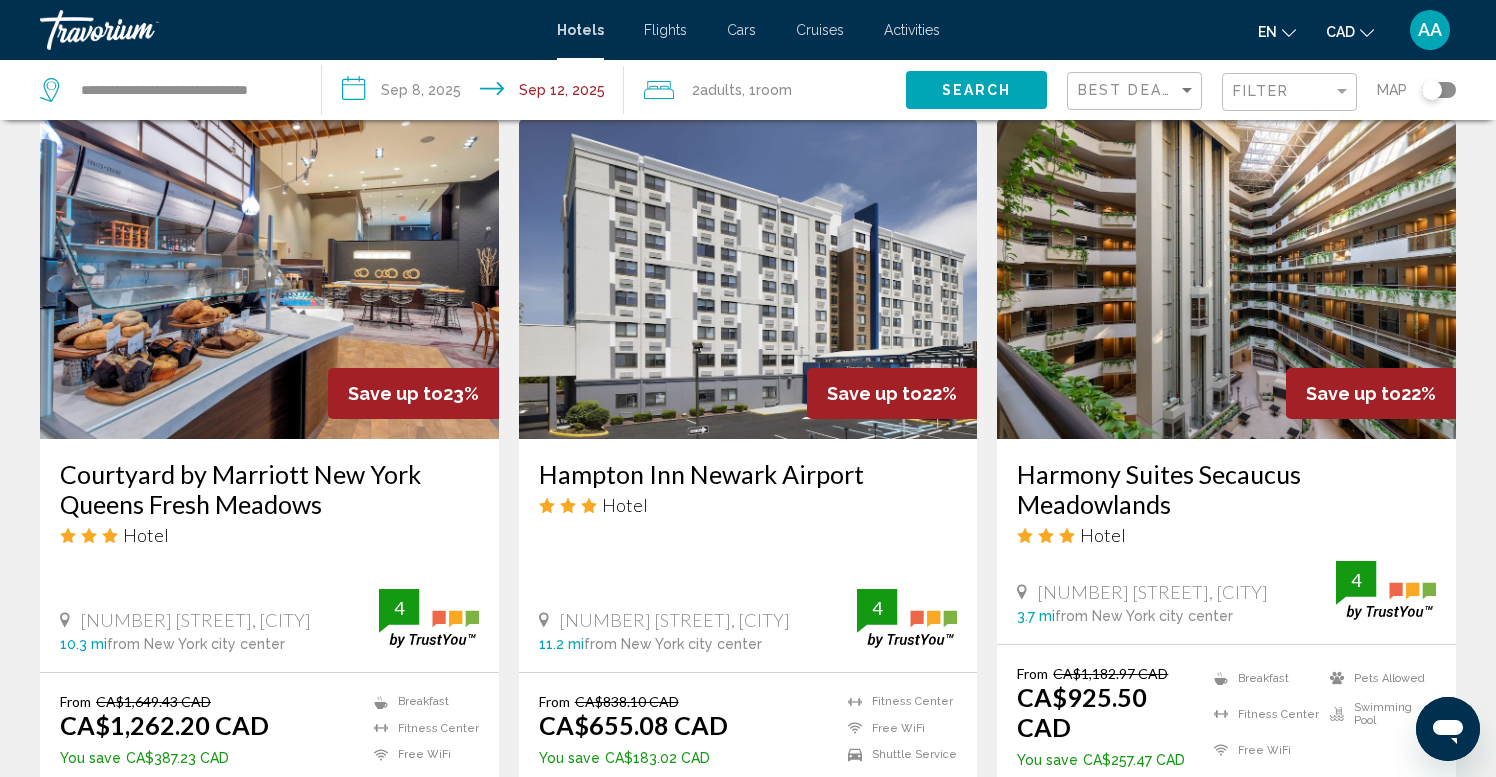 scroll, scrollTop: 831, scrollLeft: 0, axis: vertical 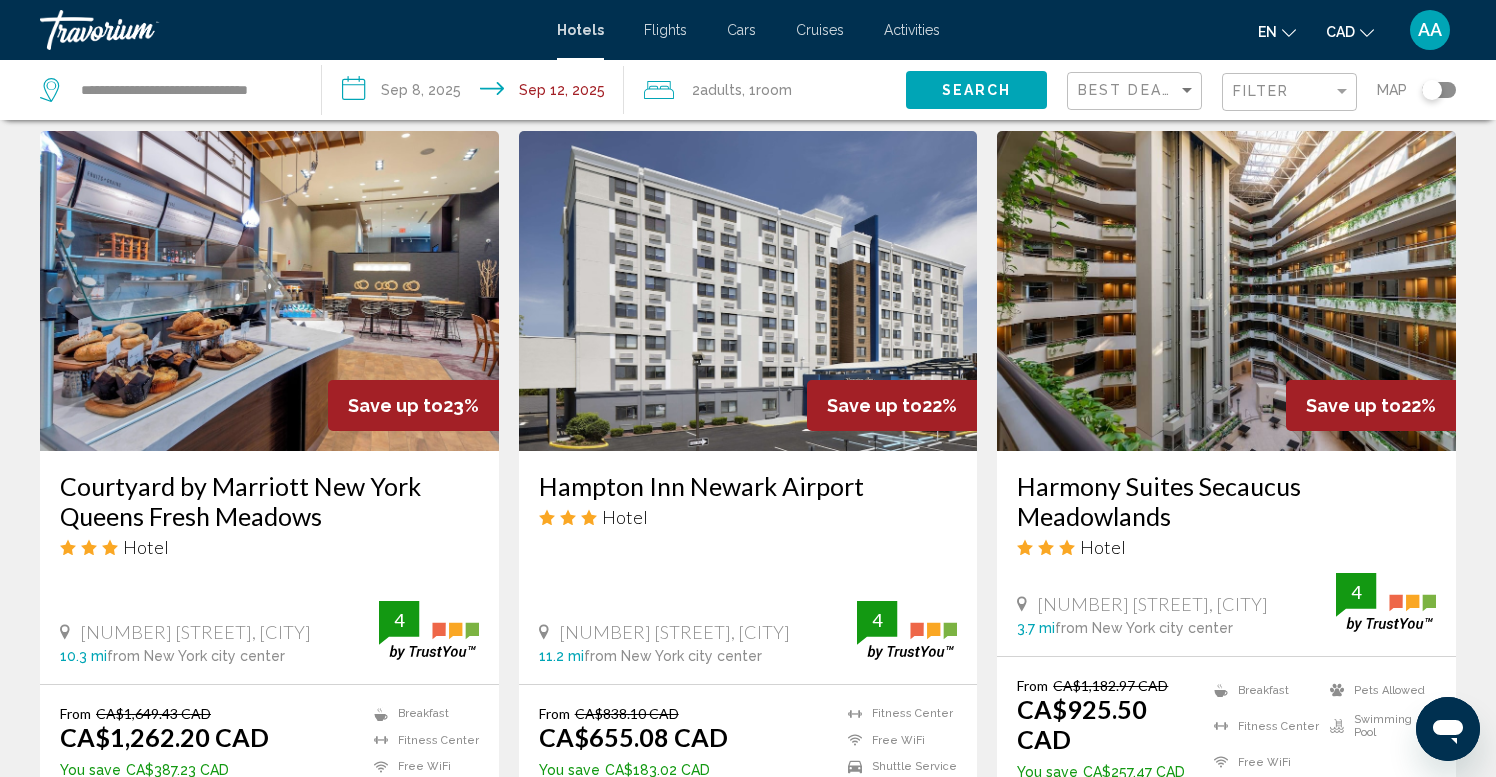 click at bounding box center (269, 291) 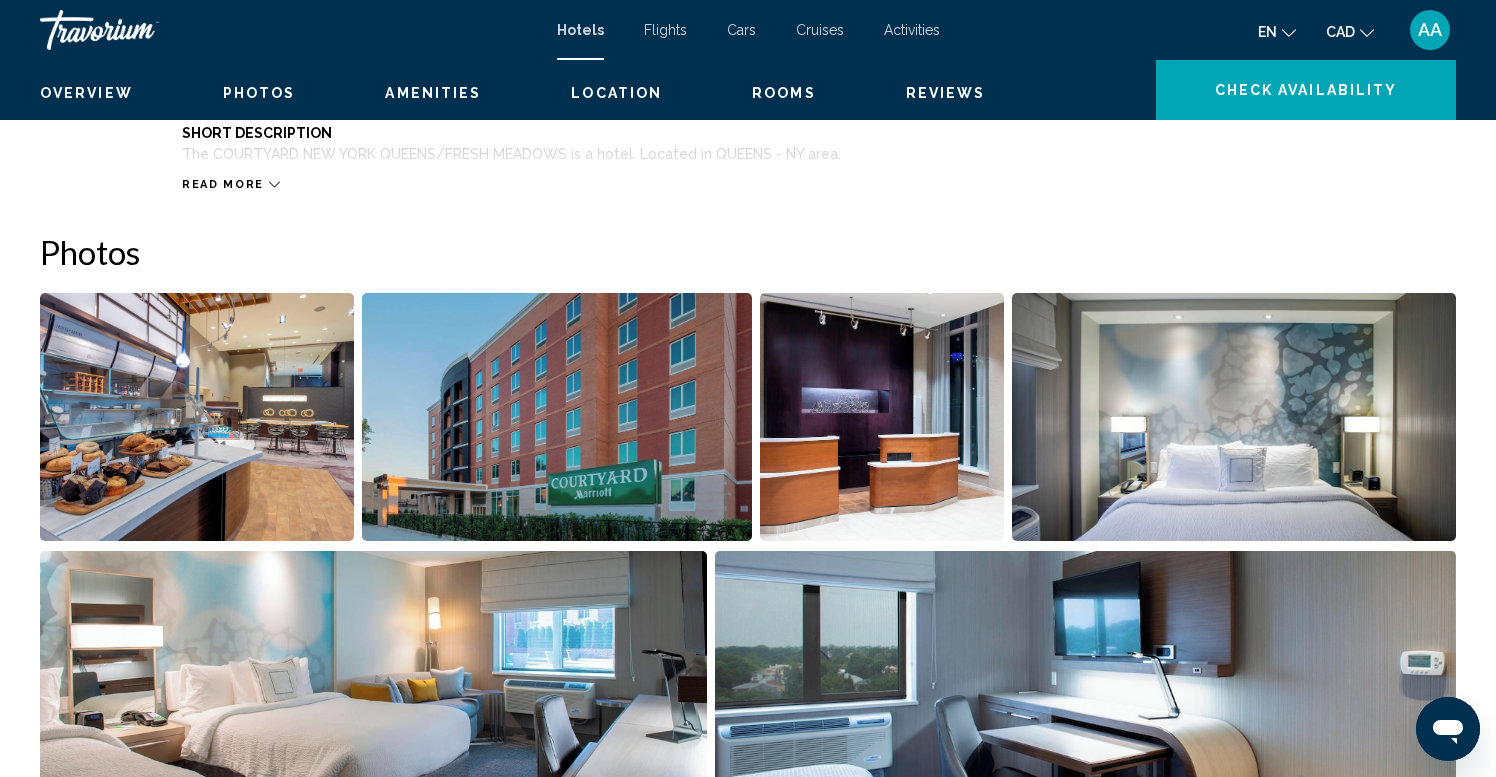 scroll, scrollTop: 0, scrollLeft: 0, axis: both 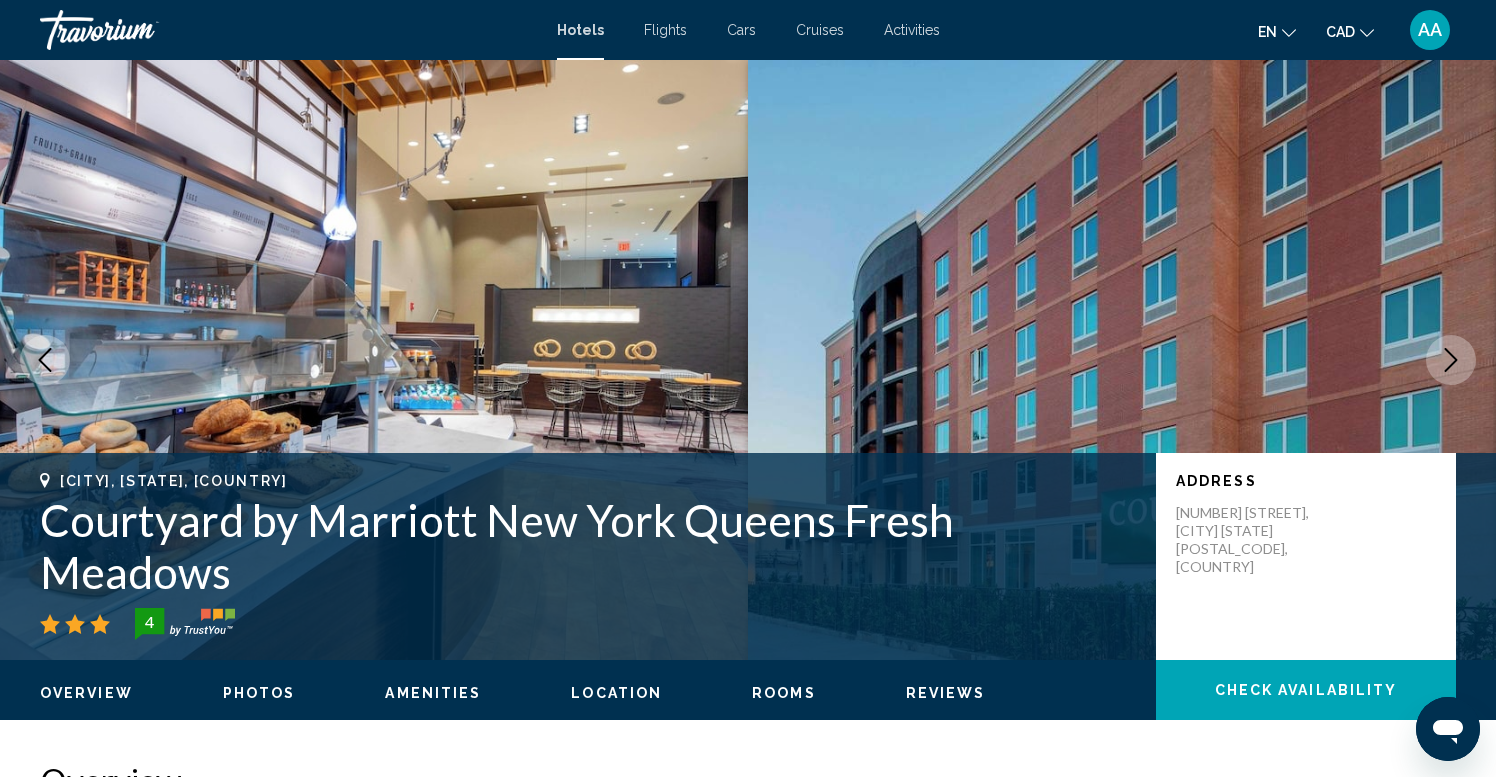 click 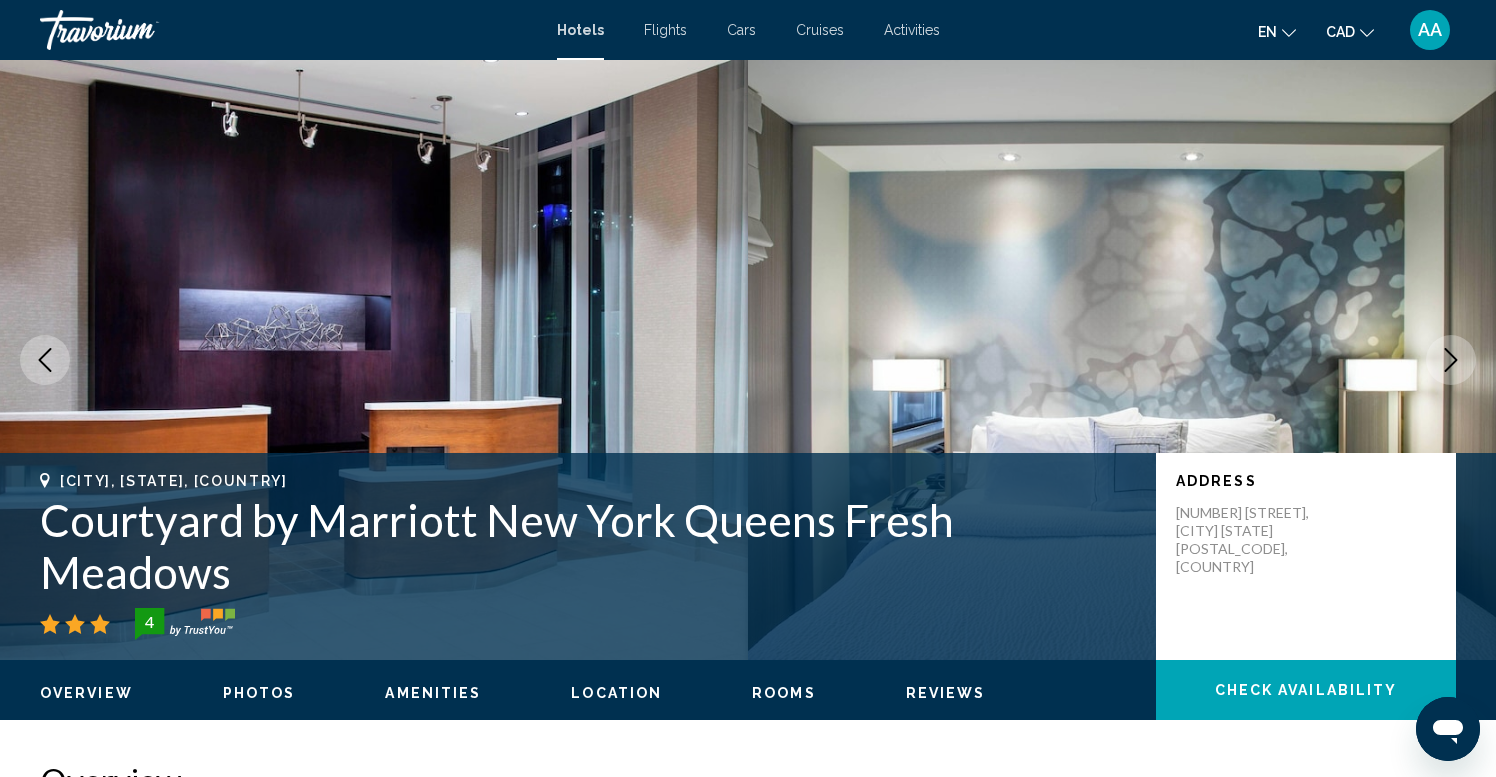 click 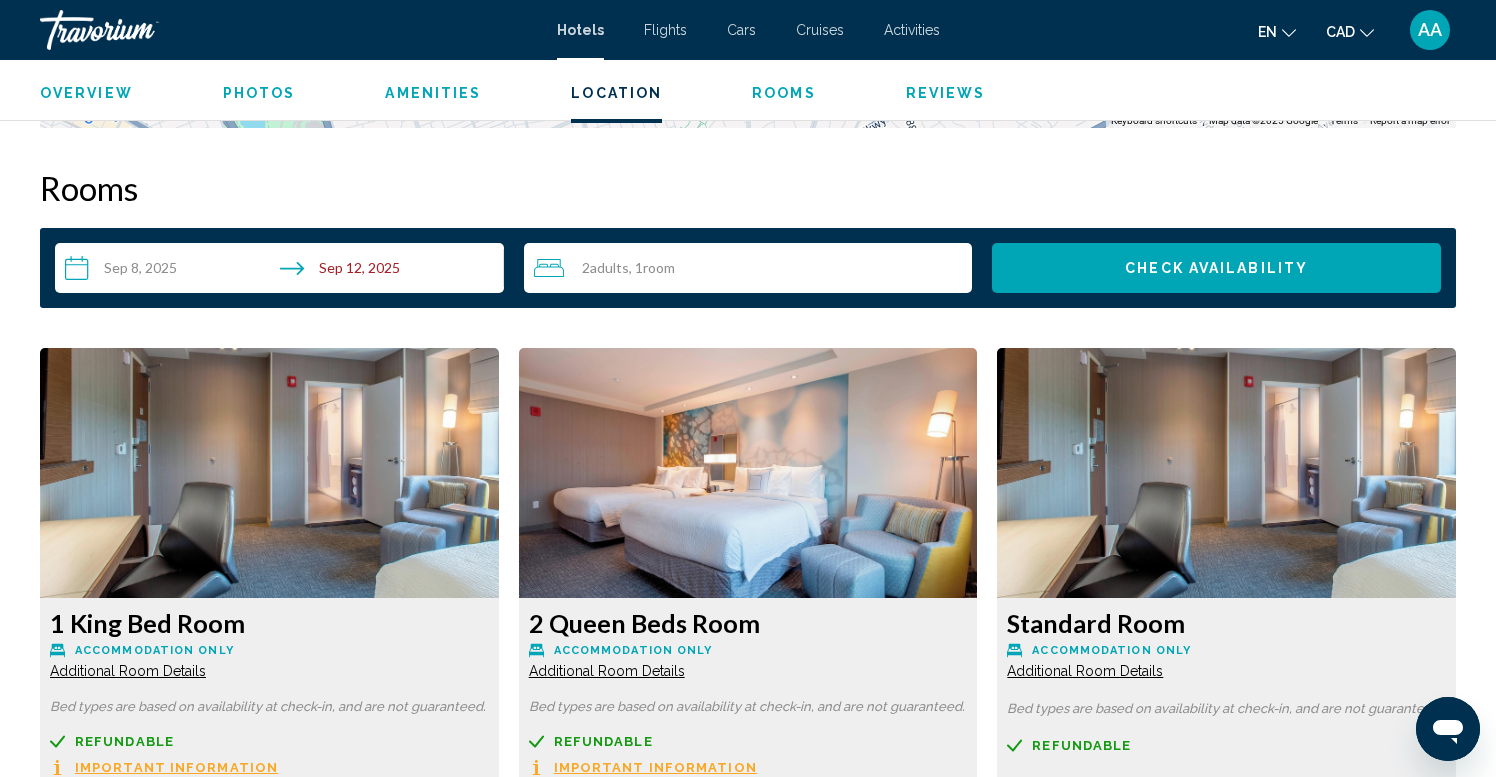 scroll, scrollTop: 2452, scrollLeft: 0, axis: vertical 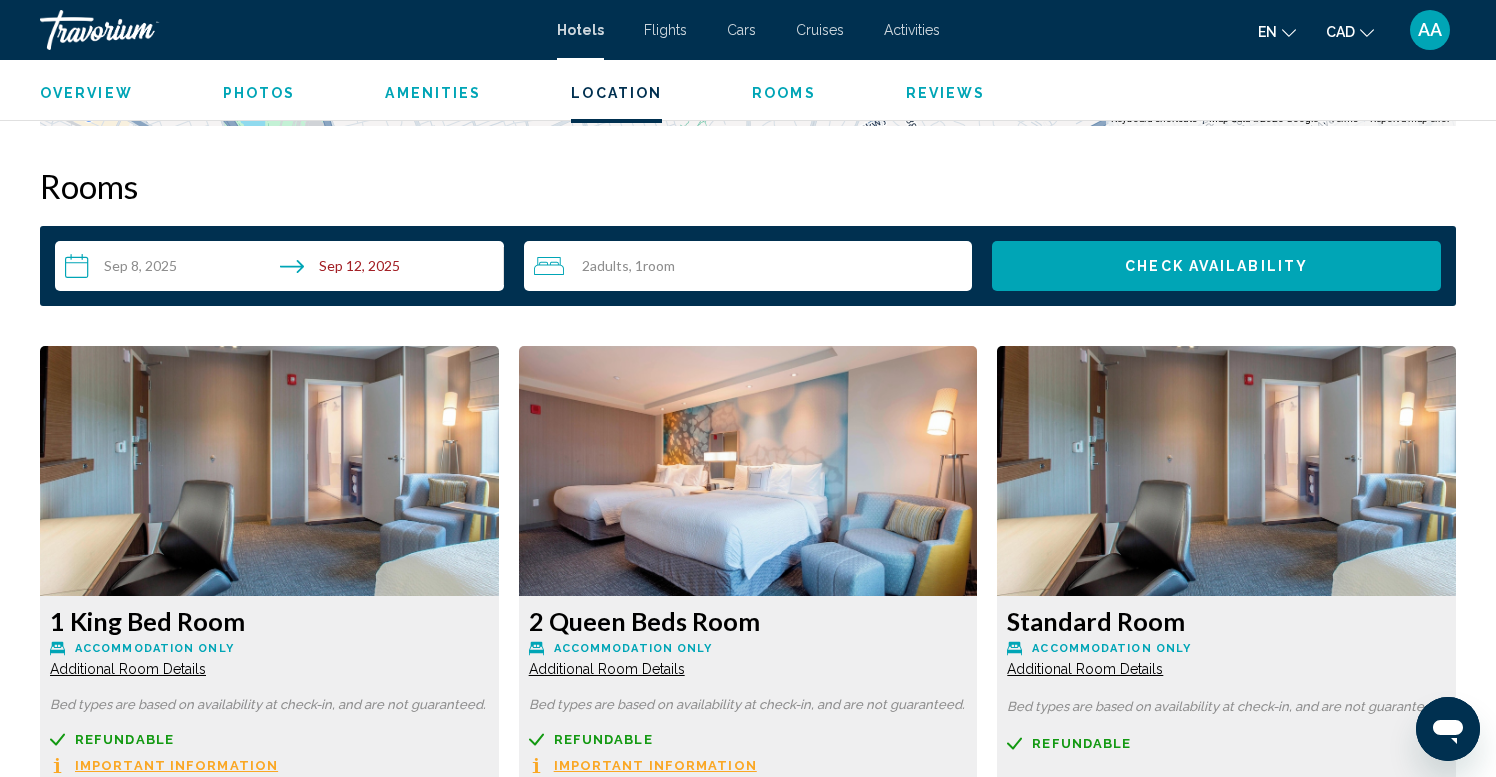 click at bounding box center [269, 471] 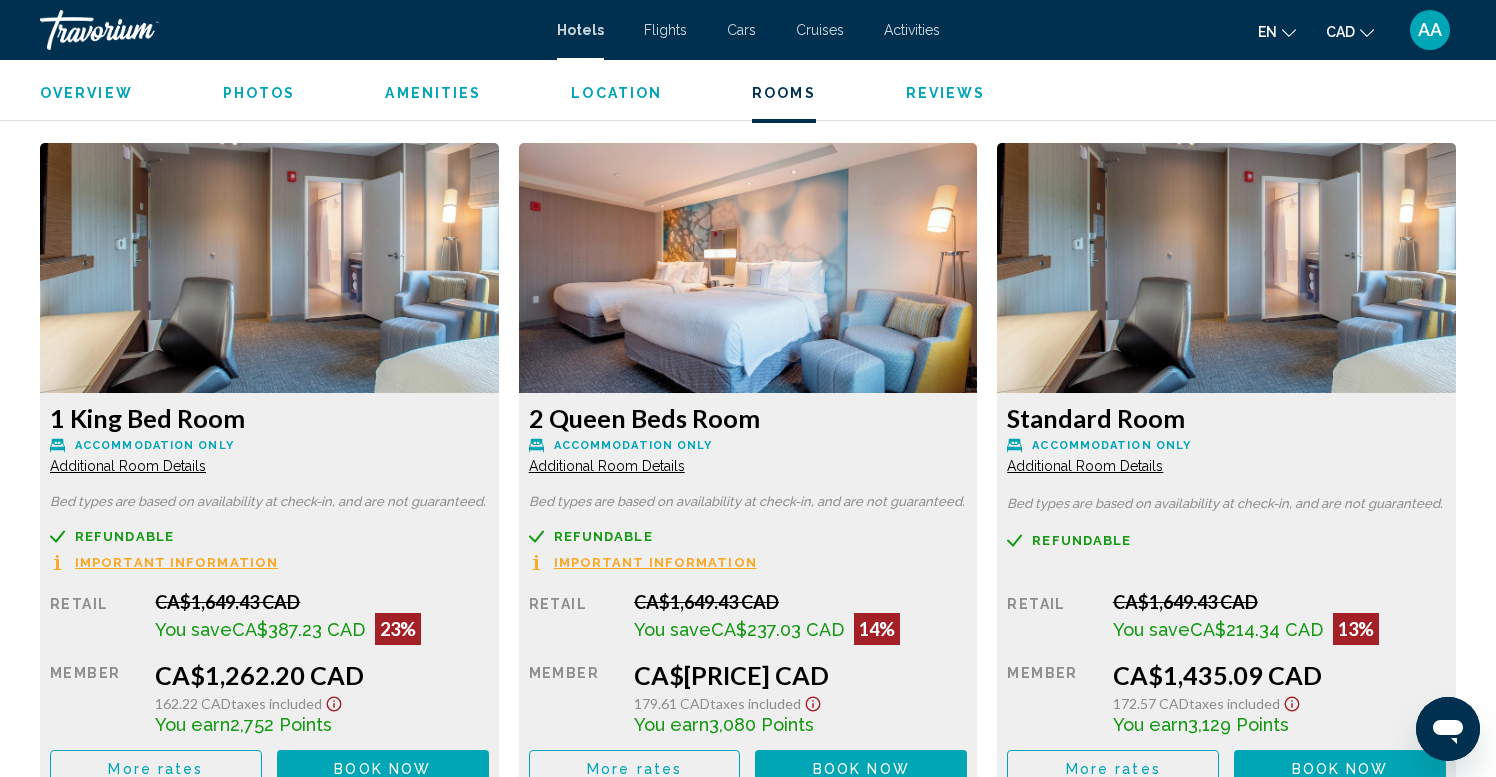 scroll, scrollTop: 2652, scrollLeft: 0, axis: vertical 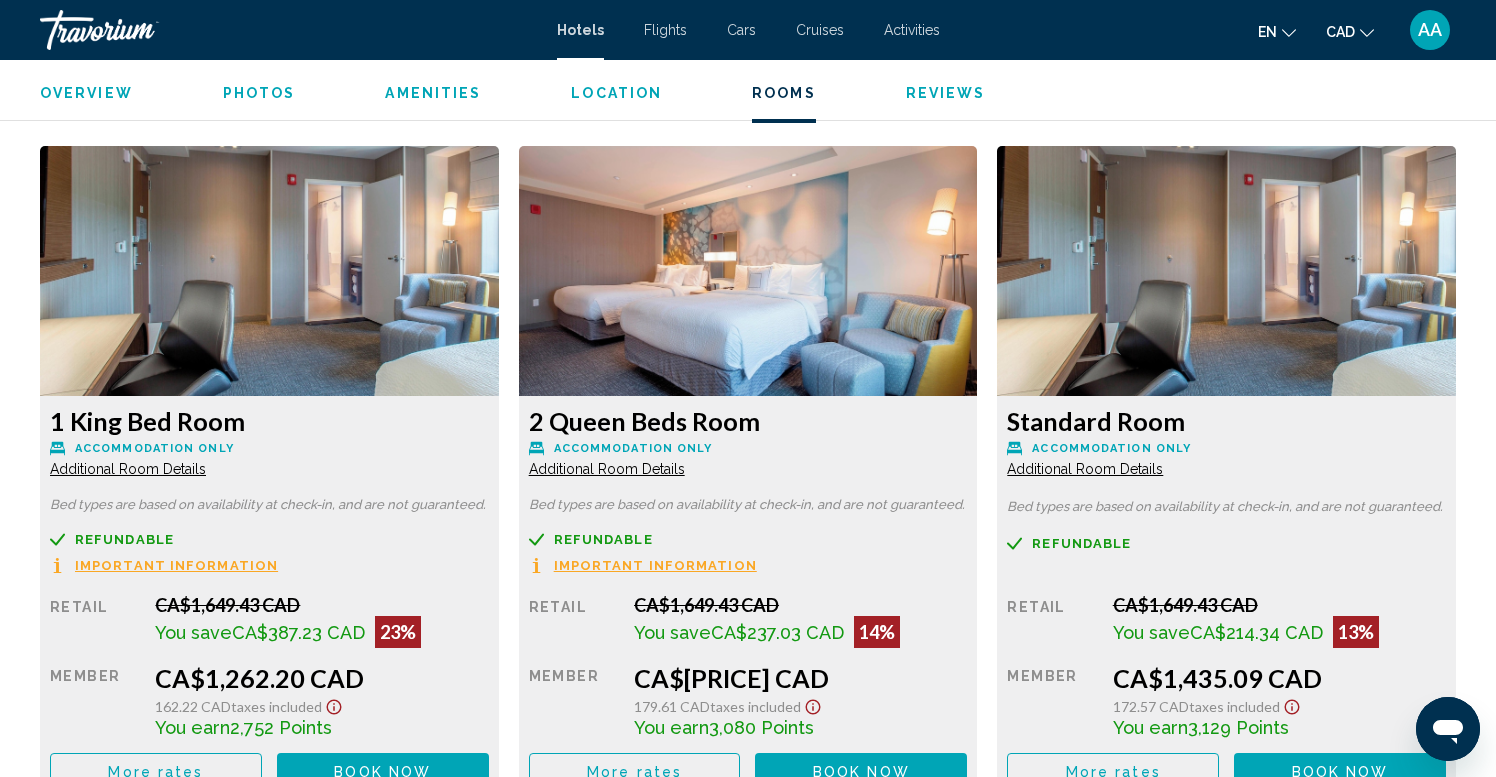 click at bounding box center (269, 271) 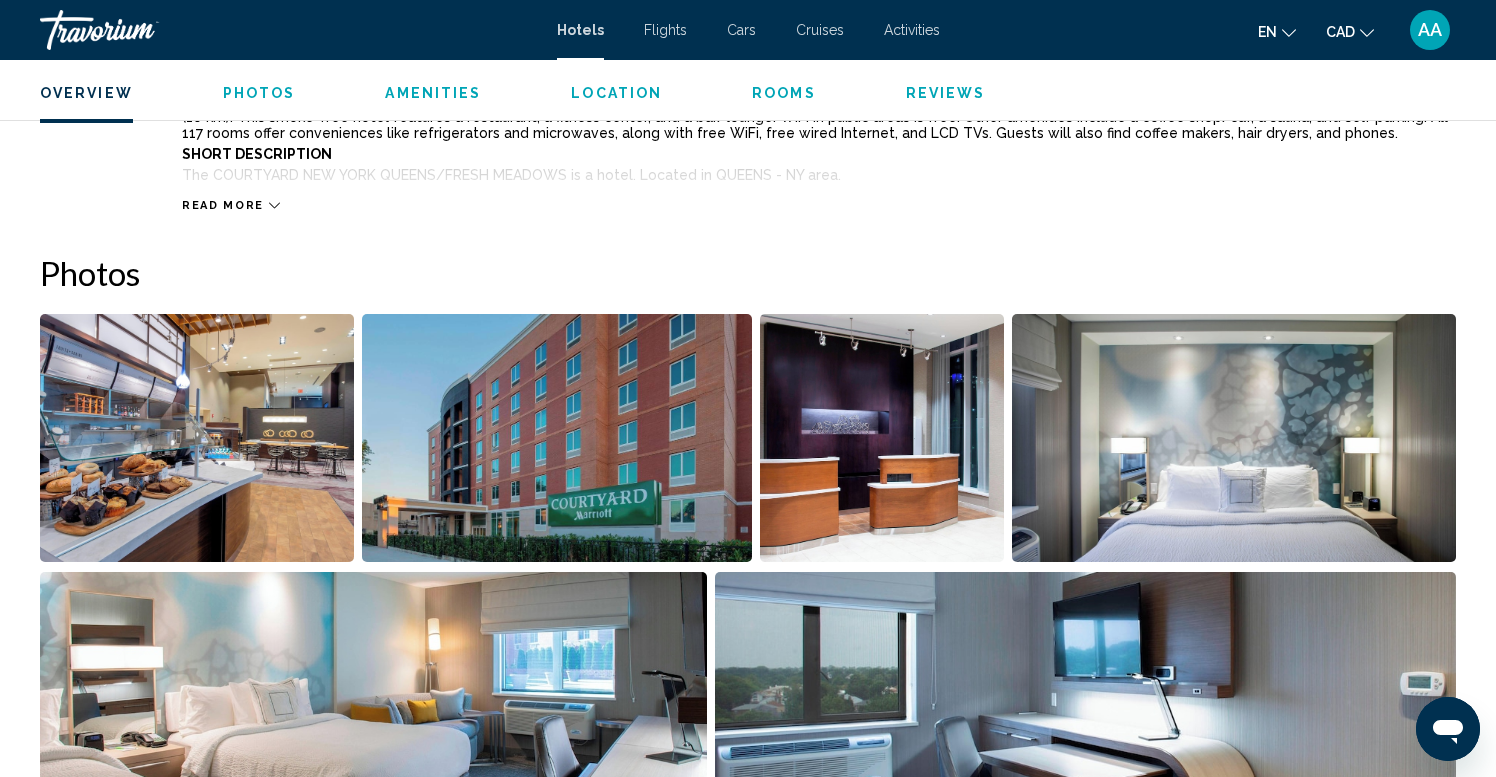 scroll, scrollTop: 0, scrollLeft: 0, axis: both 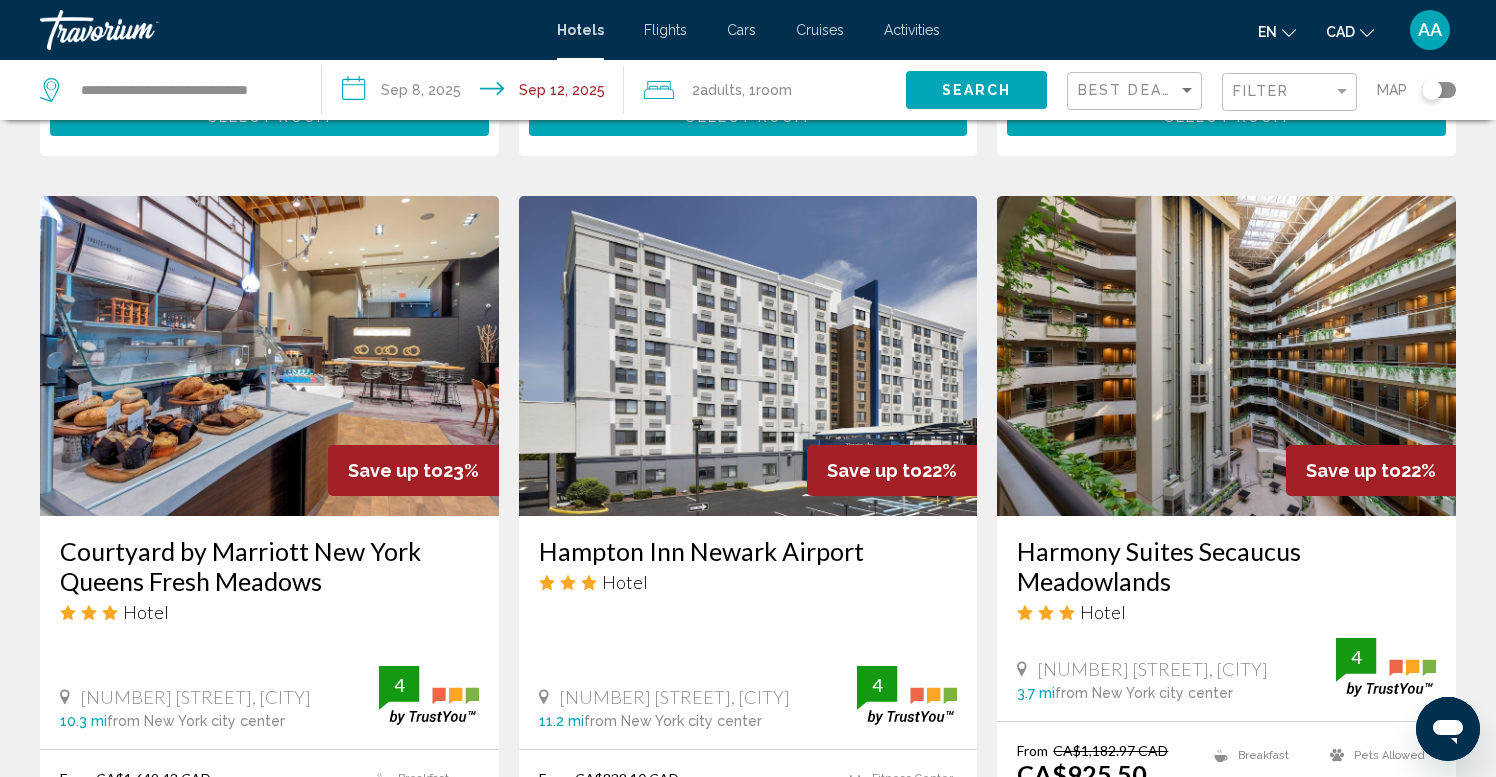 click at bounding box center (1226, 356) 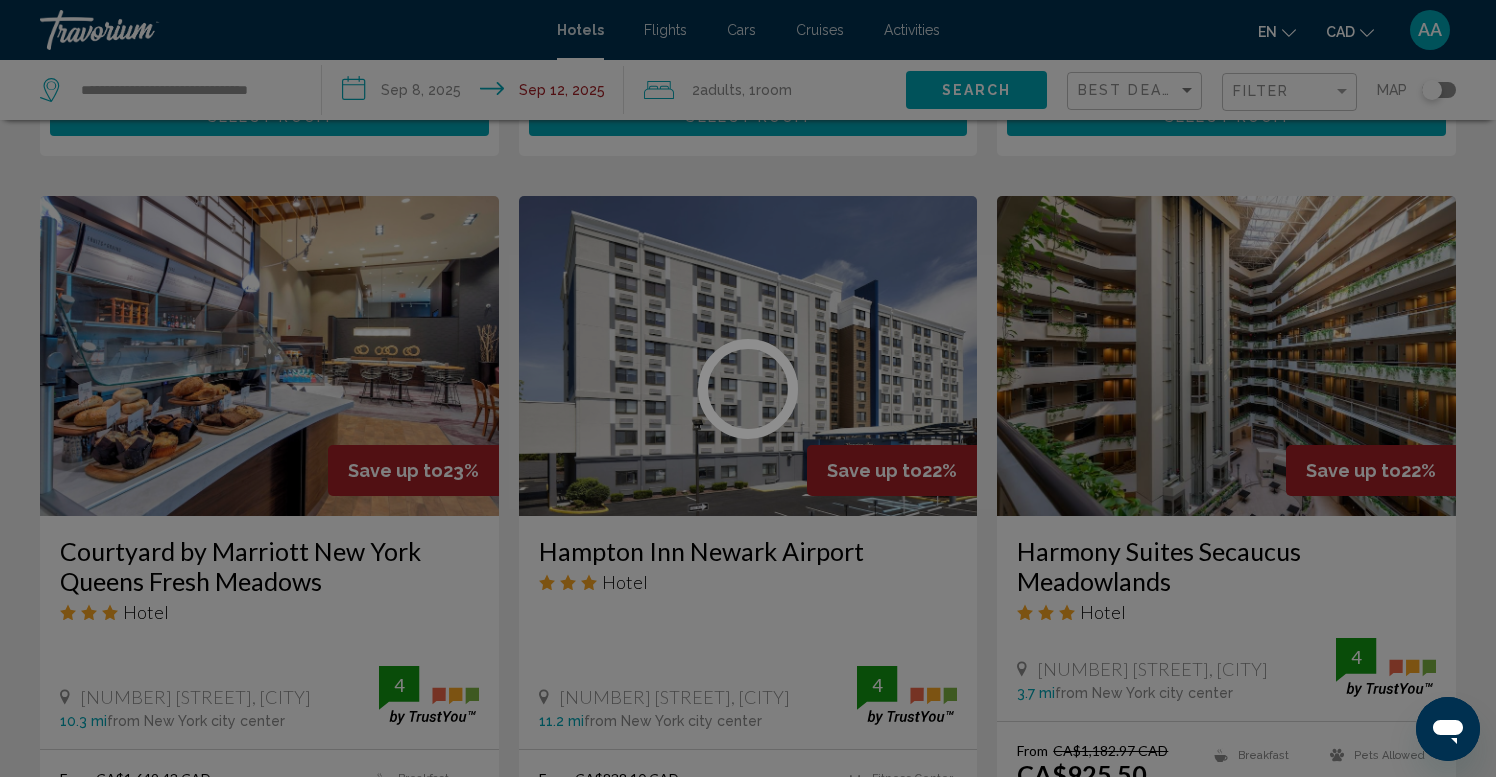 scroll, scrollTop: 0, scrollLeft: 0, axis: both 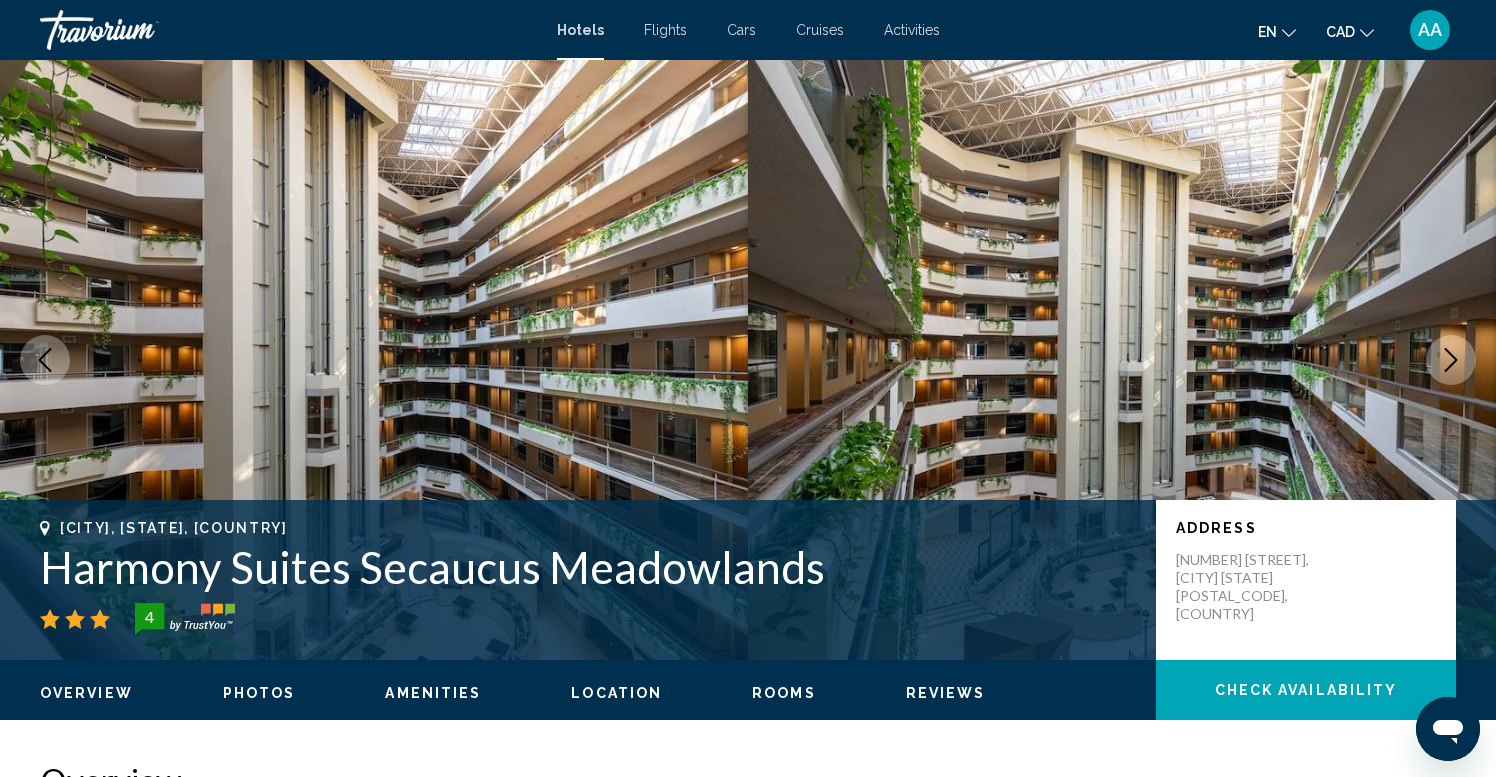 click 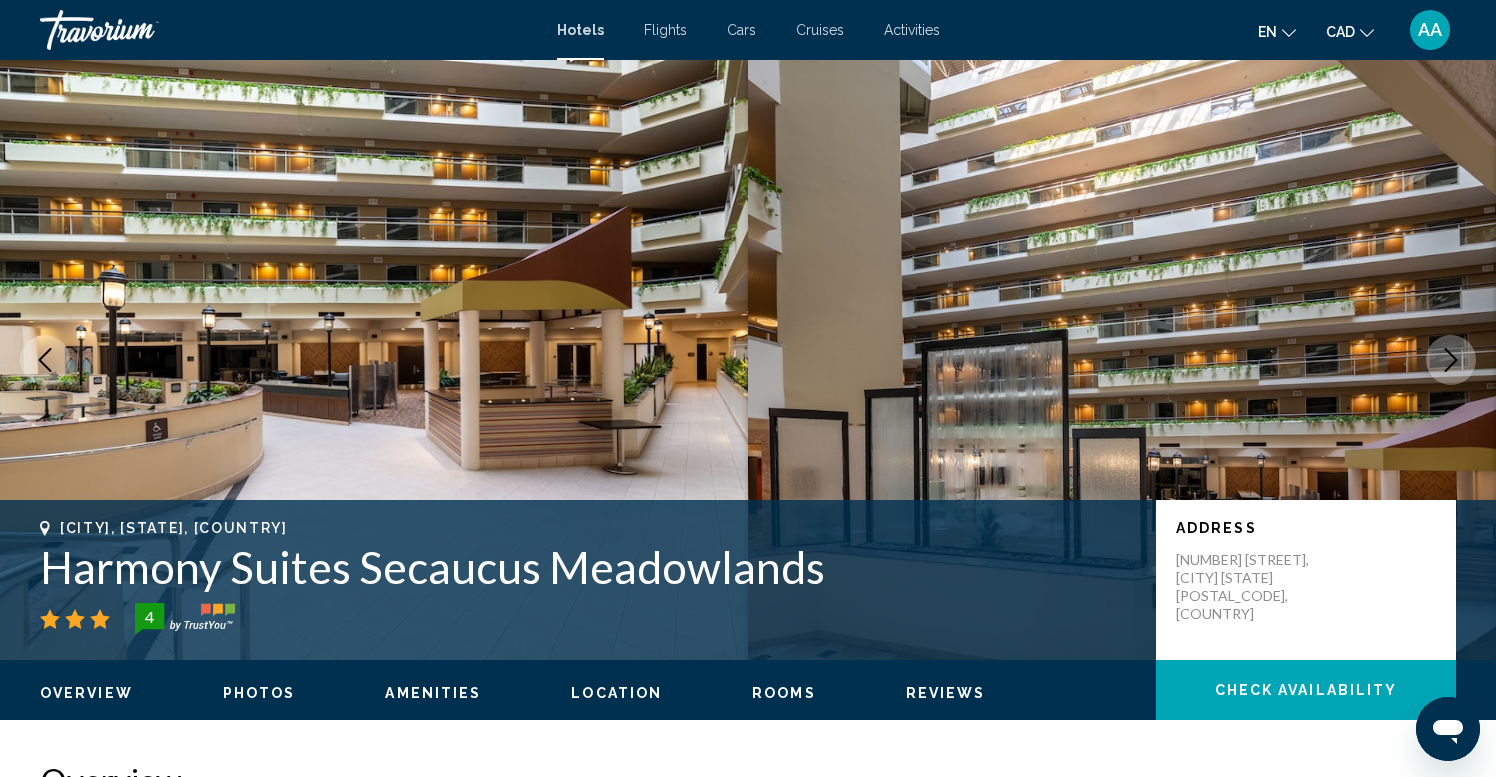 click 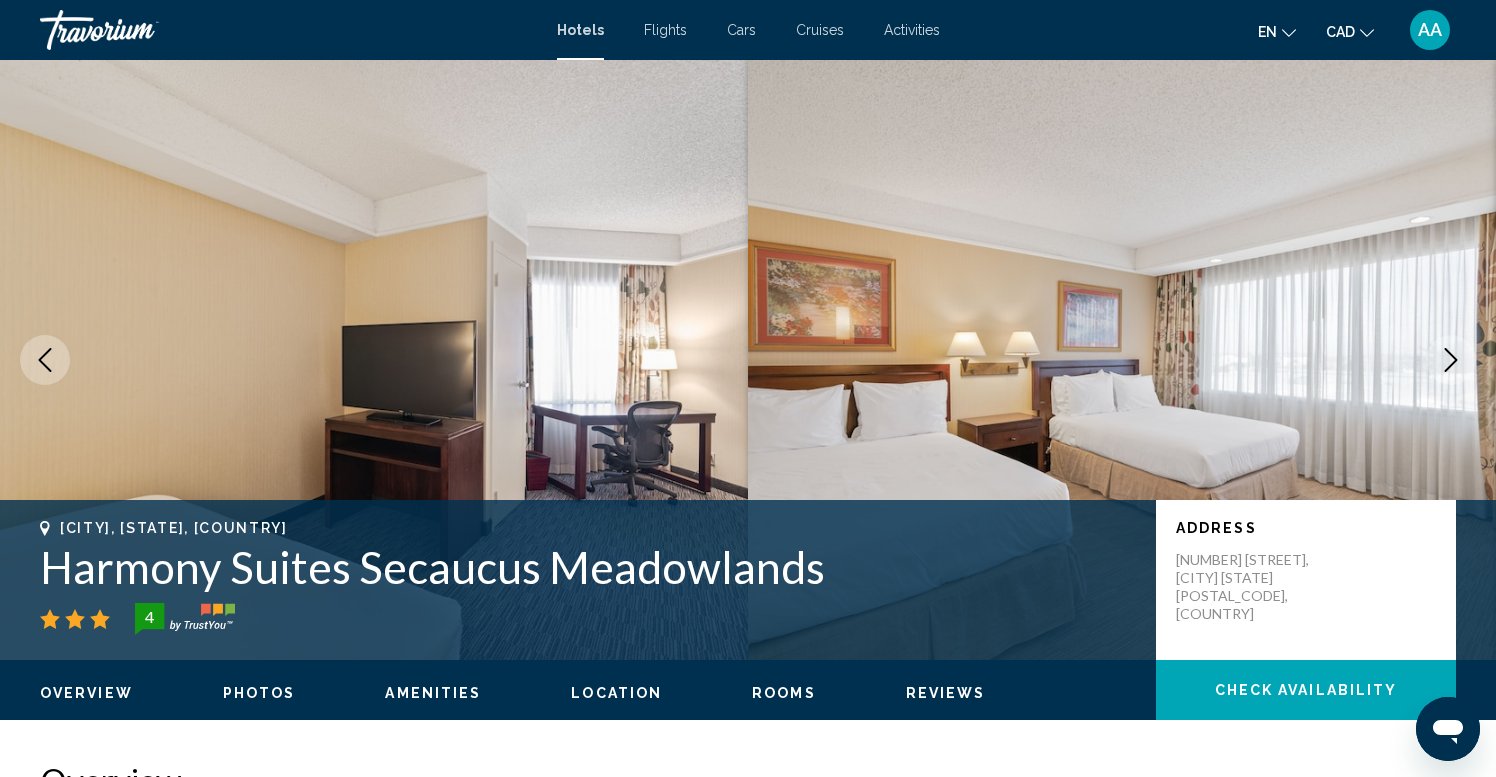 click 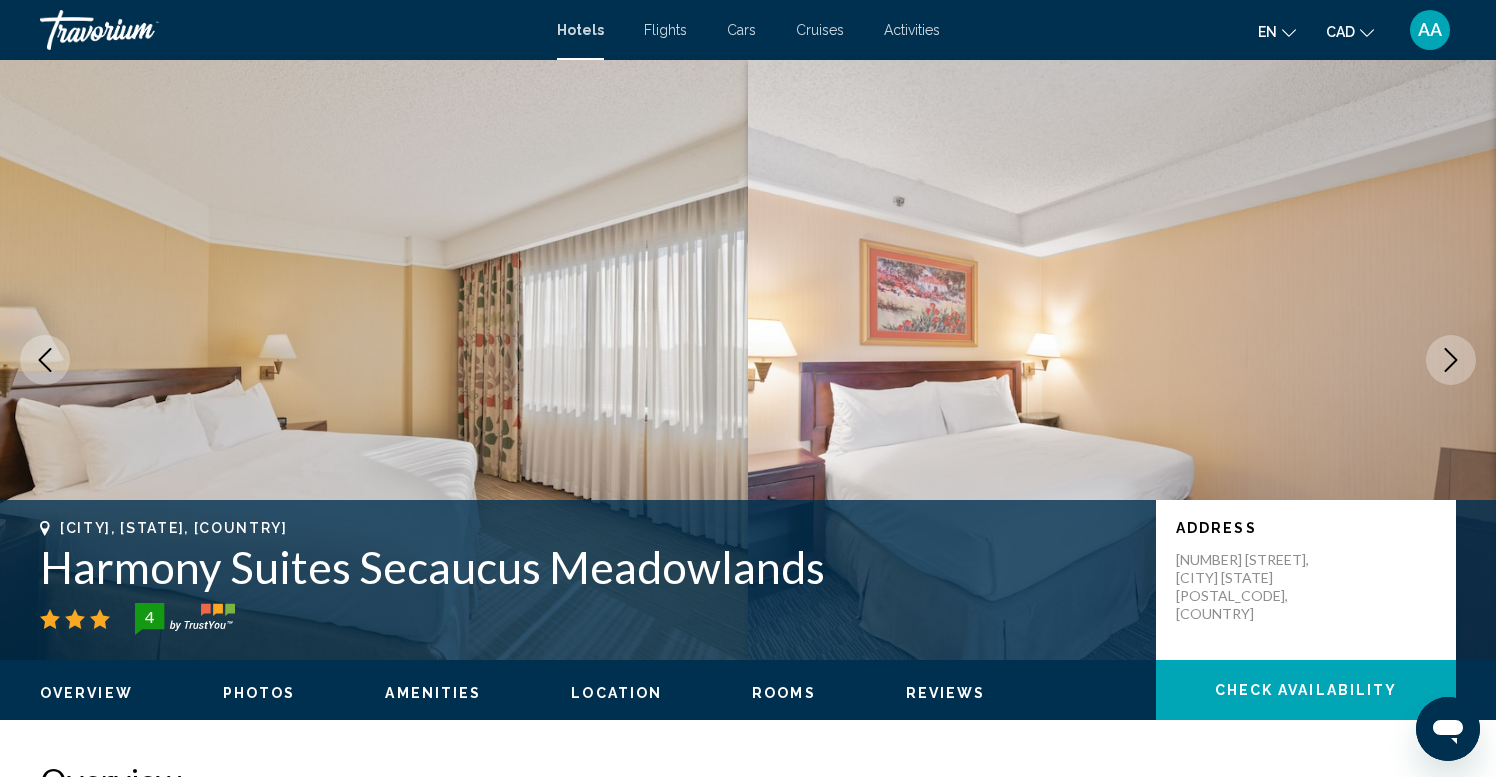 click 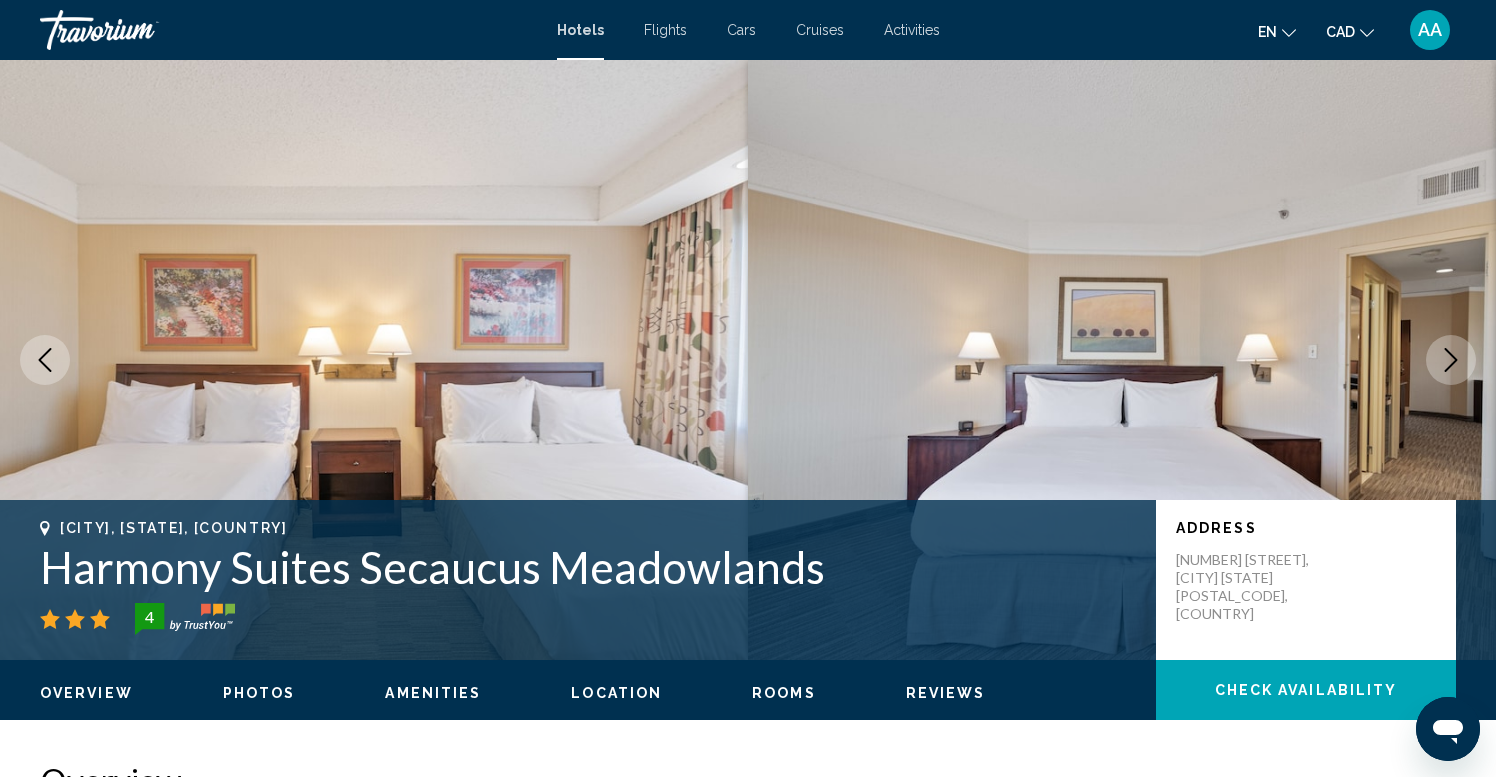 click 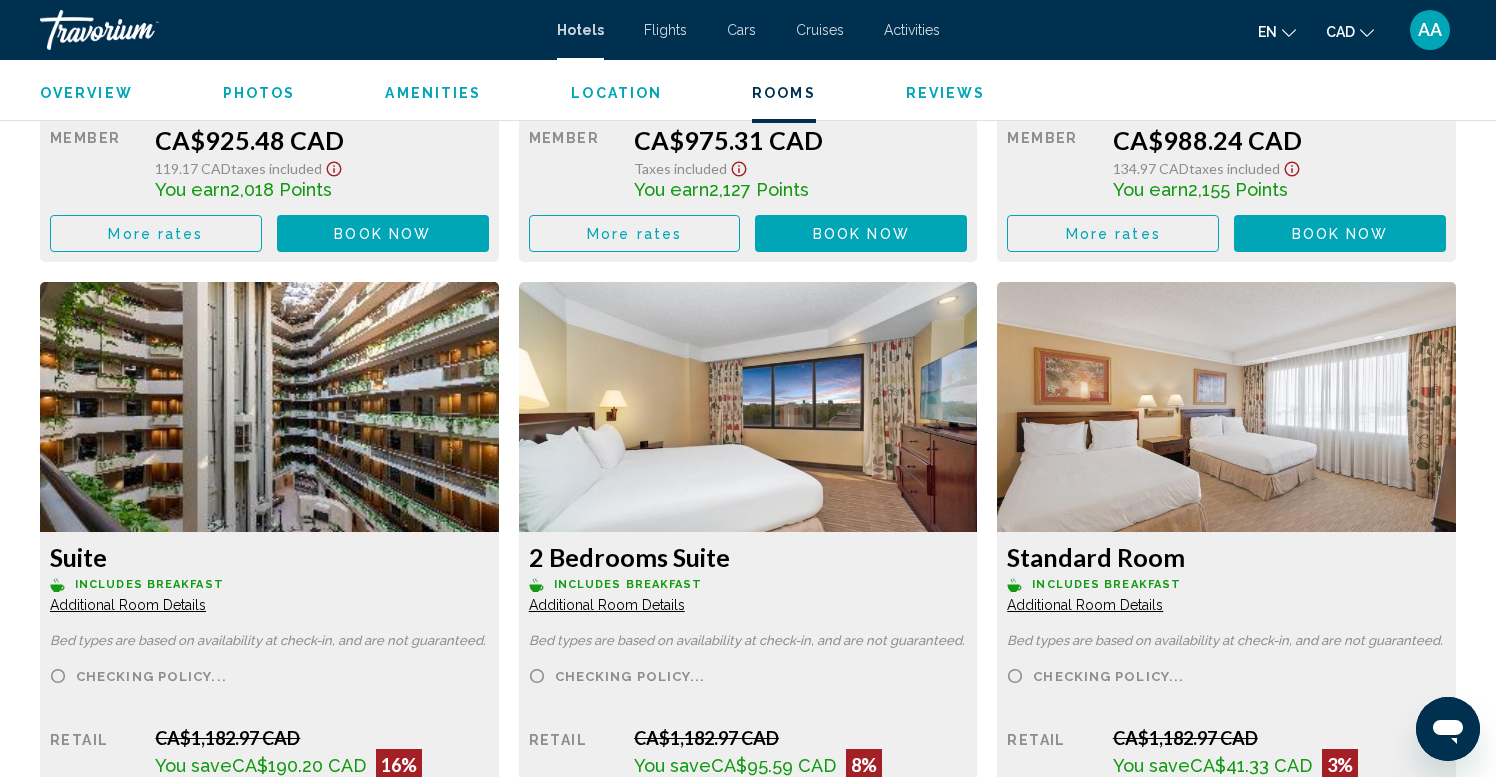 scroll, scrollTop: 3194, scrollLeft: 0, axis: vertical 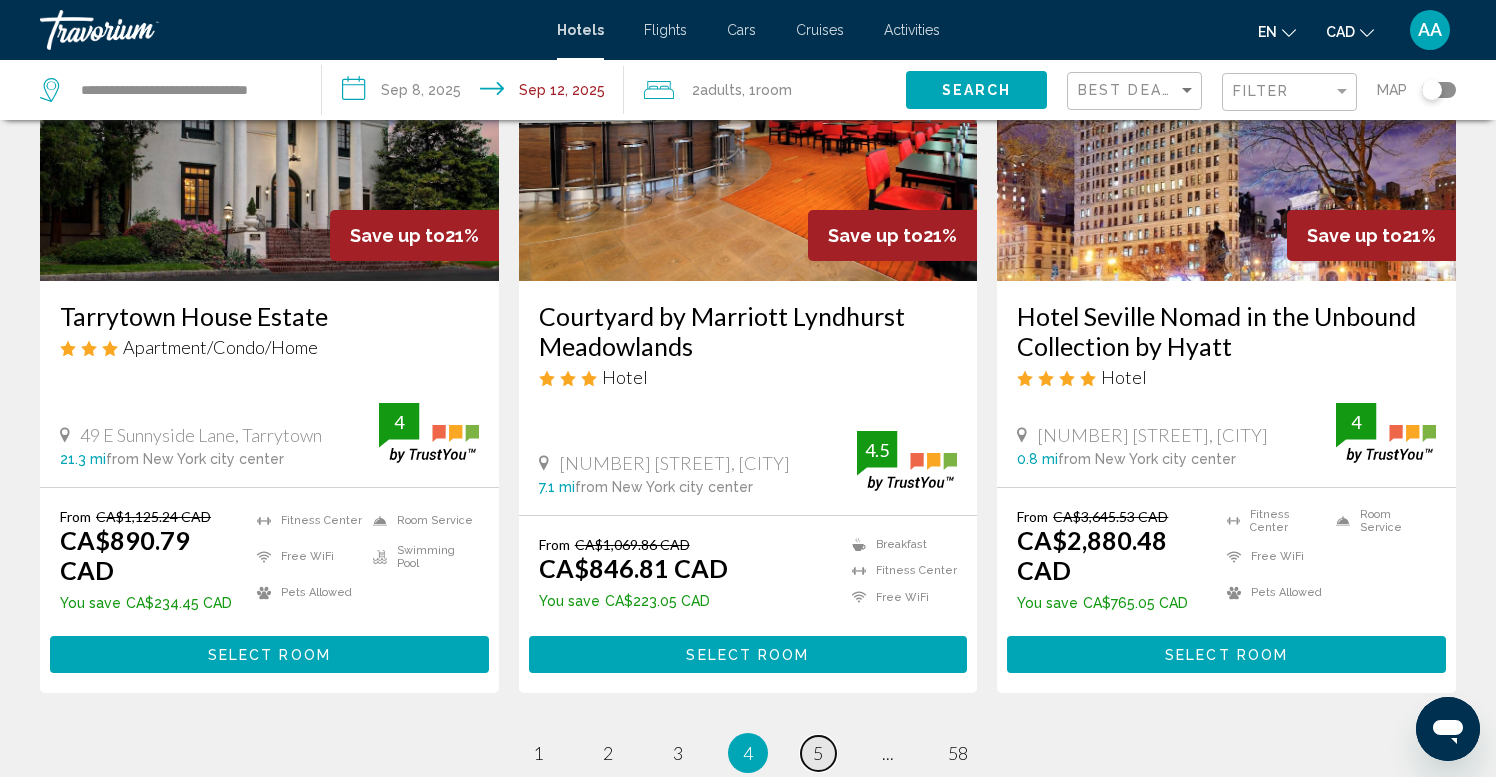 click on "5" at bounding box center [818, 753] 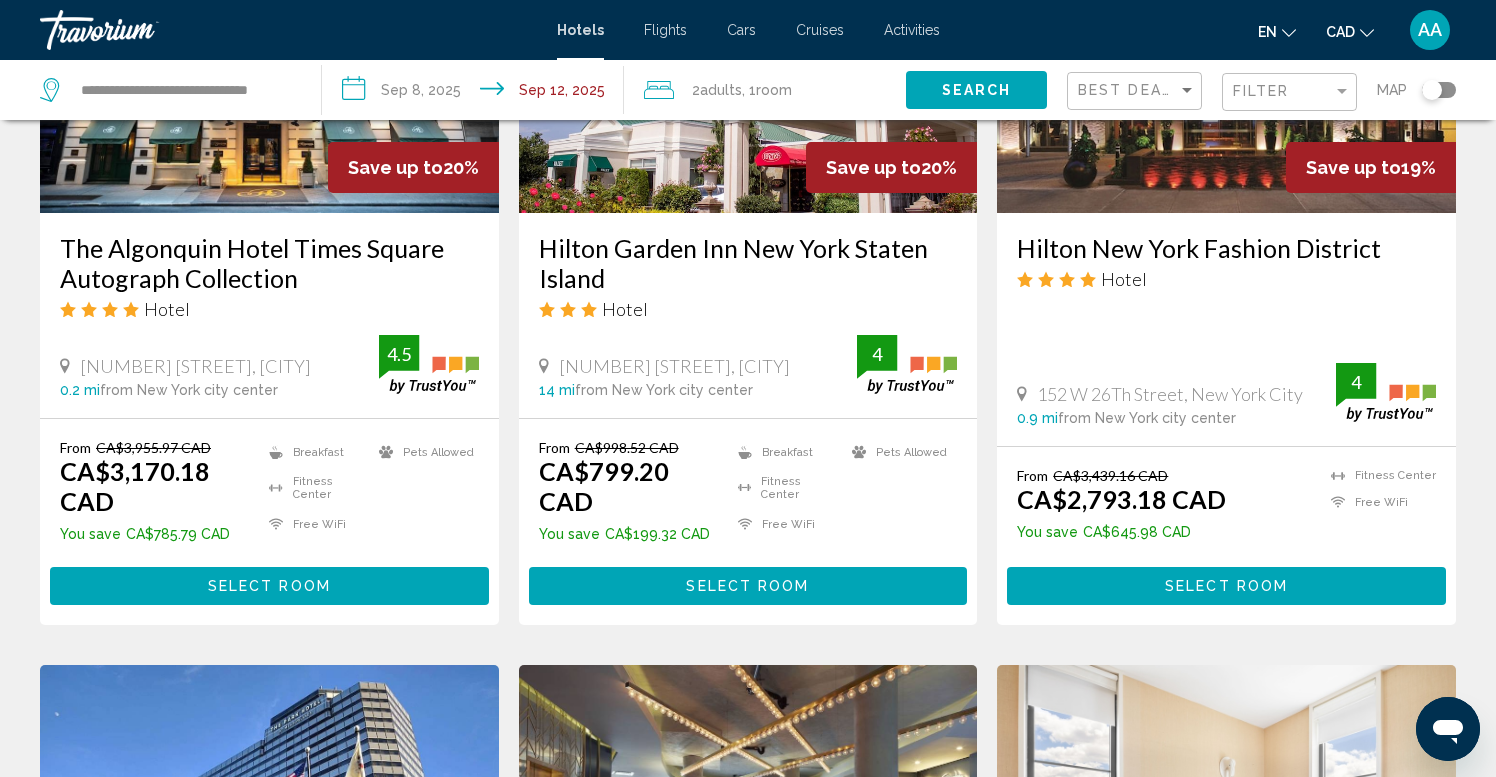 scroll, scrollTop: 990, scrollLeft: 0, axis: vertical 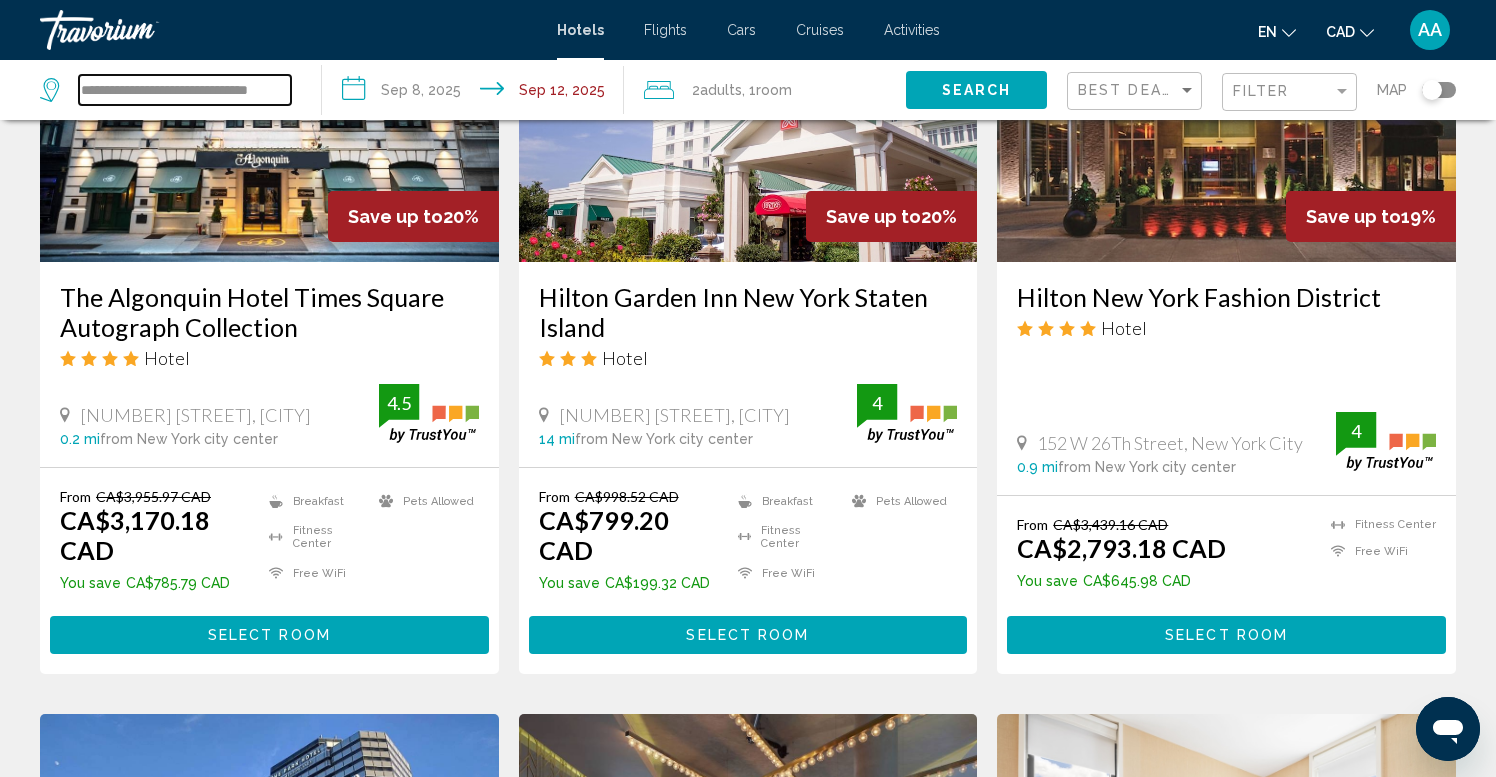 click on "**********" at bounding box center (185, 90) 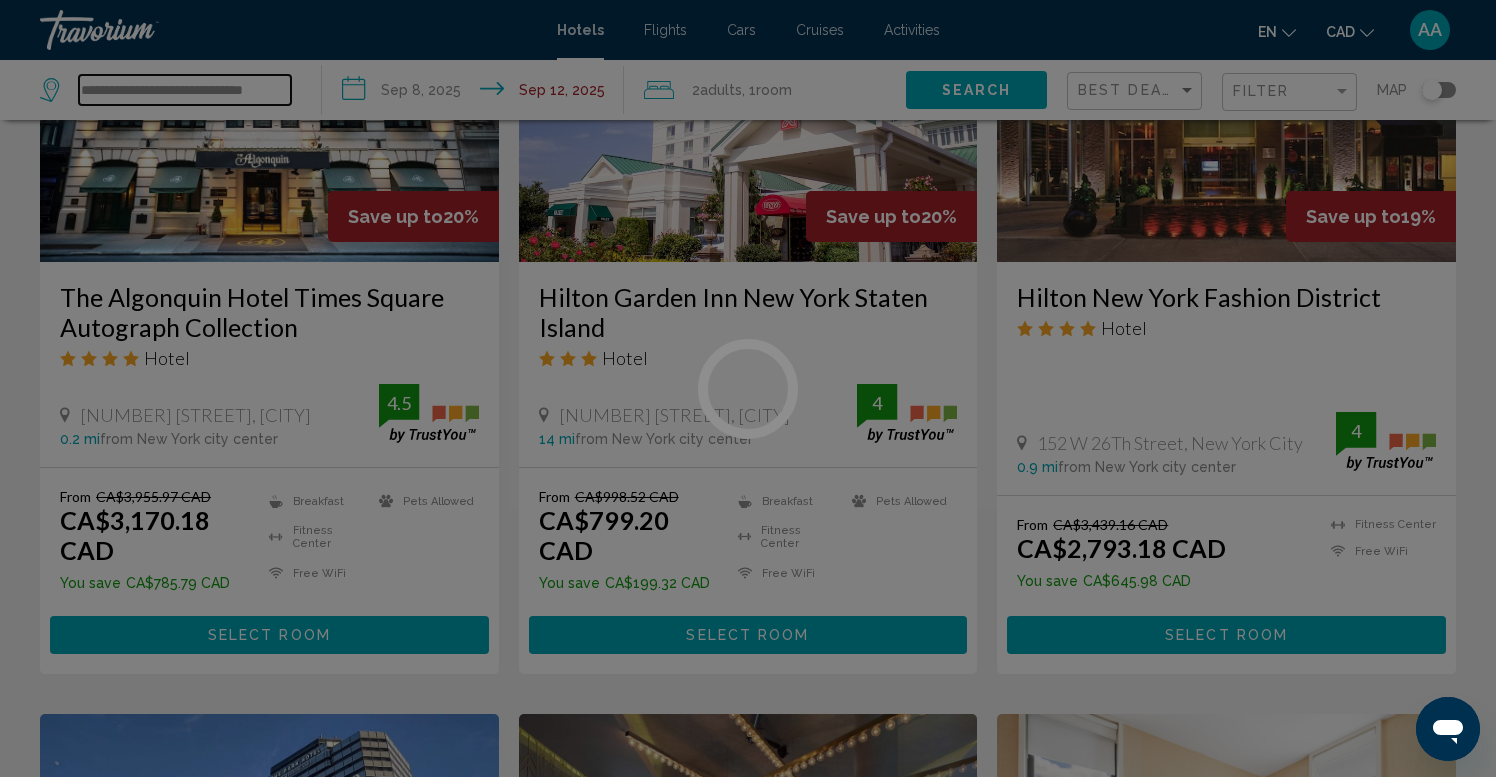 scroll, scrollTop: 0, scrollLeft: 0, axis: both 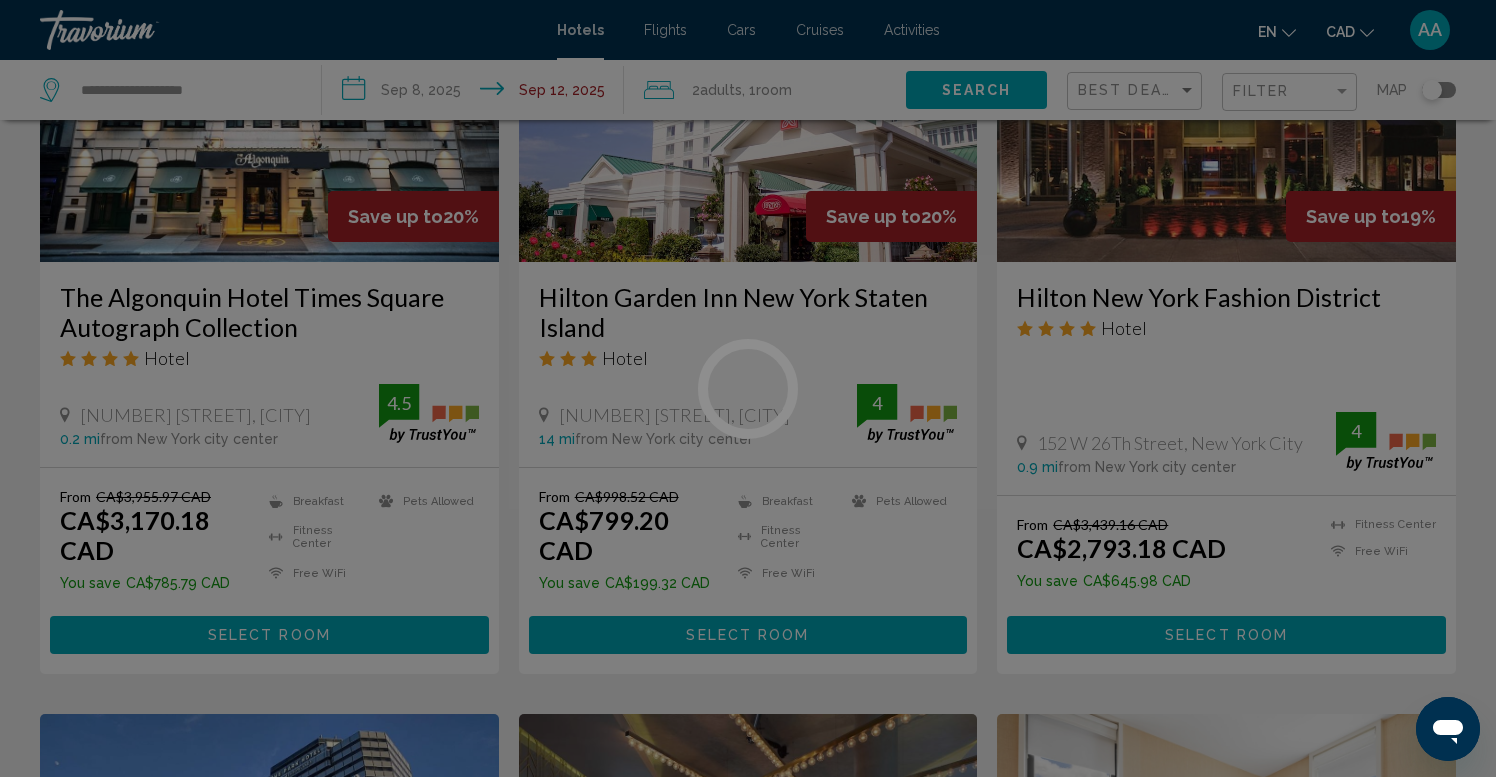 click at bounding box center [748, 388] 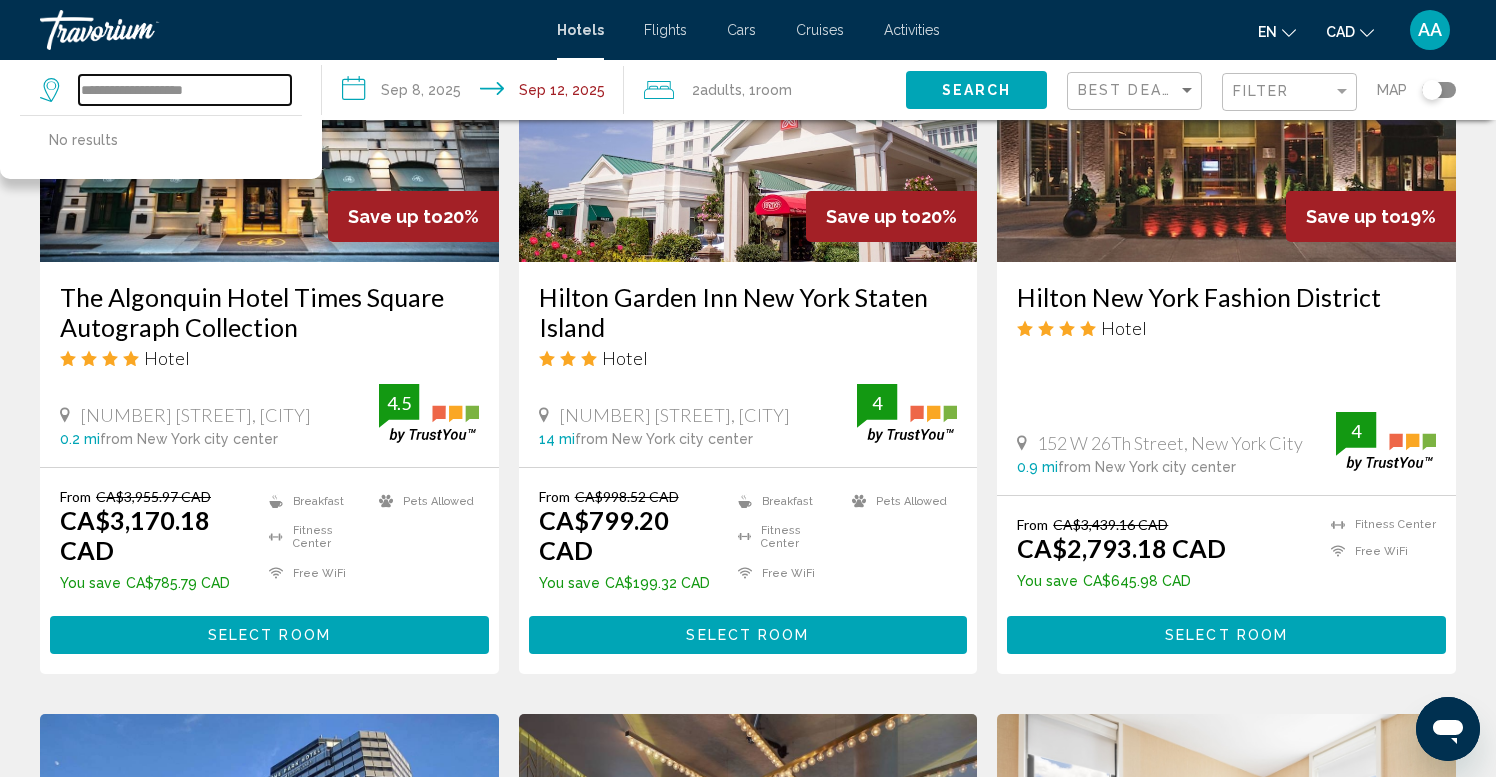 click on "**********" at bounding box center [185, 90] 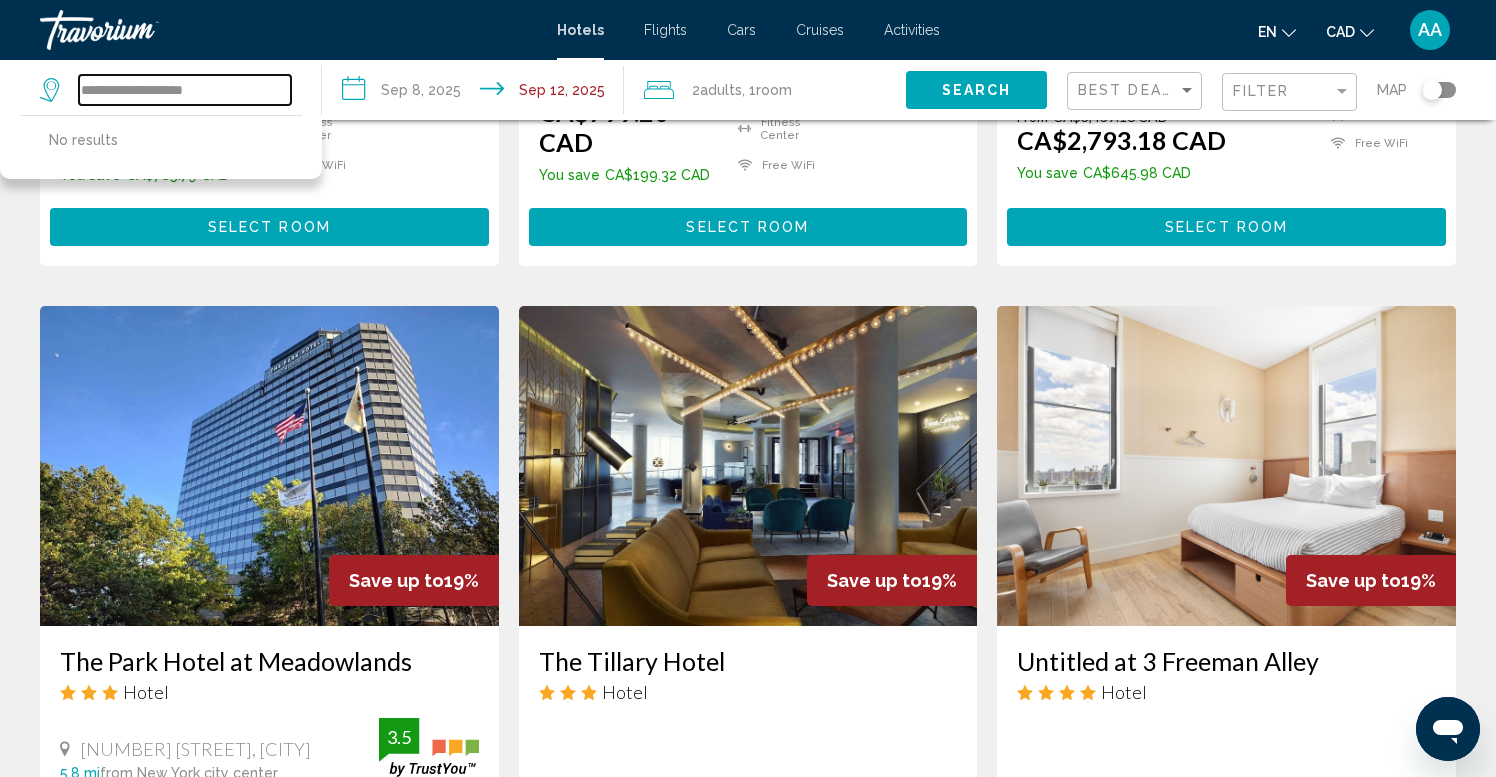 scroll, scrollTop: 1399, scrollLeft: 0, axis: vertical 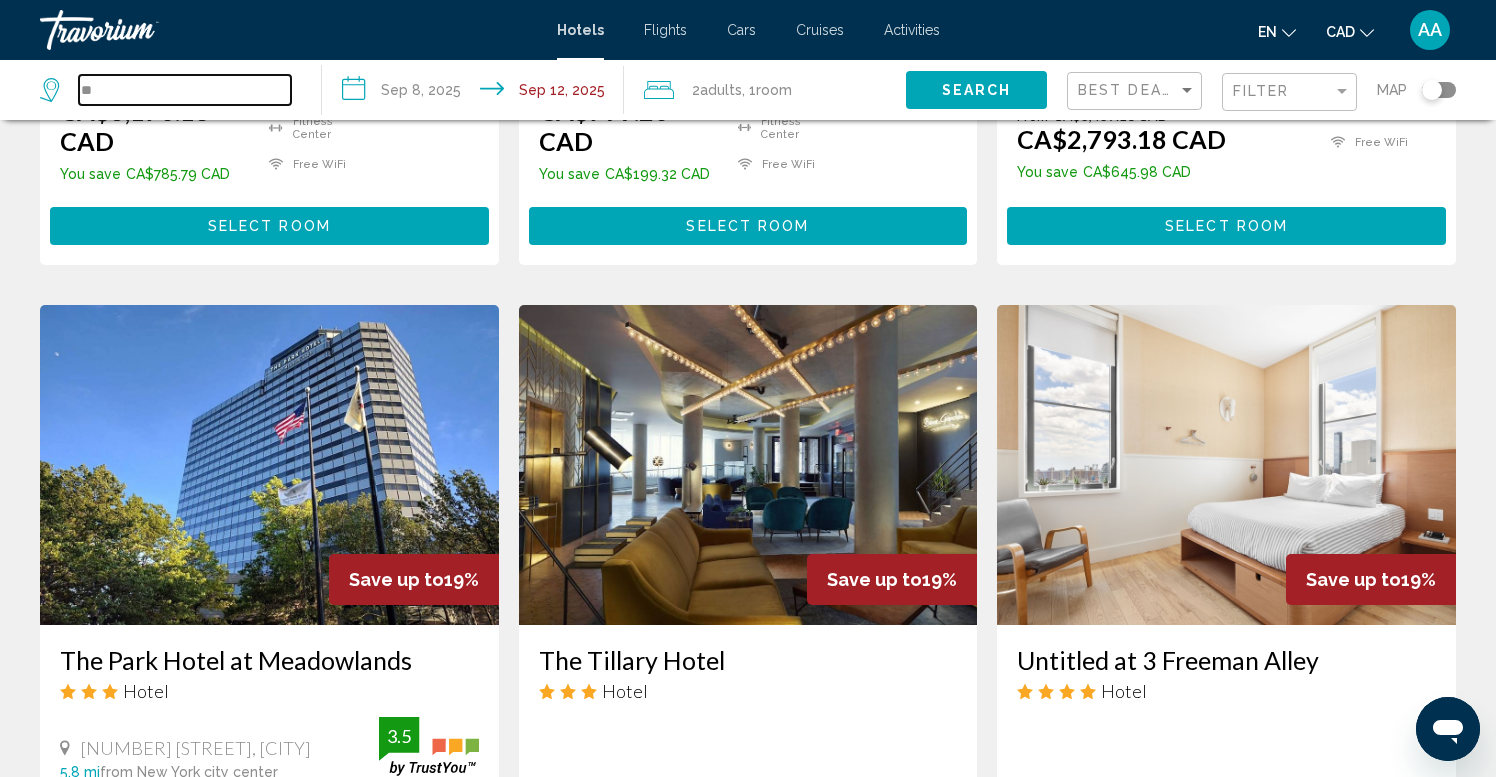 type on "*" 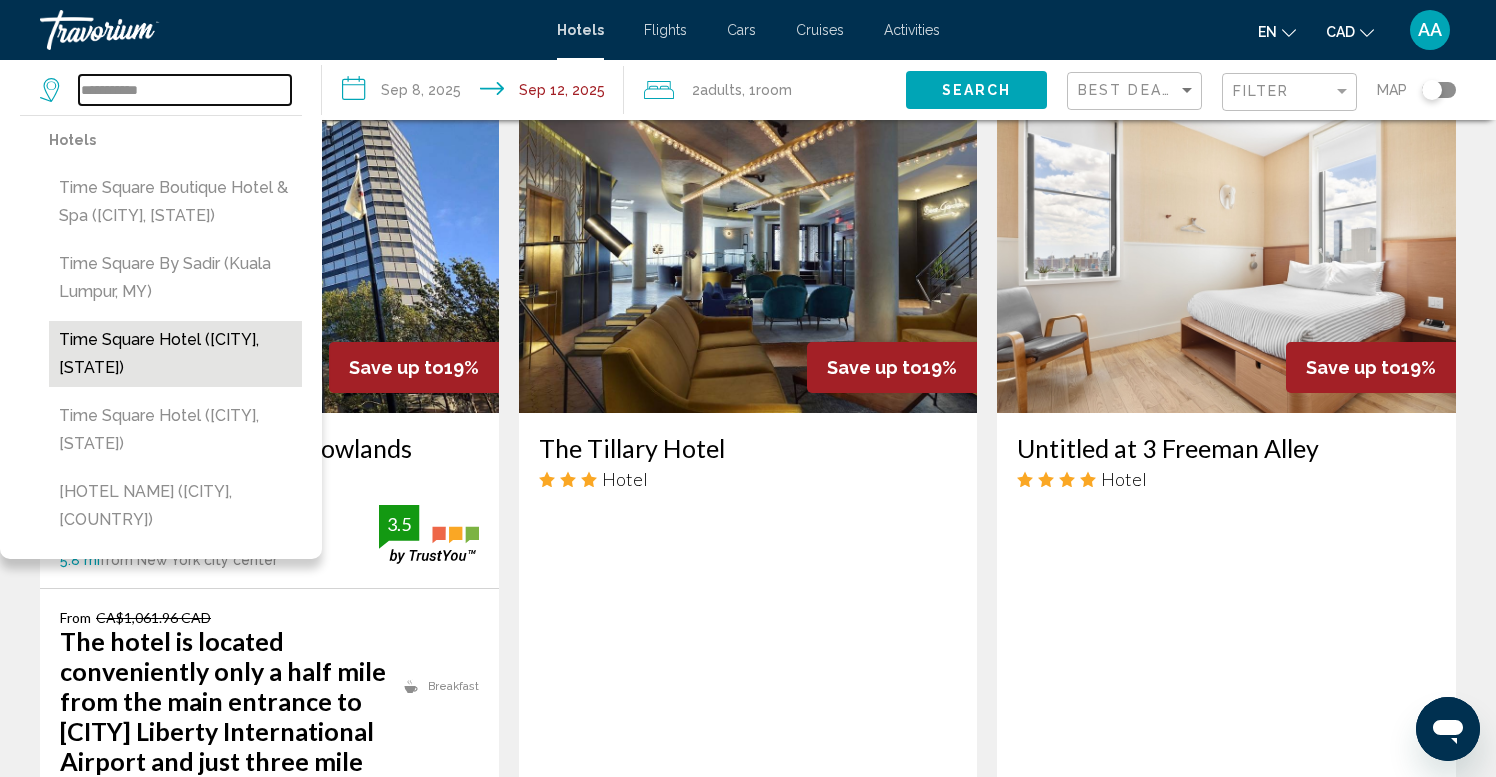 scroll, scrollTop: 1626, scrollLeft: 0, axis: vertical 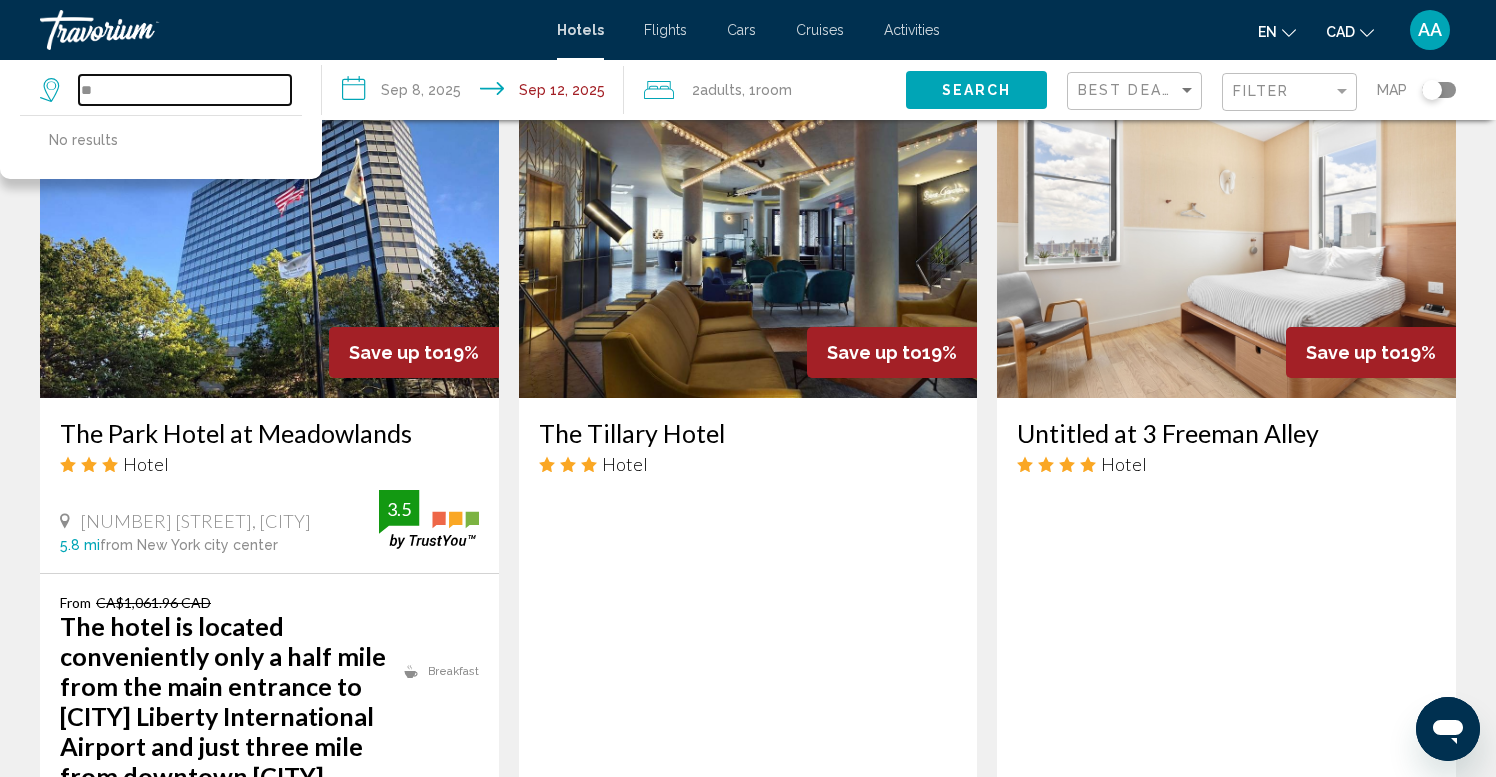 type on "*" 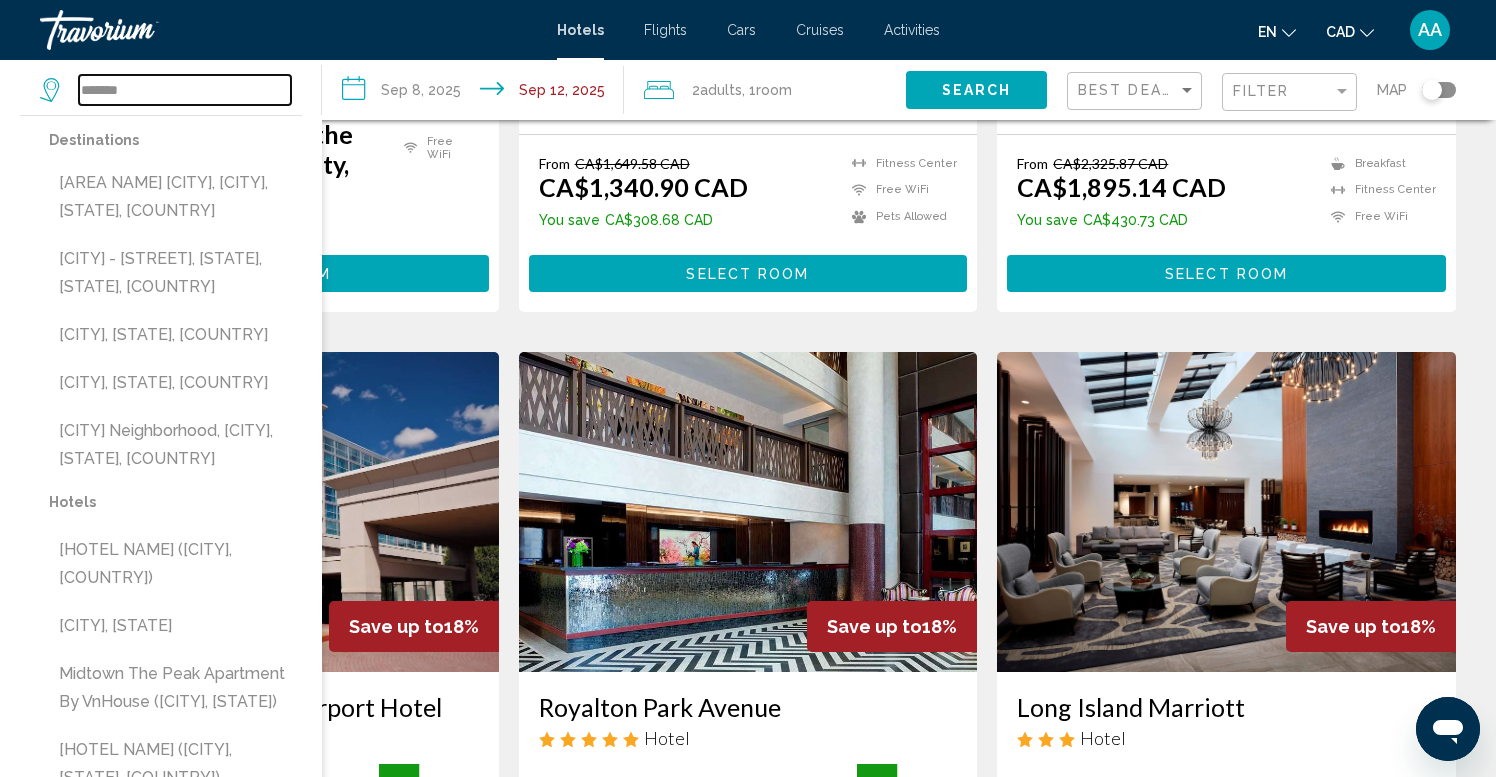 scroll, scrollTop: 2488, scrollLeft: 0, axis: vertical 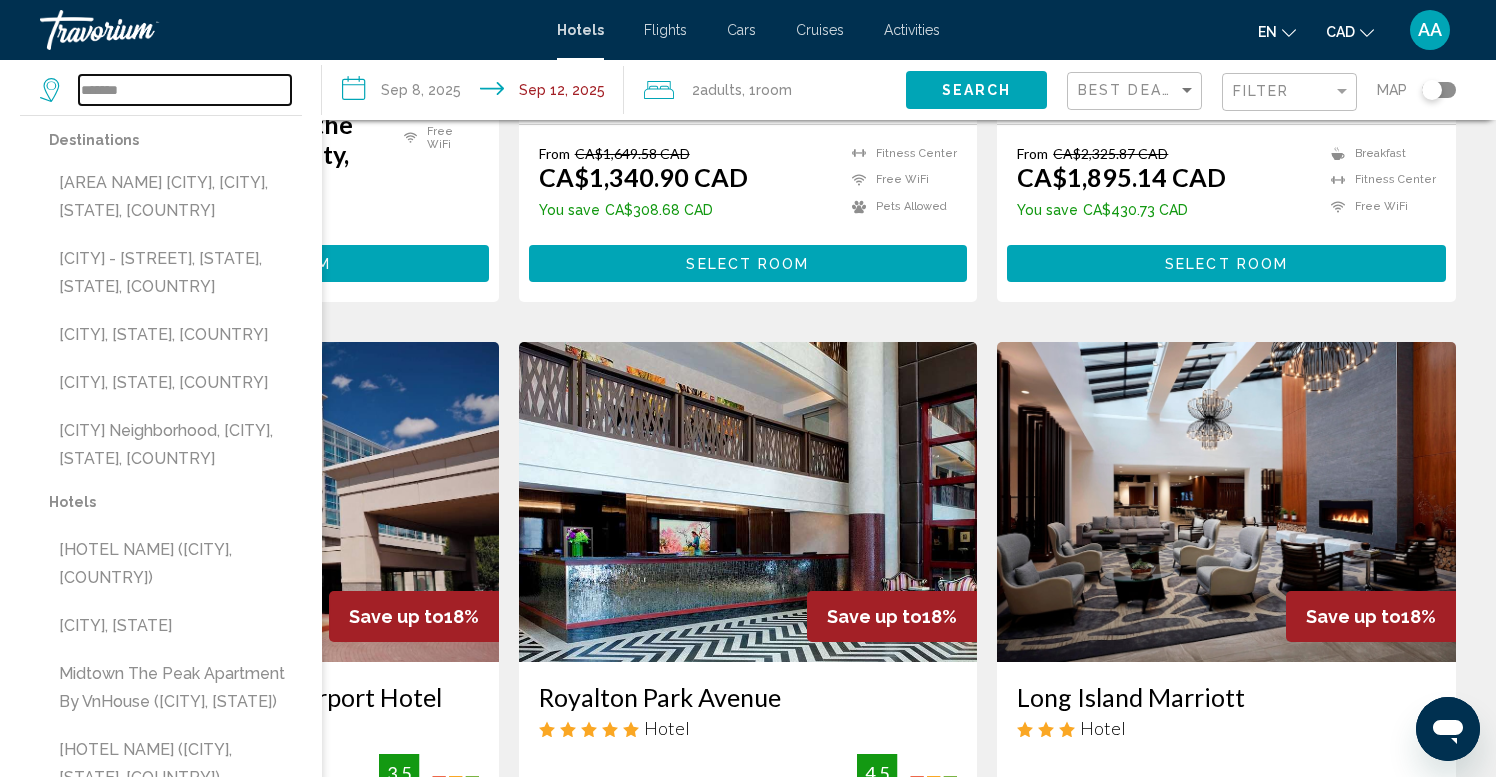 type on "*******" 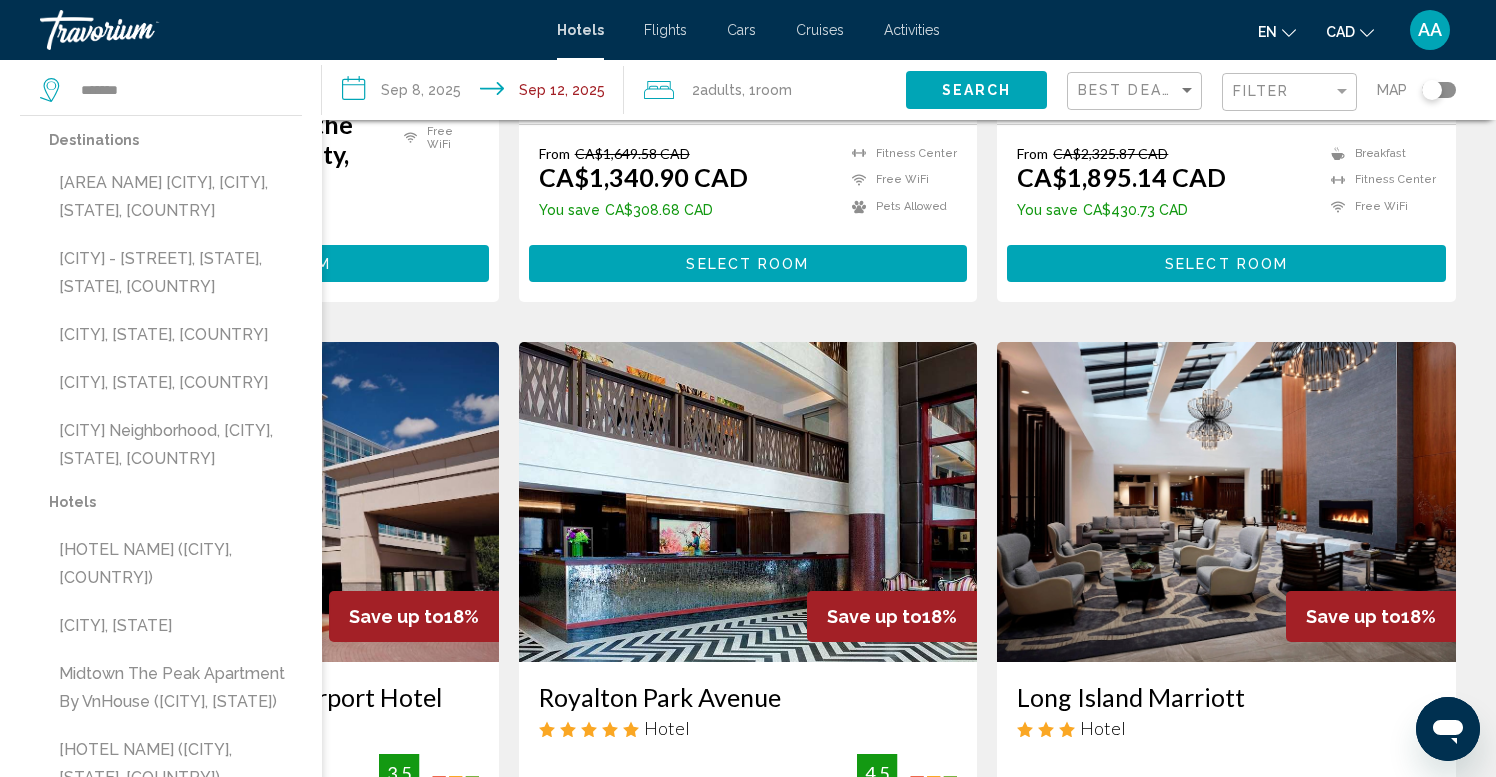 click on "Save up to  21%   NU Hotel Brooklyn
Hotel
[NUMBER] [STREET], [CITY] [MILES]  from [CITY] city center from hotel [RATING] From CA$[PRICE] CAD $[PRICE] CAD  You save  CA$[PRICE] CAD
Breakfast
Fitness Center
Free WiFi
Pets Allowed [RATING] Select Room Save up to  21%   The Garden Executive Hotel
Hotel
[NUMBER] [STREET], [CITY] [MILES]  from [CITY] city center from hotel [RATING] From CA$[PRICE] CAD $[PRICE] CAD  You save  CA$[PRICE] CAD
Free WiFi [RATING] Select Room Save up to  21%   Moxy NYC Downtown
Hotel [RATING]" at bounding box center (748, -607) 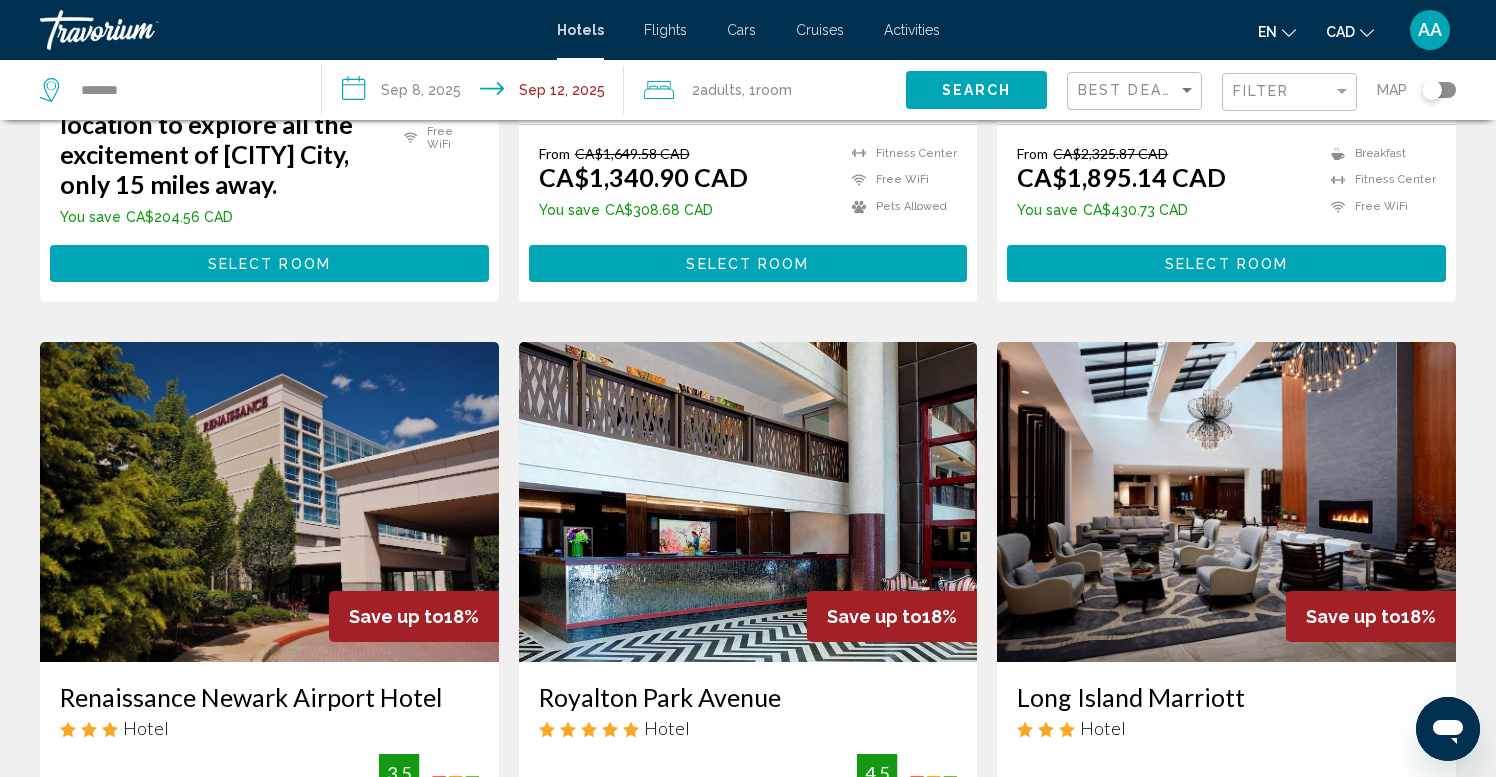 click on "6" at bounding box center (818, 1104) 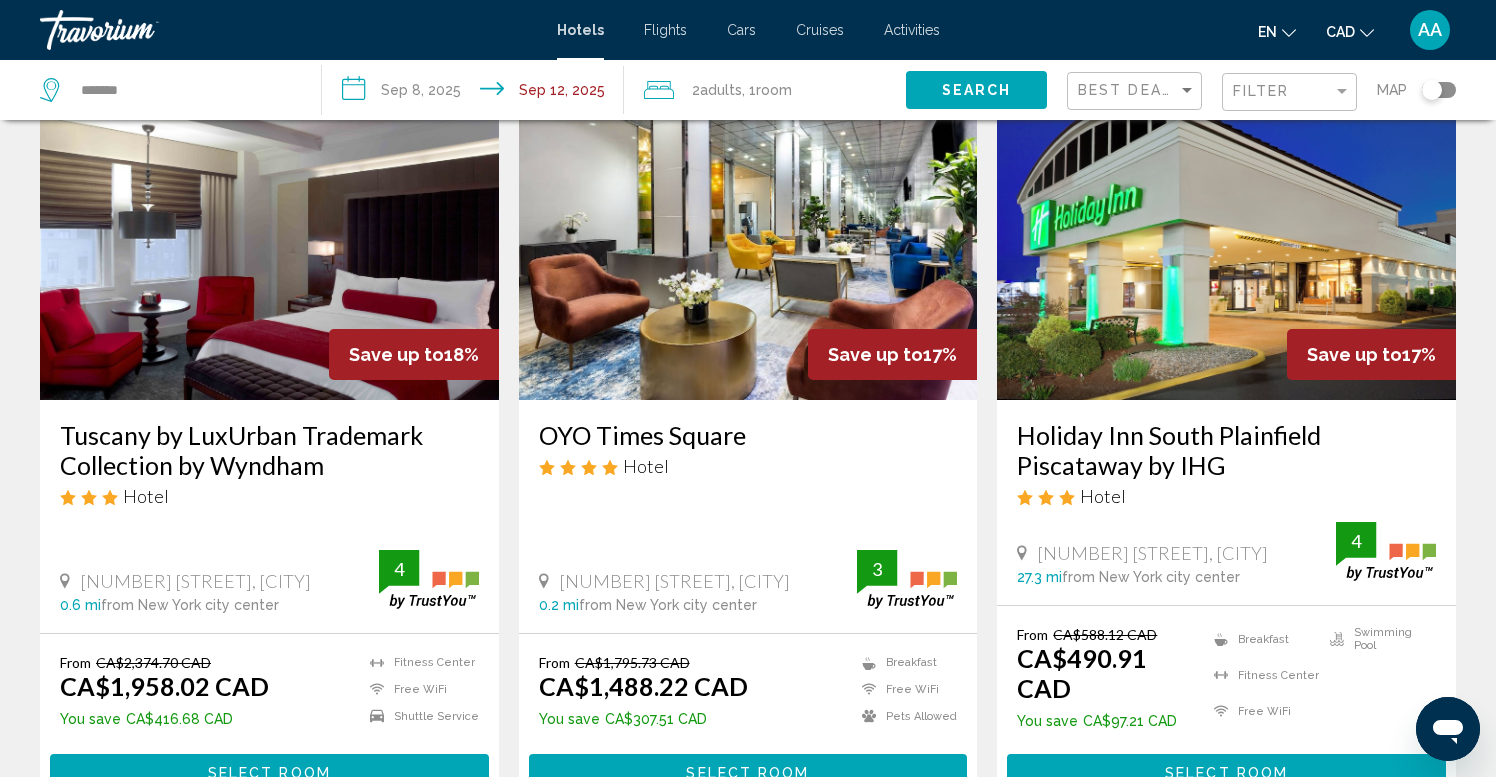 scroll, scrollTop: 128, scrollLeft: 0, axis: vertical 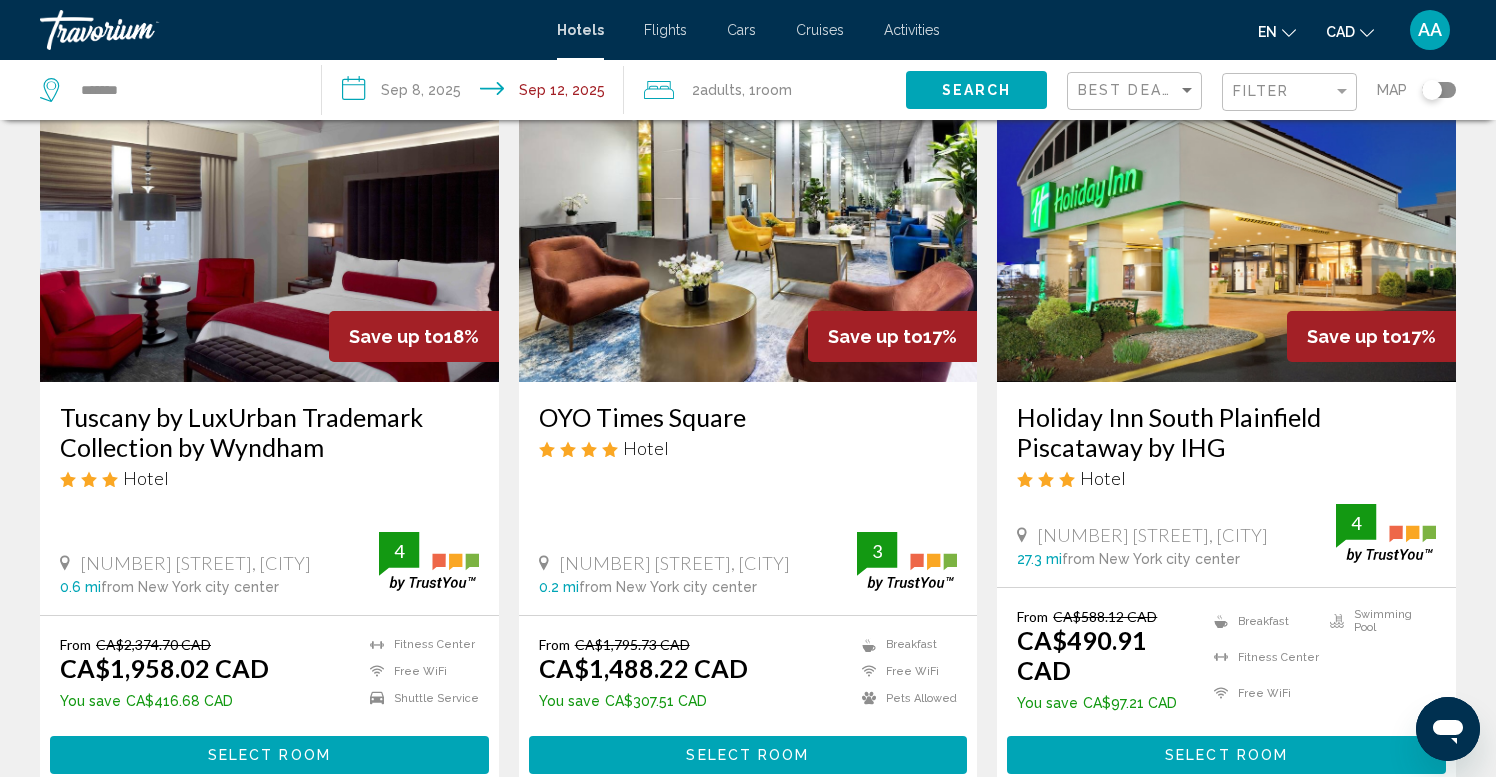 click at bounding box center (748, 222) 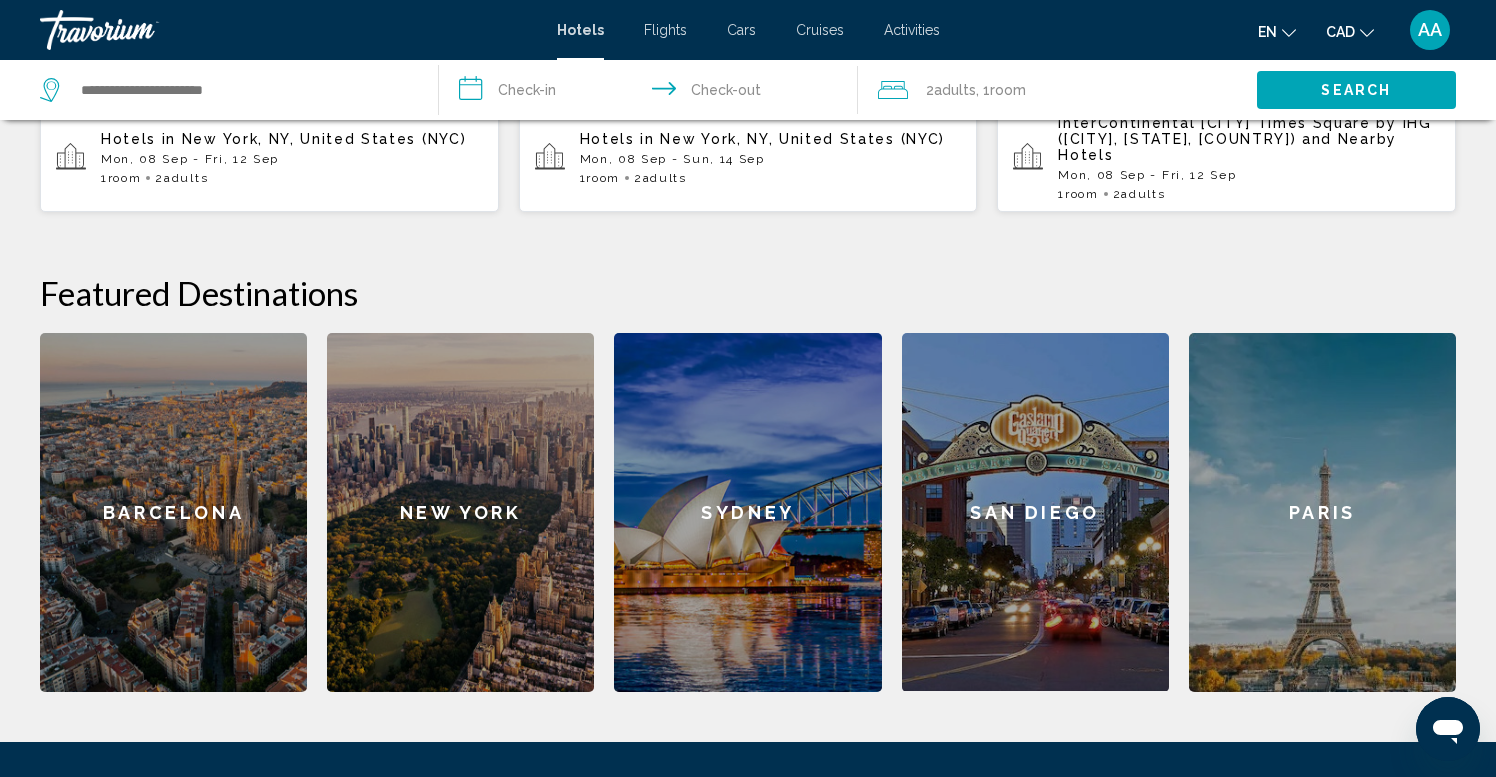 scroll, scrollTop: 652, scrollLeft: 0, axis: vertical 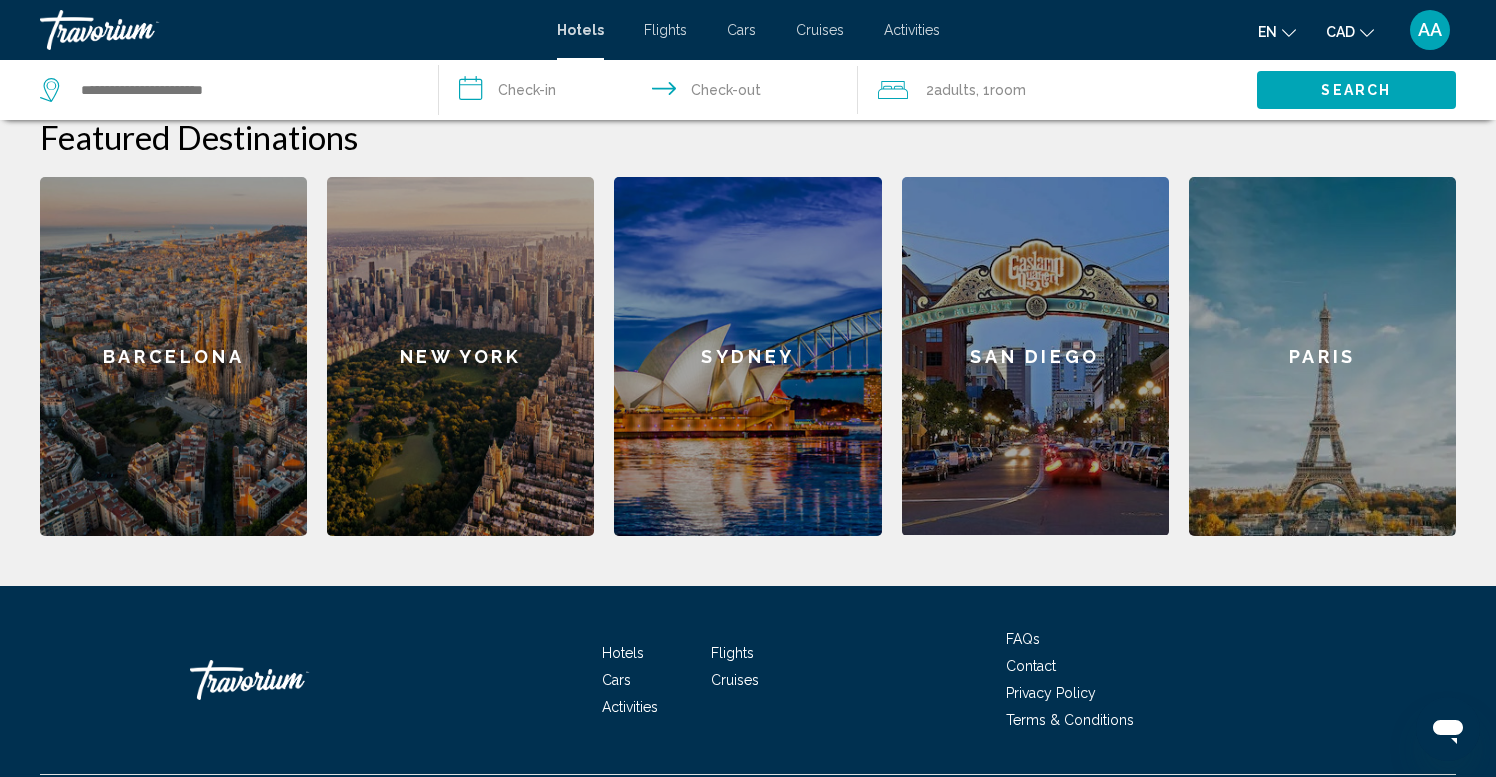 click on "New York" 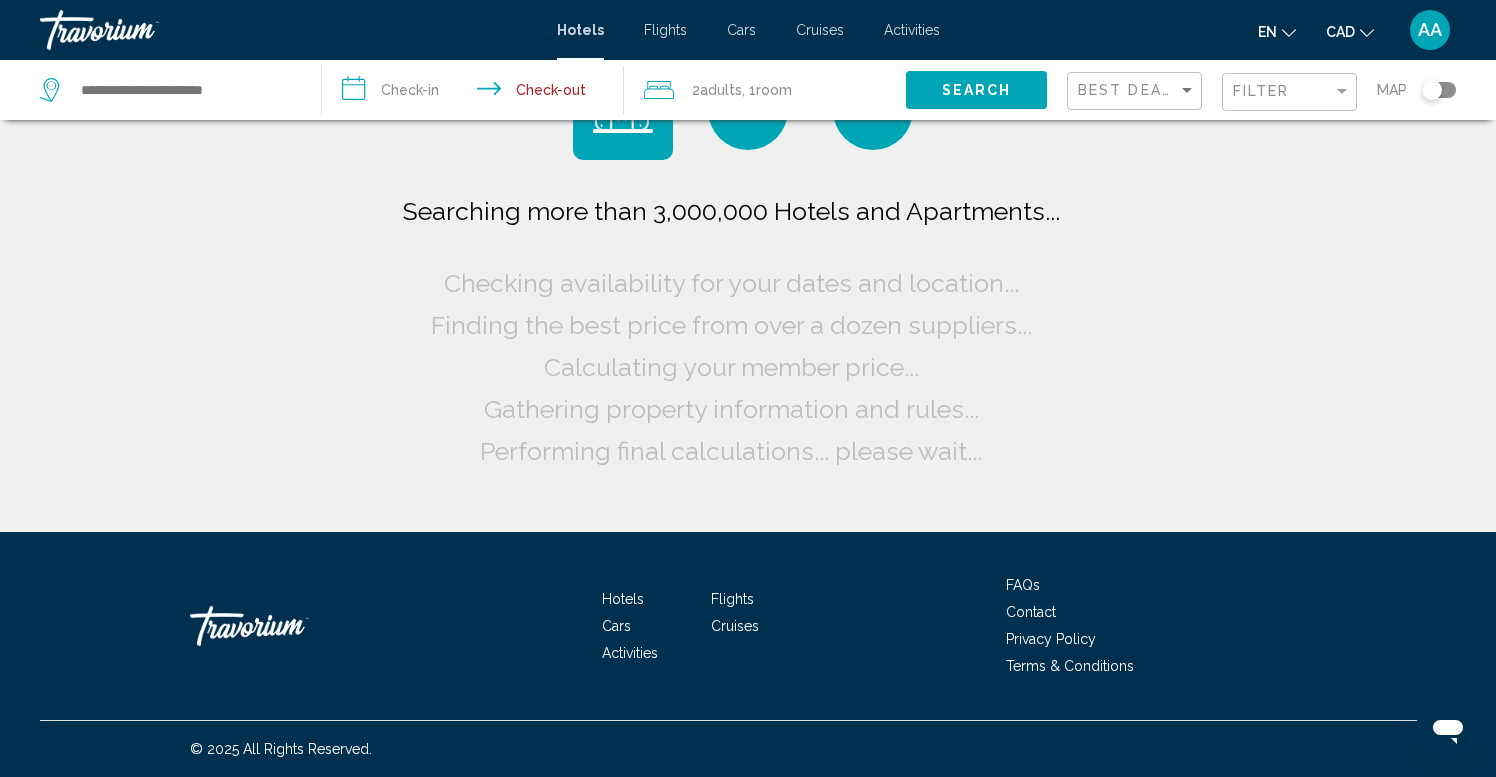 scroll, scrollTop: 0, scrollLeft: 0, axis: both 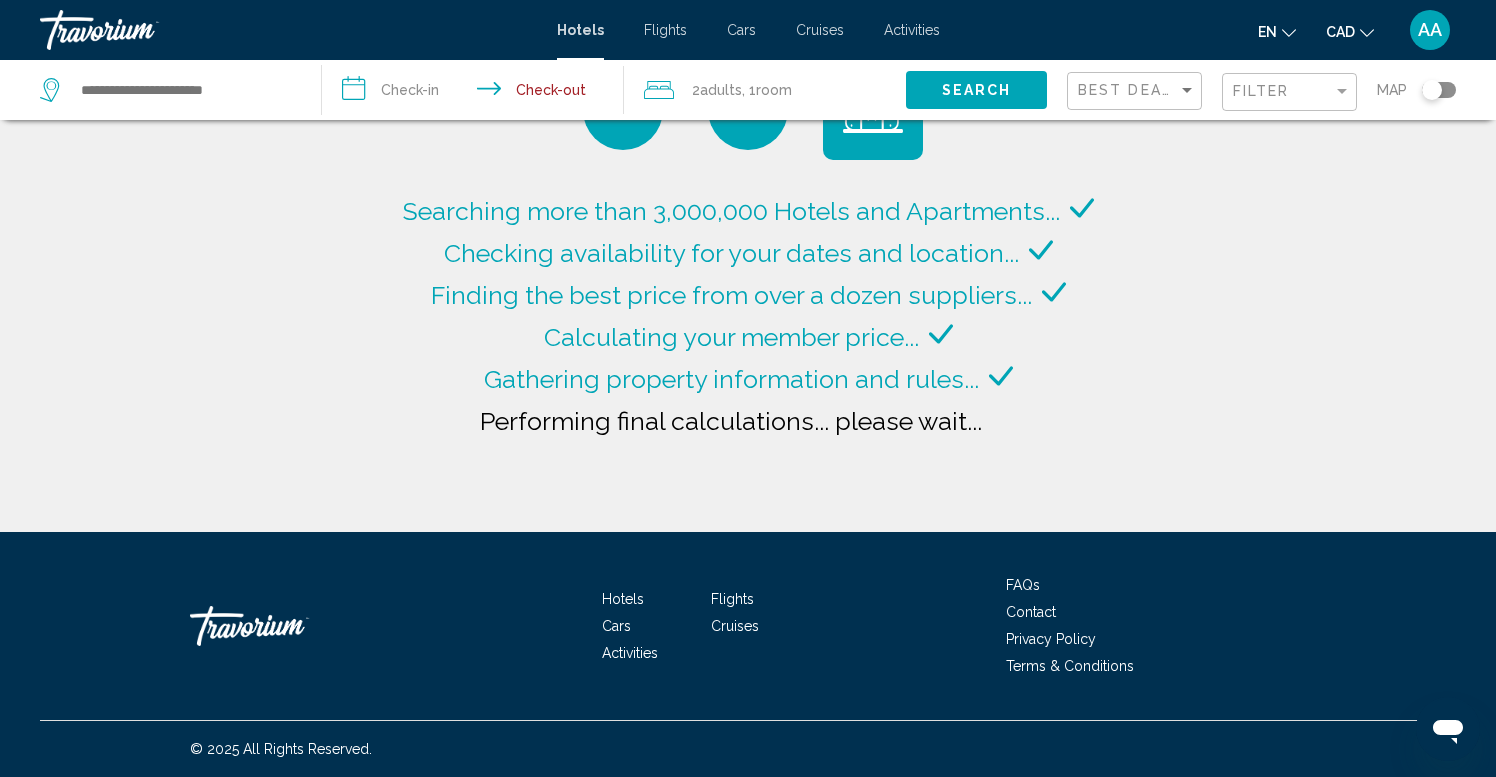 type on "**********" 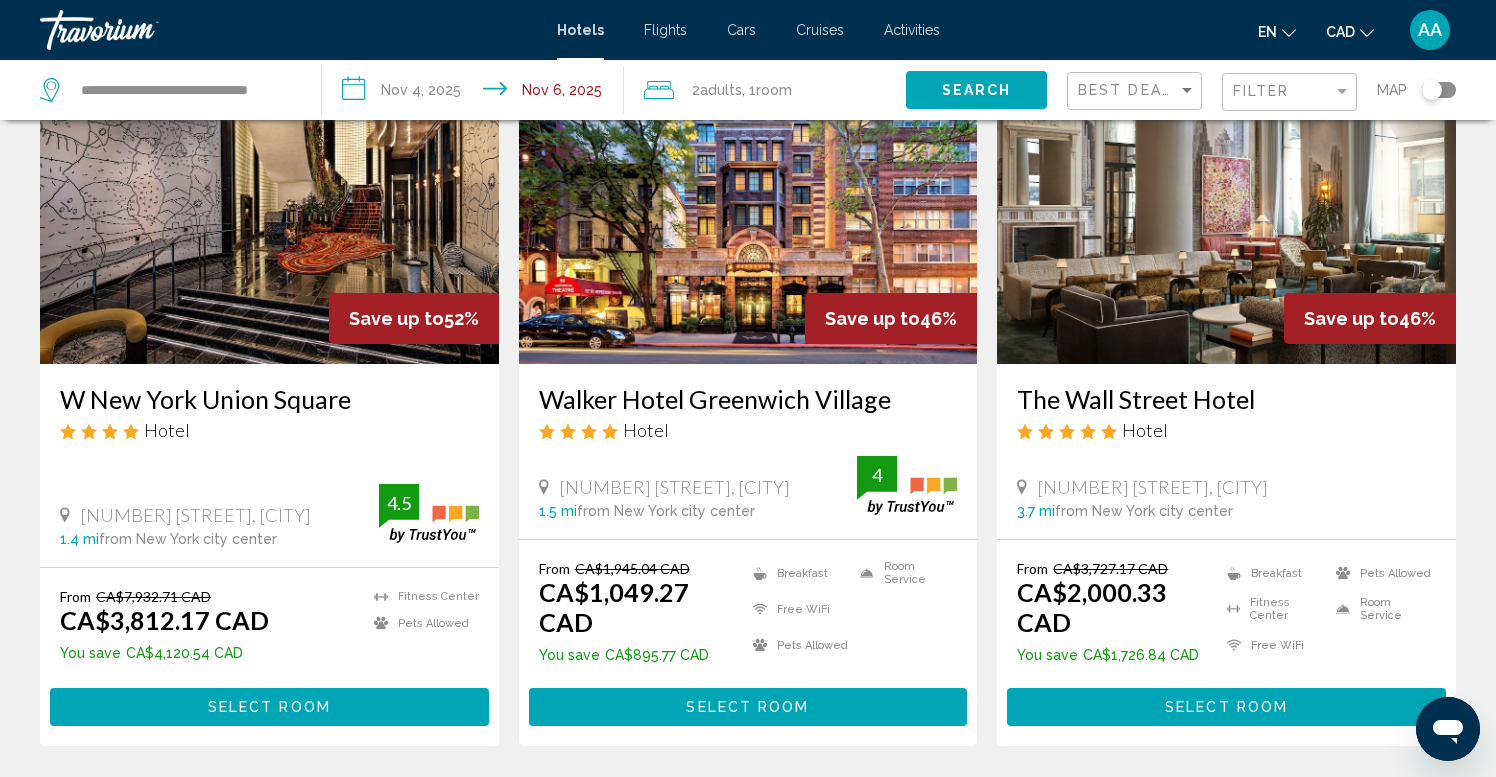 scroll, scrollTop: 123, scrollLeft: 0, axis: vertical 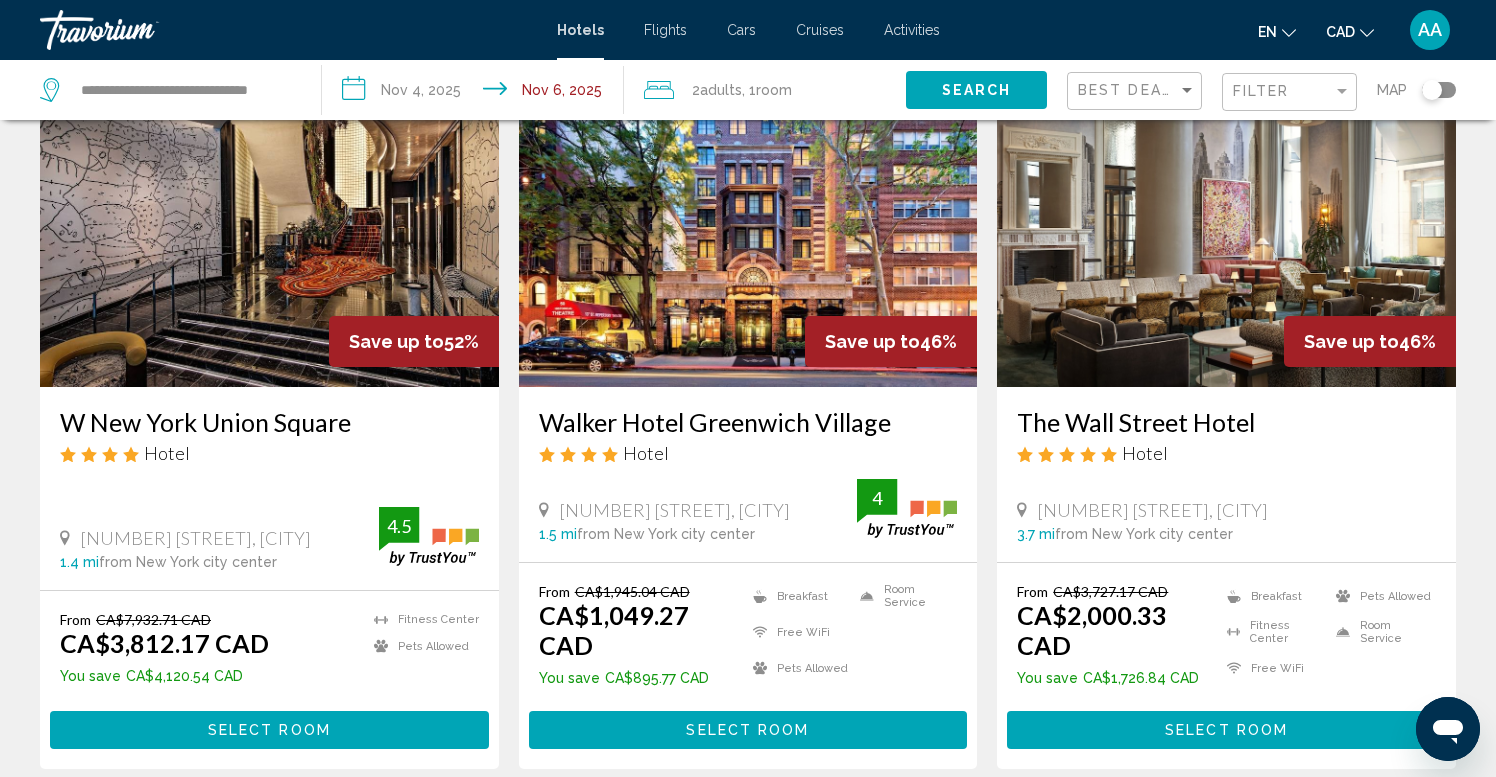 click at bounding box center (748, 227) 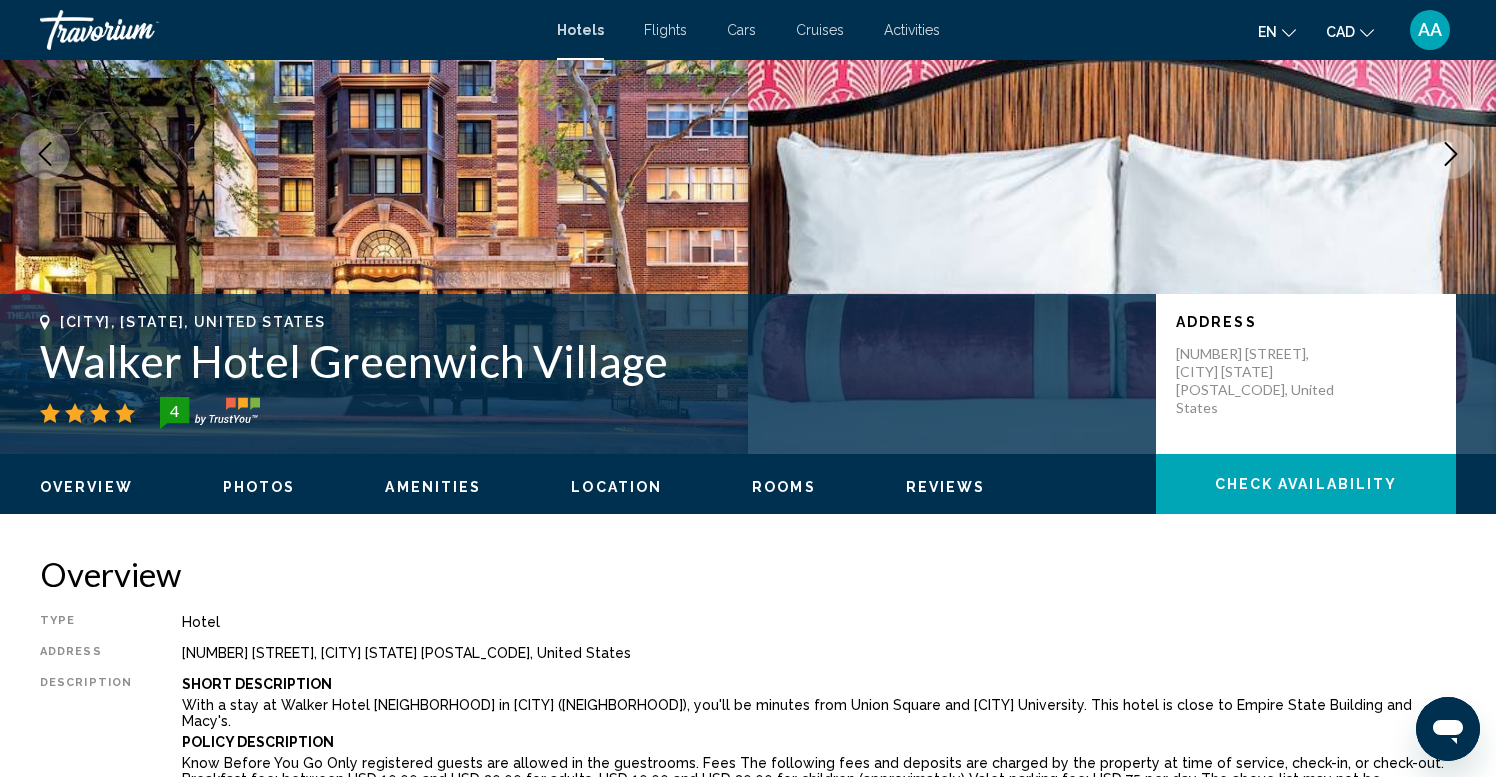 scroll, scrollTop: 0, scrollLeft: 0, axis: both 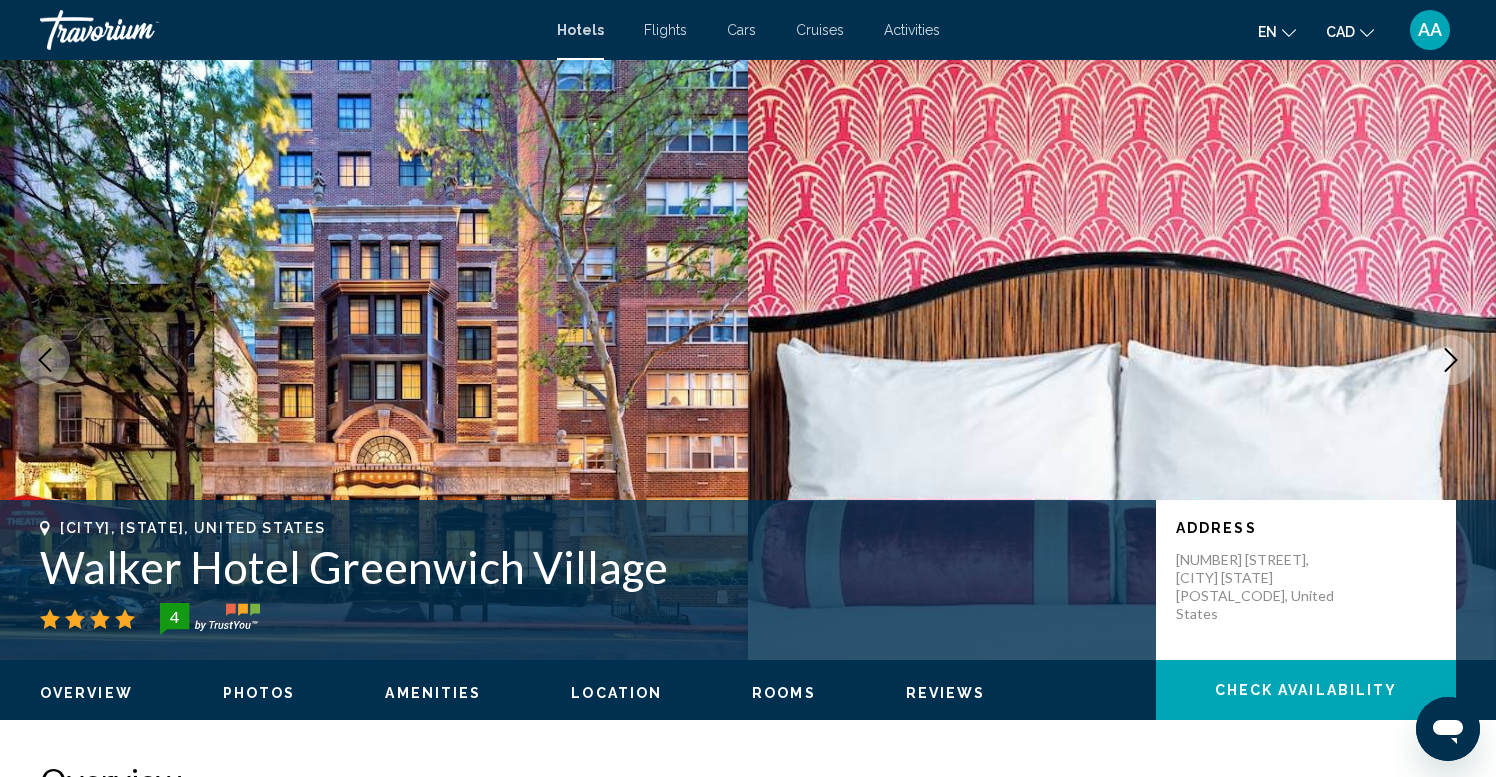 click 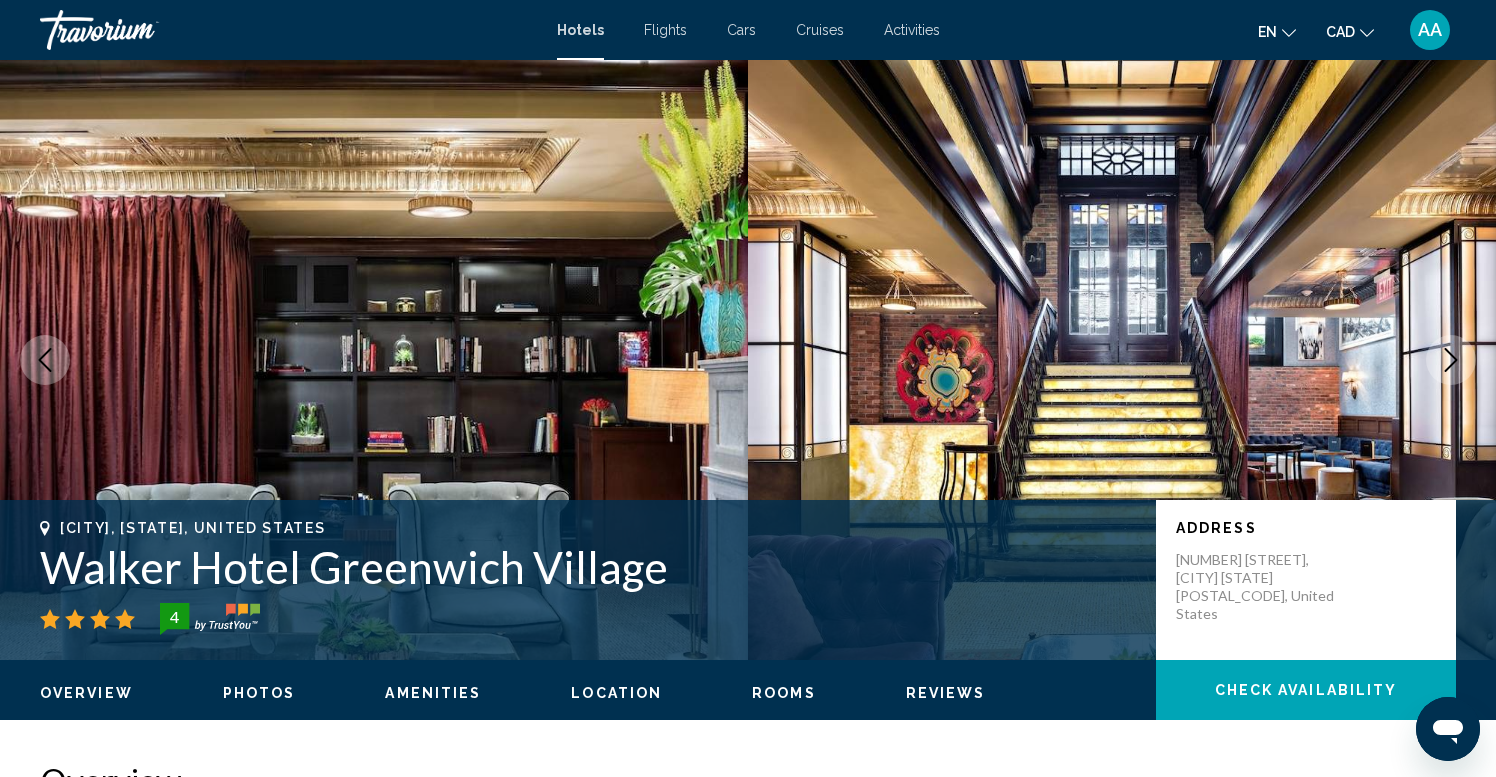 click 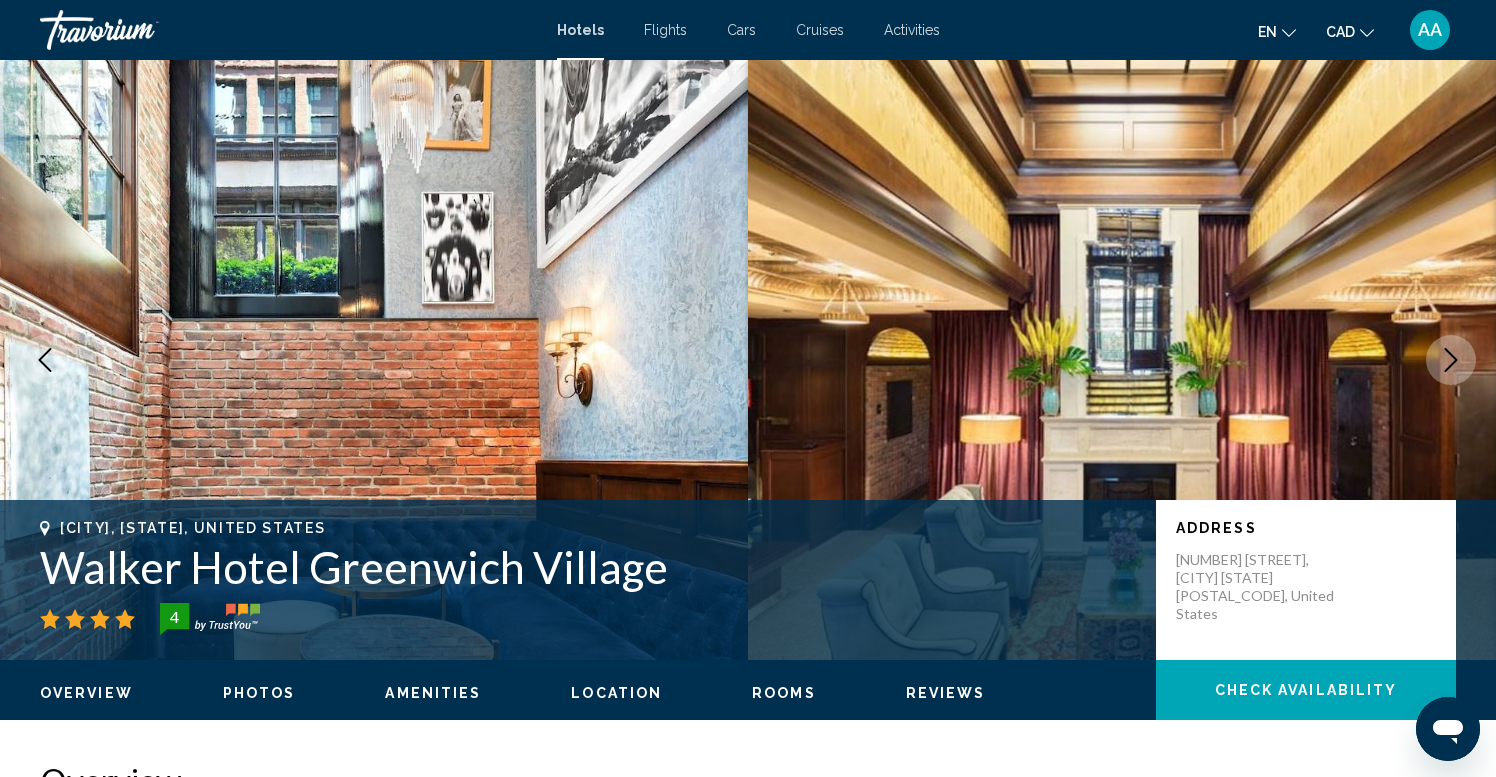 click 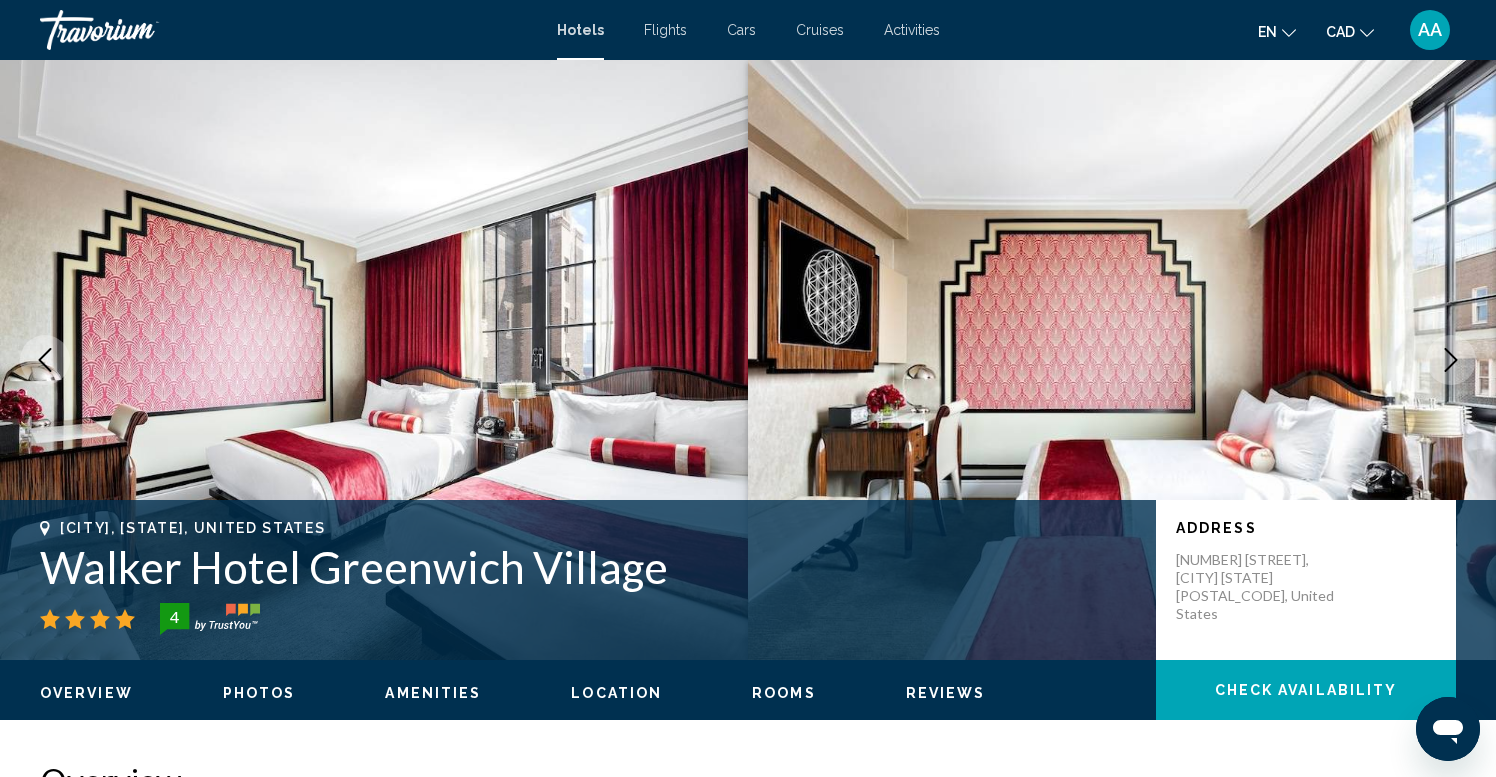 click 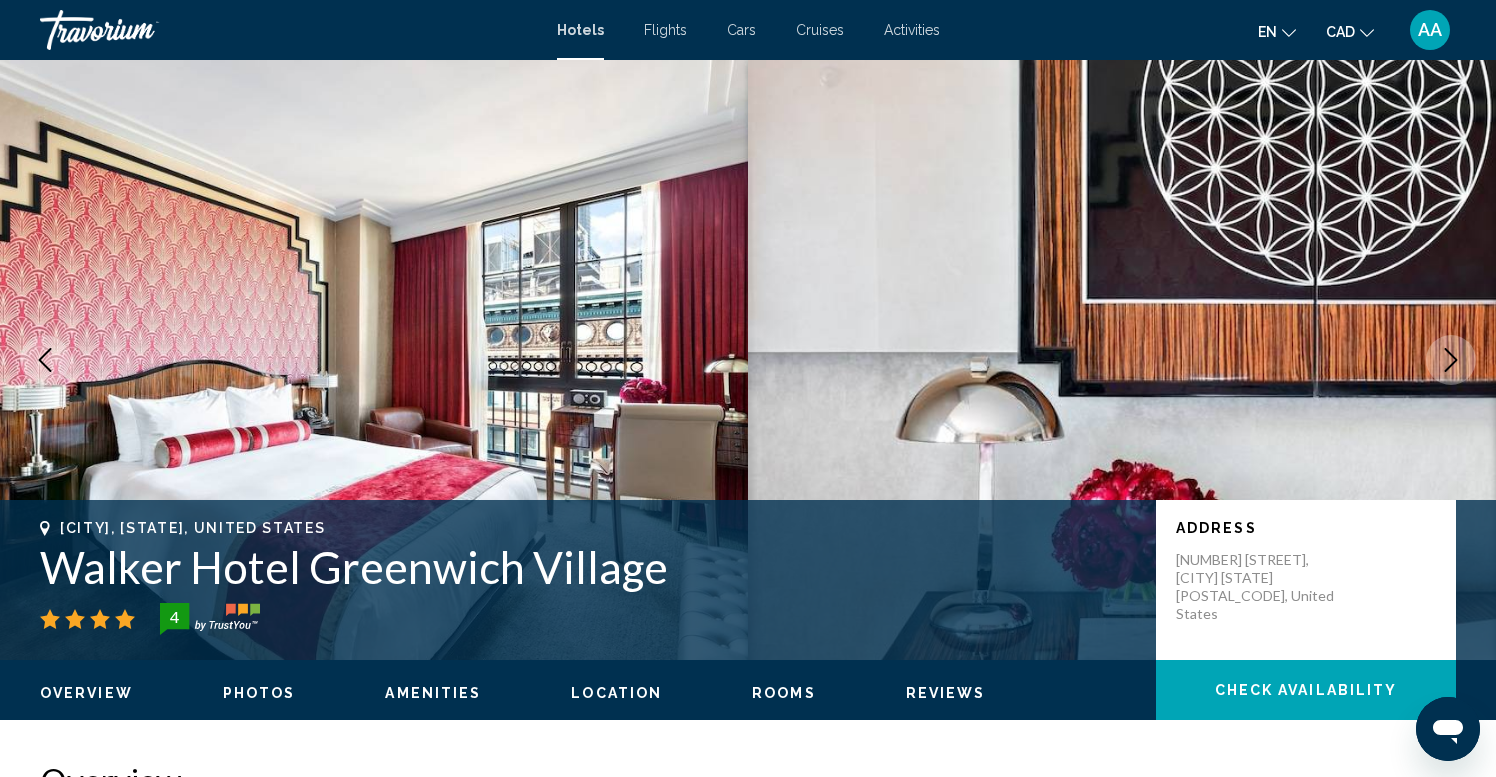 click 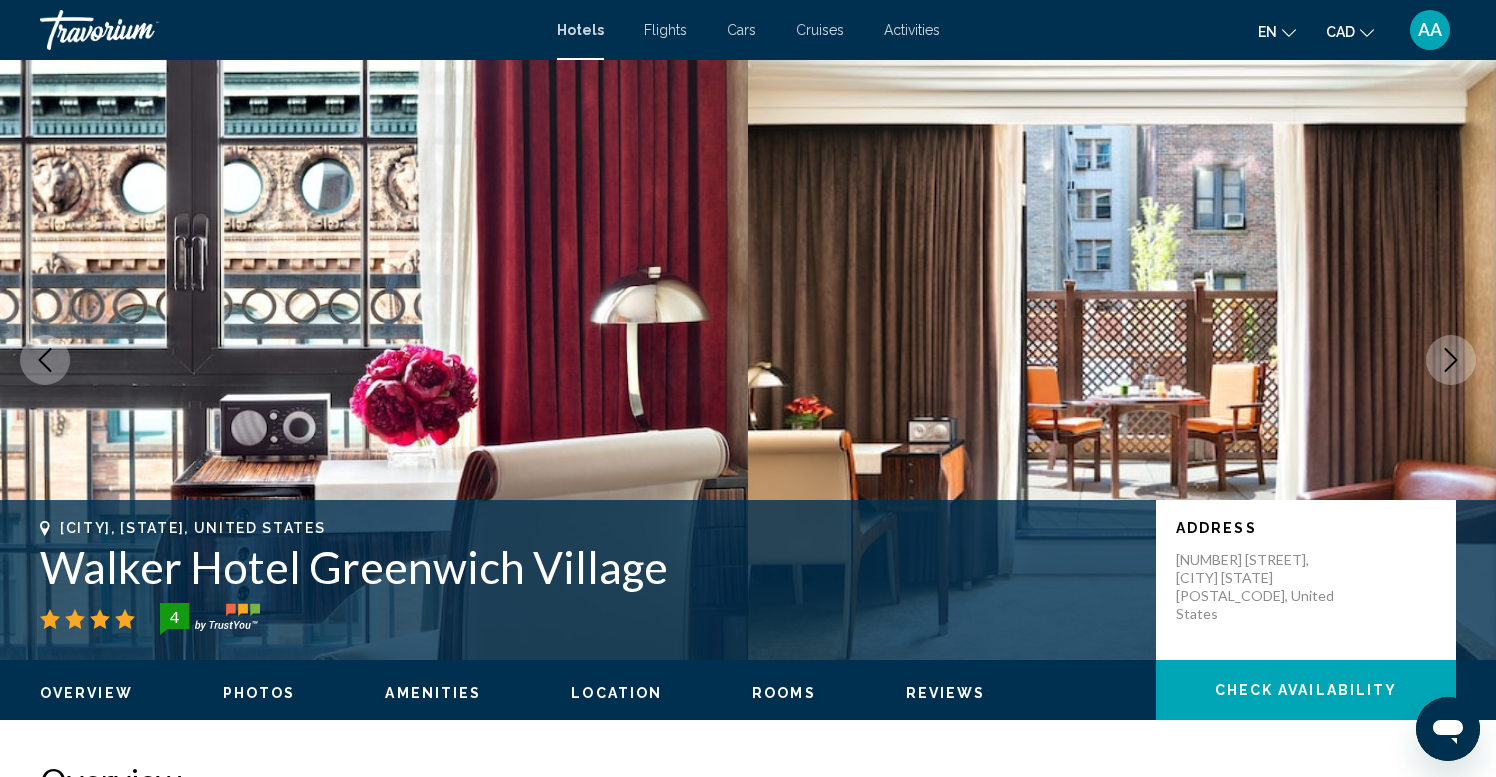 click 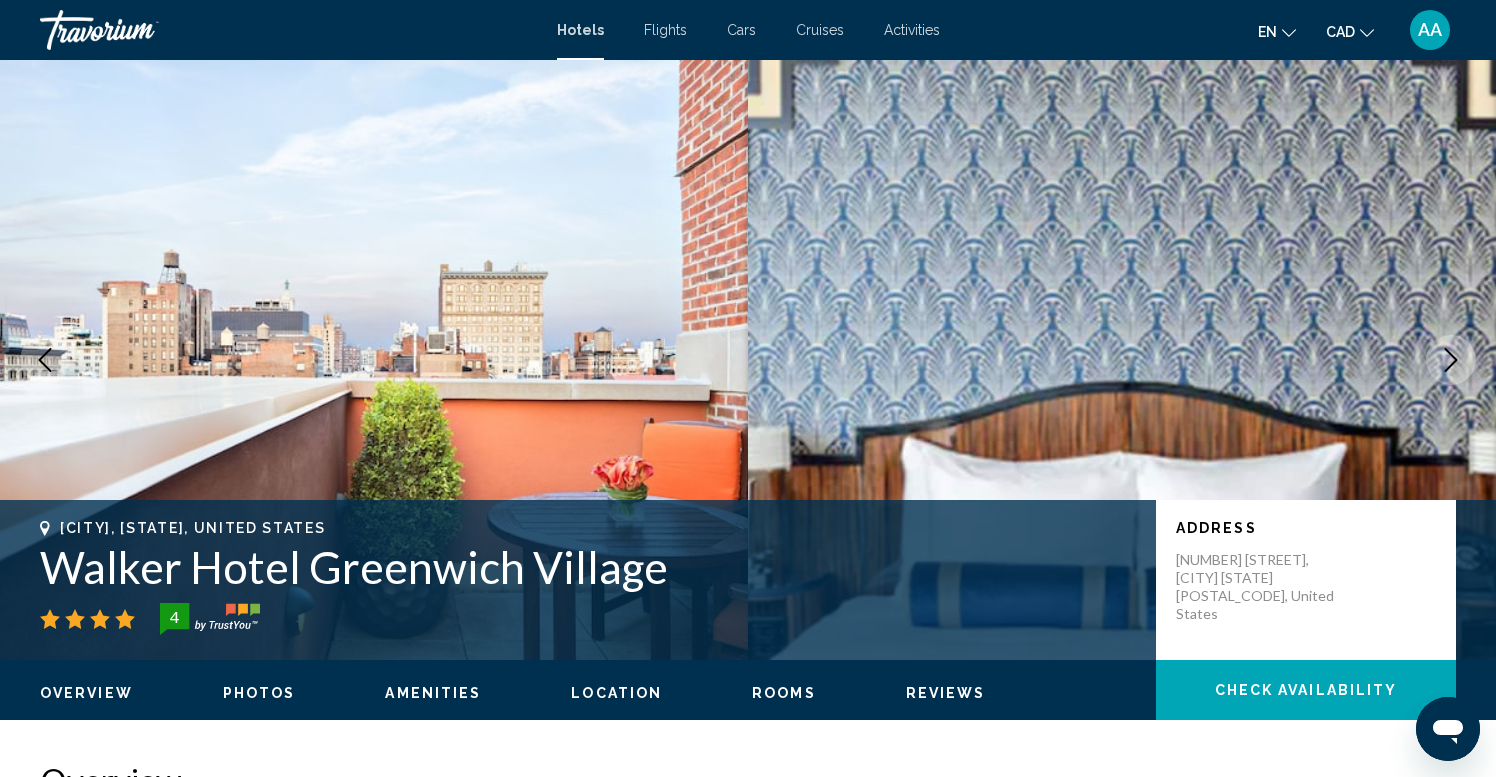 click 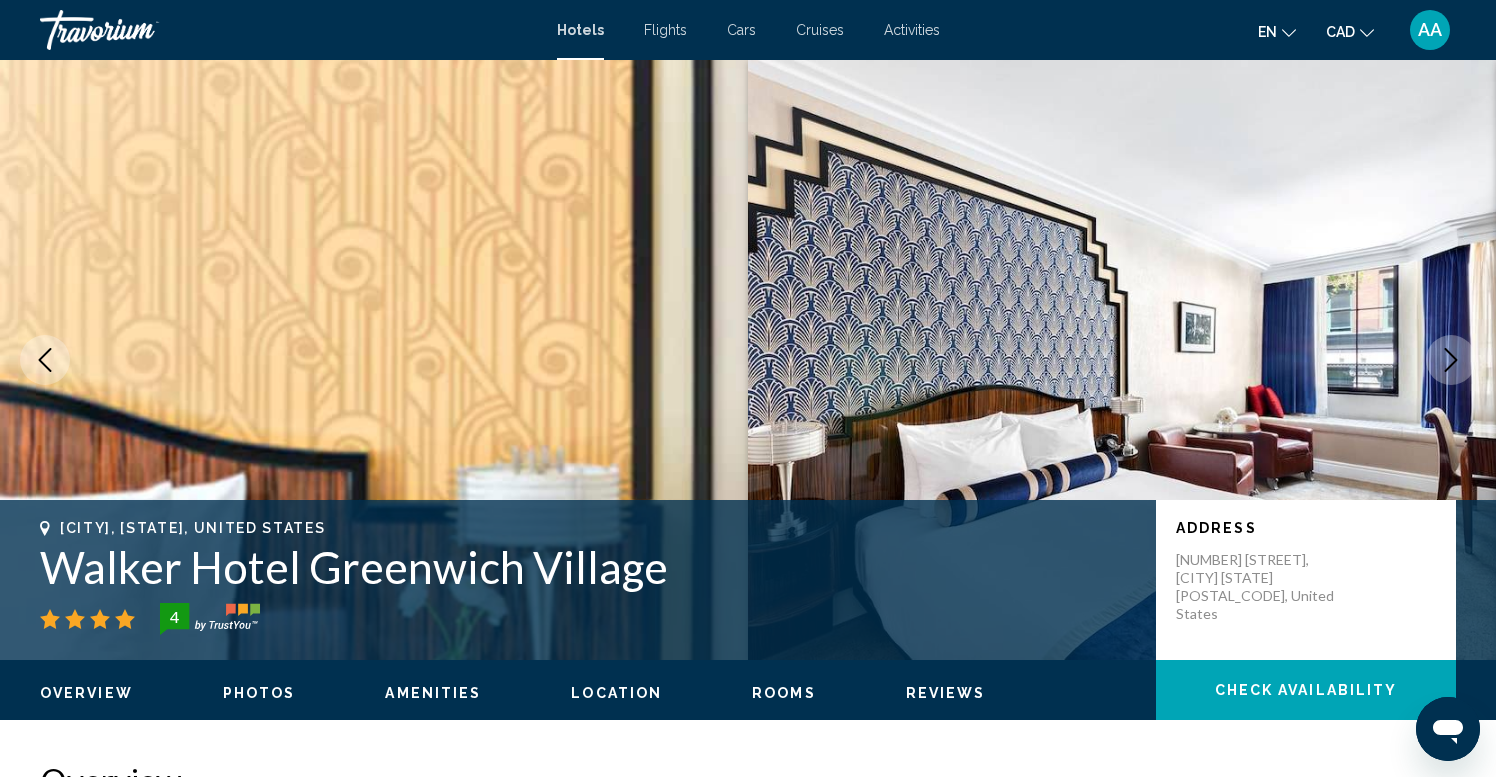 click 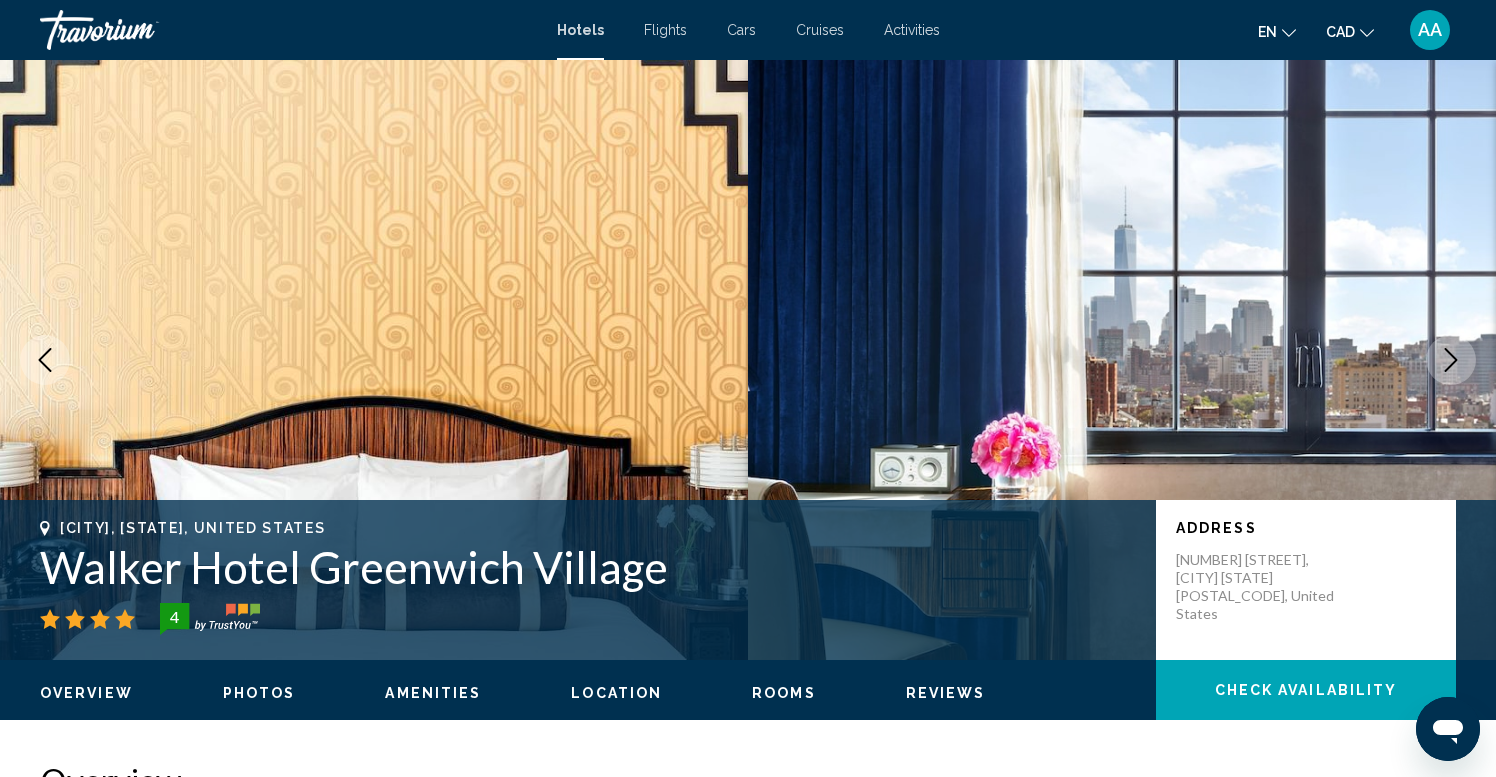 click 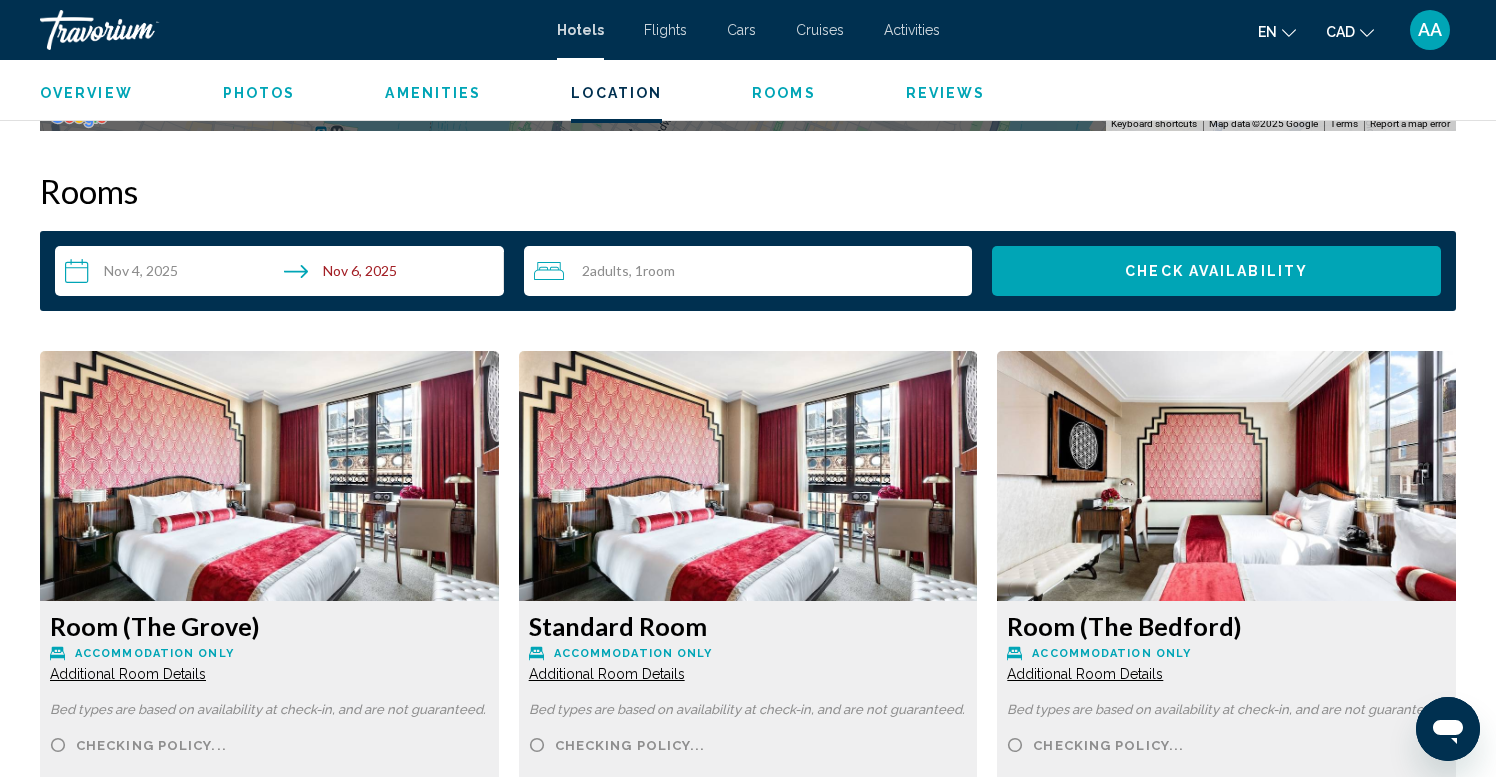 scroll, scrollTop: 2521, scrollLeft: 0, axis: vertical 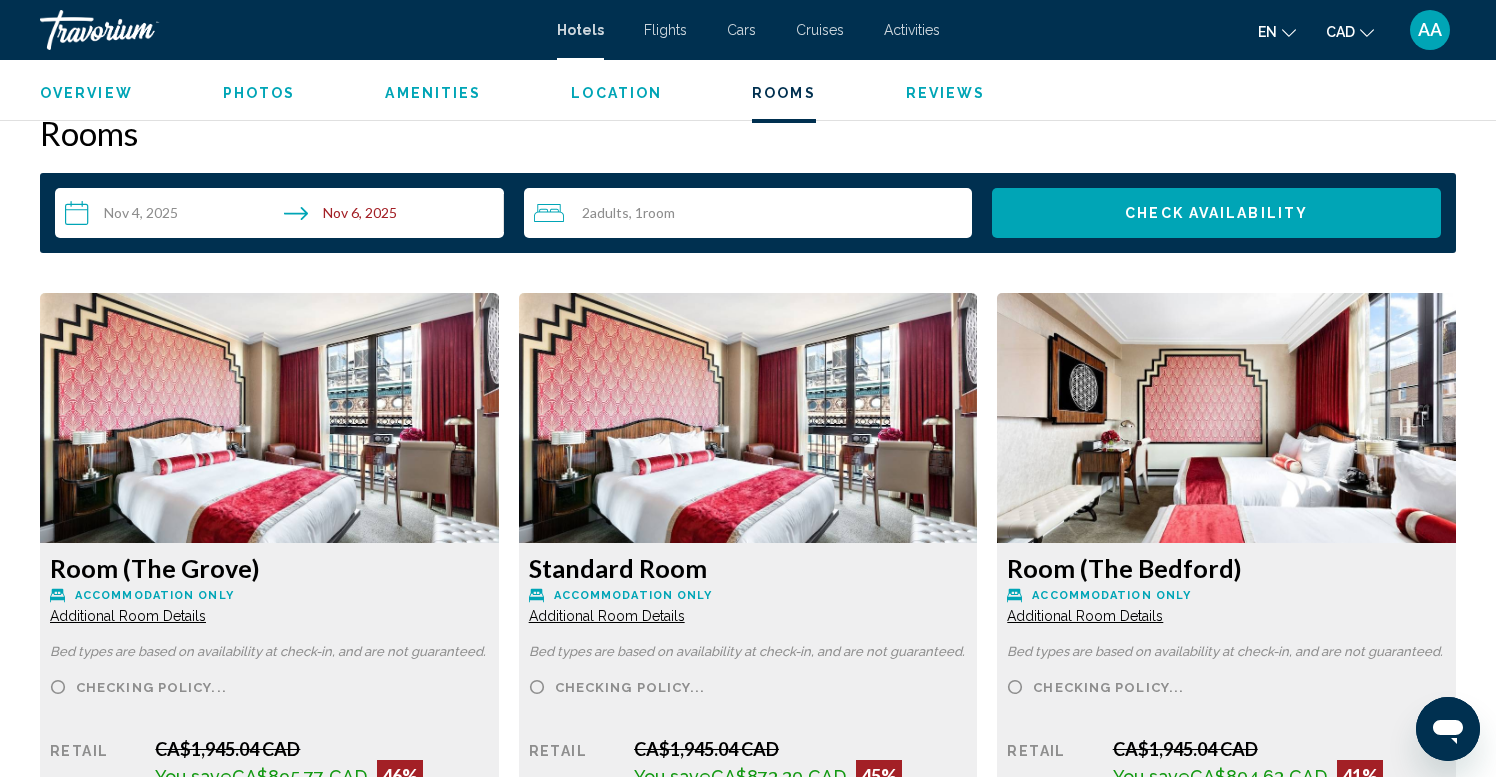 click on "**********" at bounding box center (283, 216) 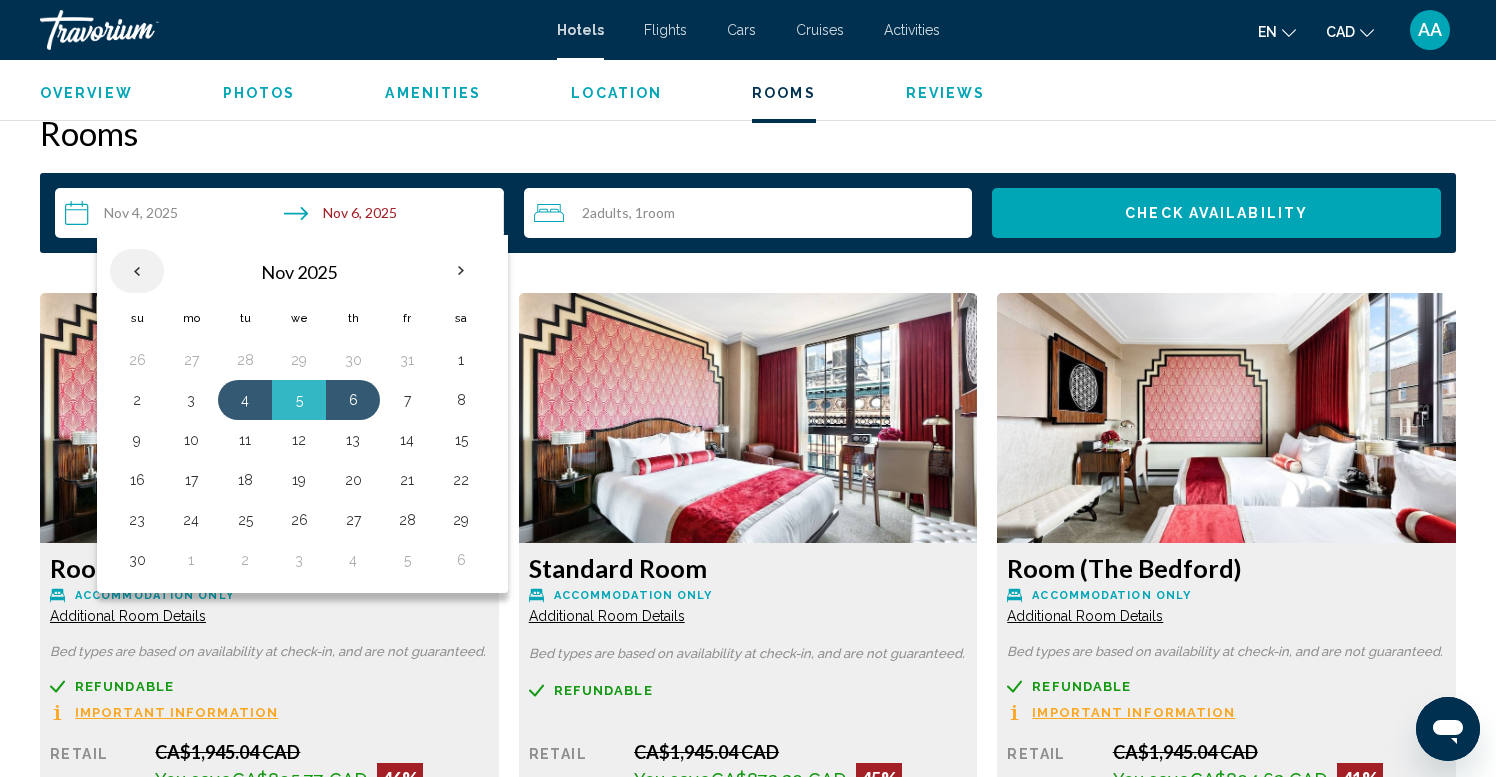 click at bounding box center (137, 271) 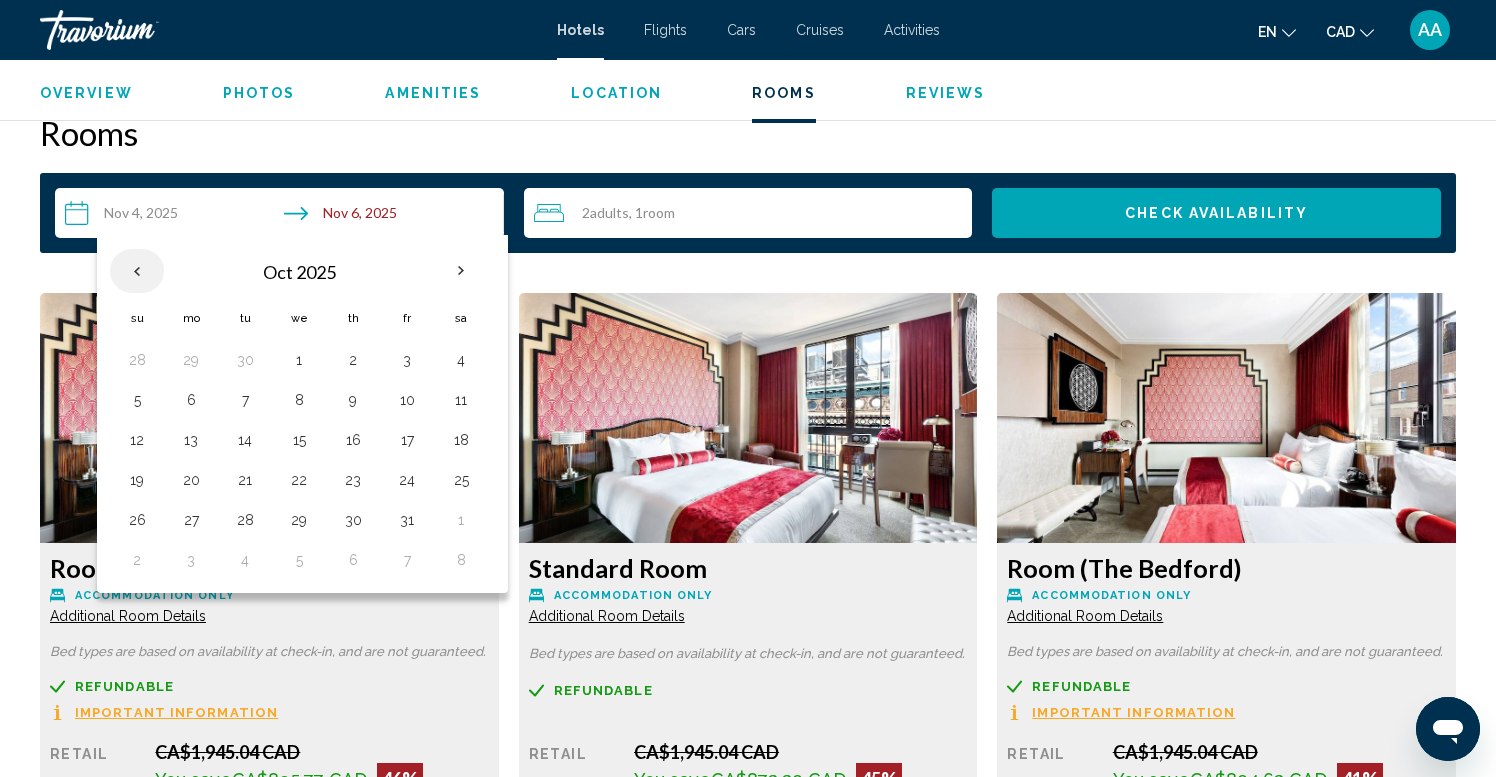 click at bounding box center [137, 271] 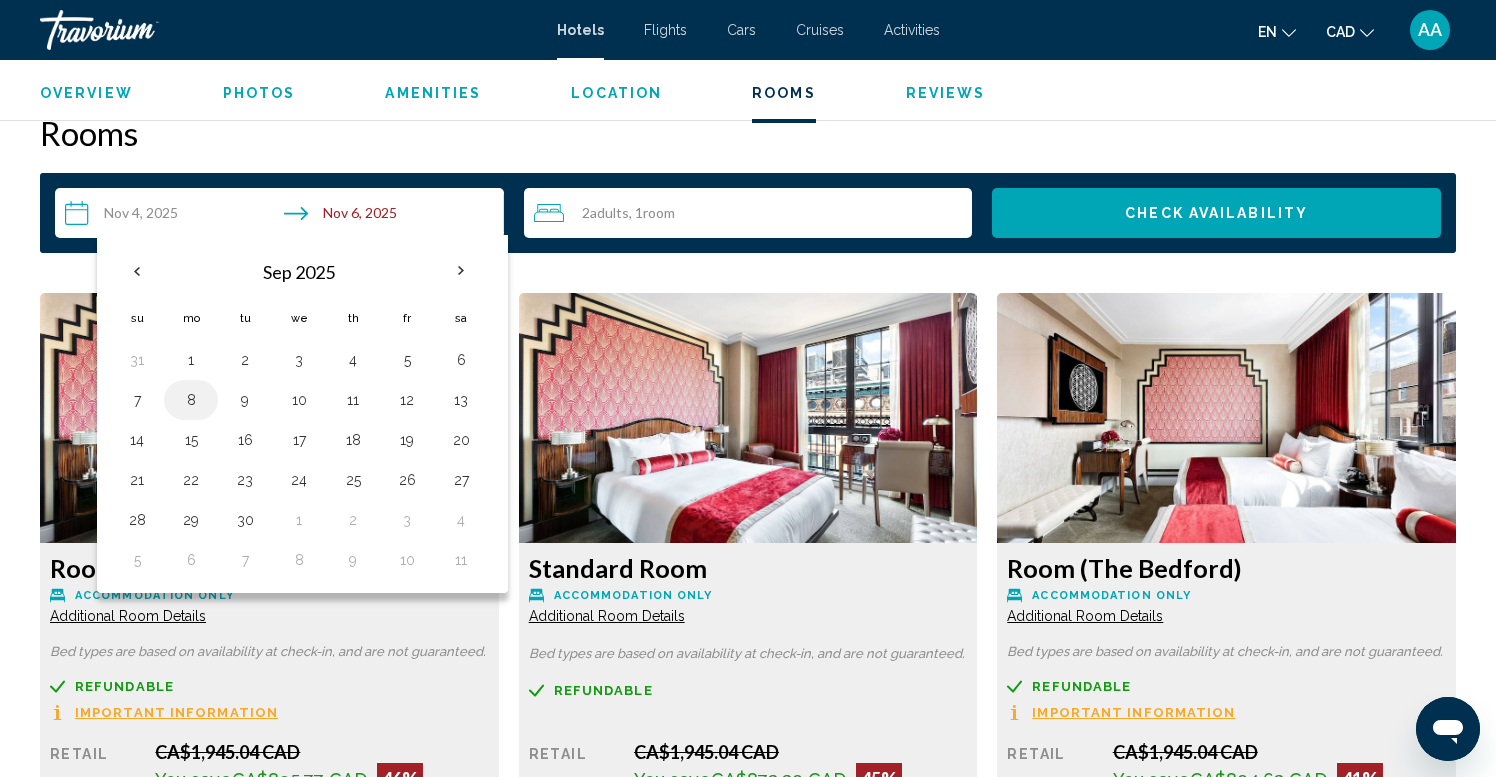 click on "8" at bounding box center (191, 400) 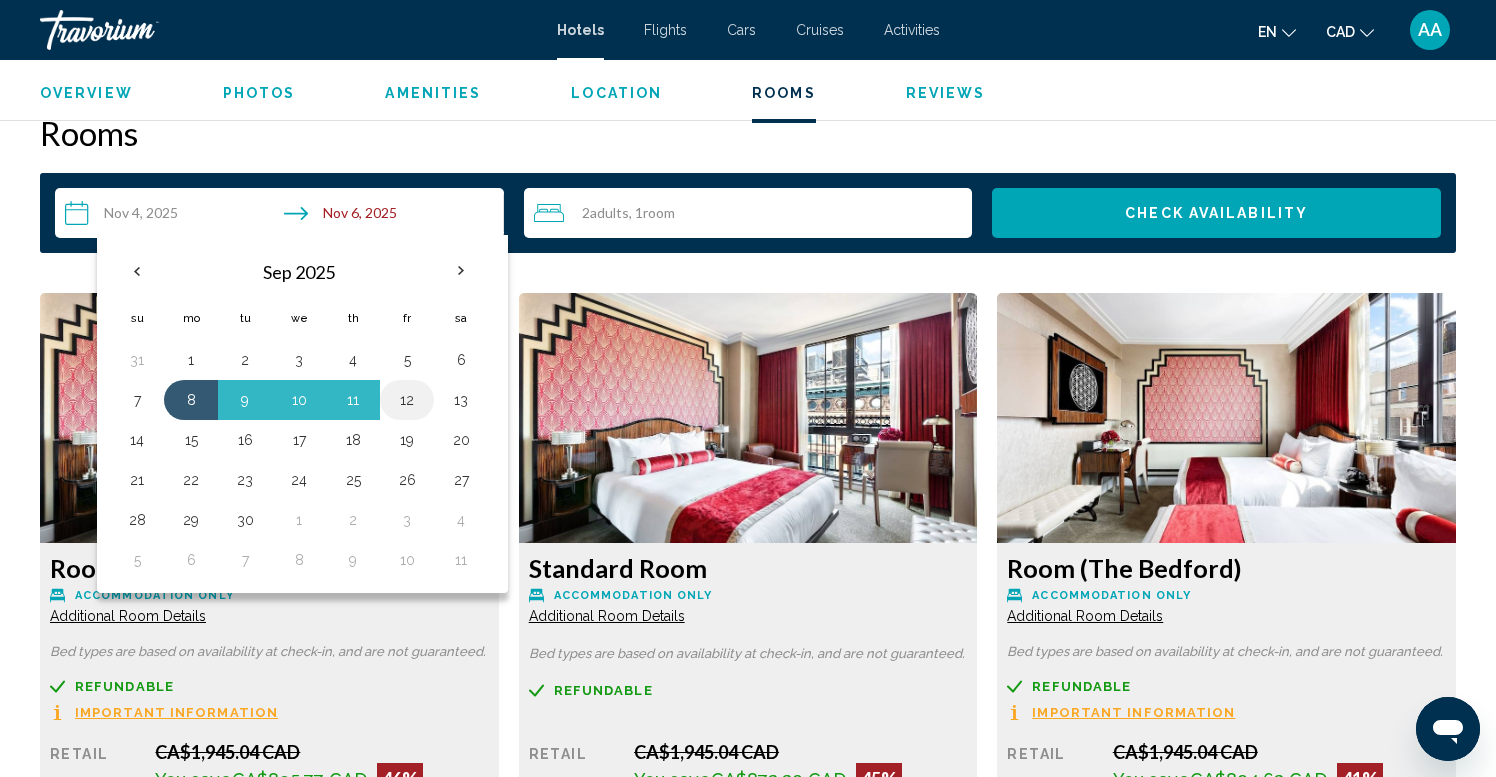click on "12" at bounding box center (407, 400) 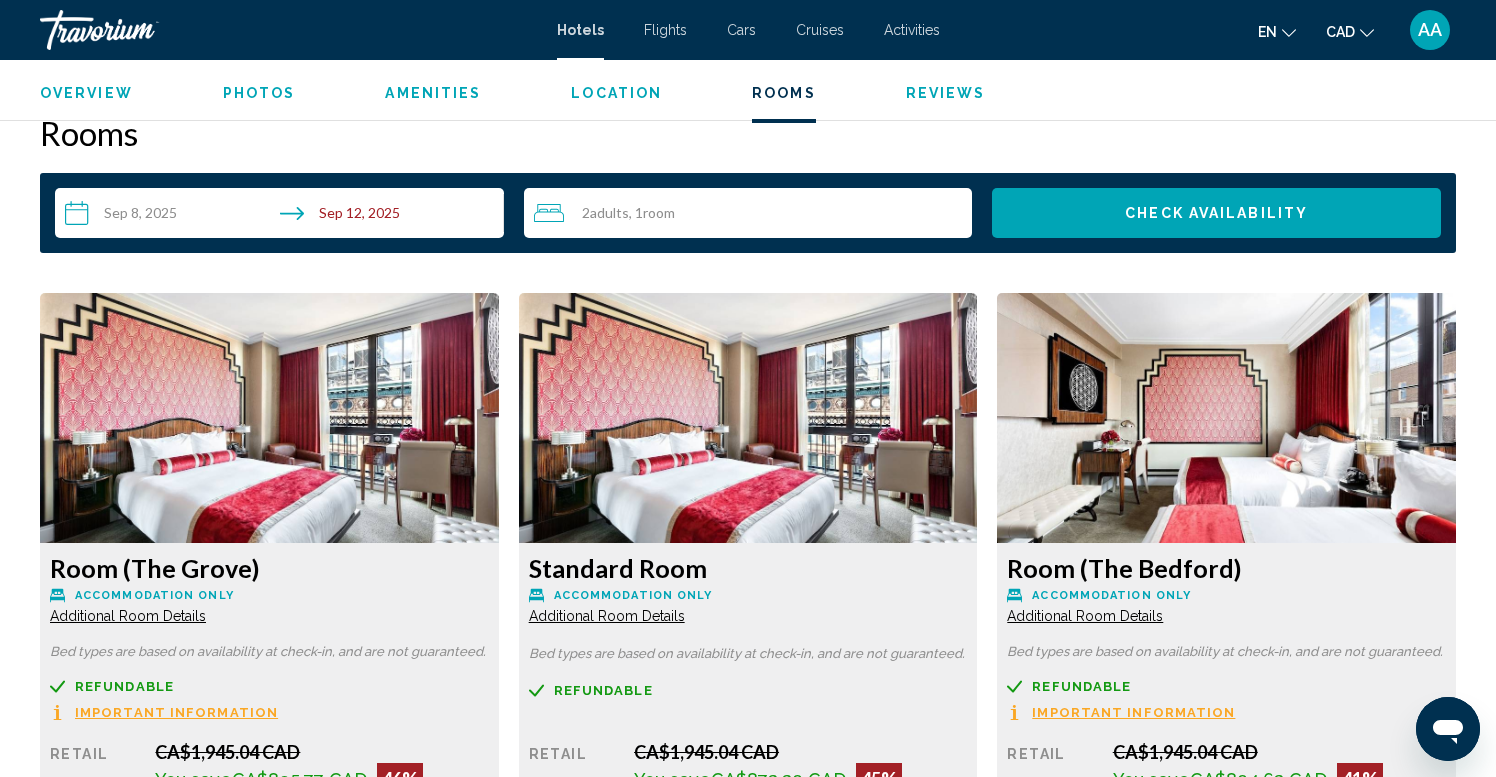 click on "Check Availability" at bounding box center (1216, 214) 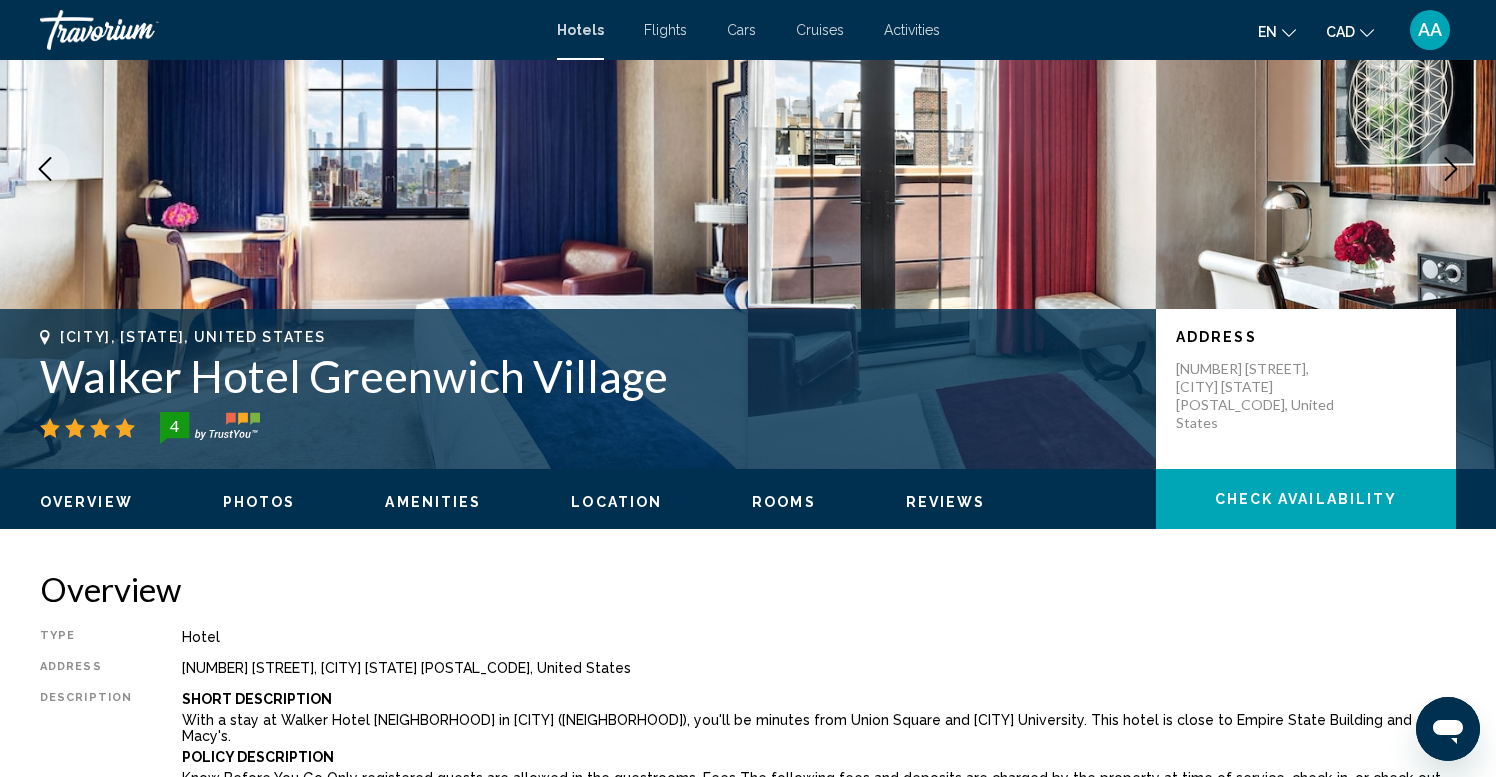 scroll, scrollTop: 55, scrollLeft: 0, axis: vertical 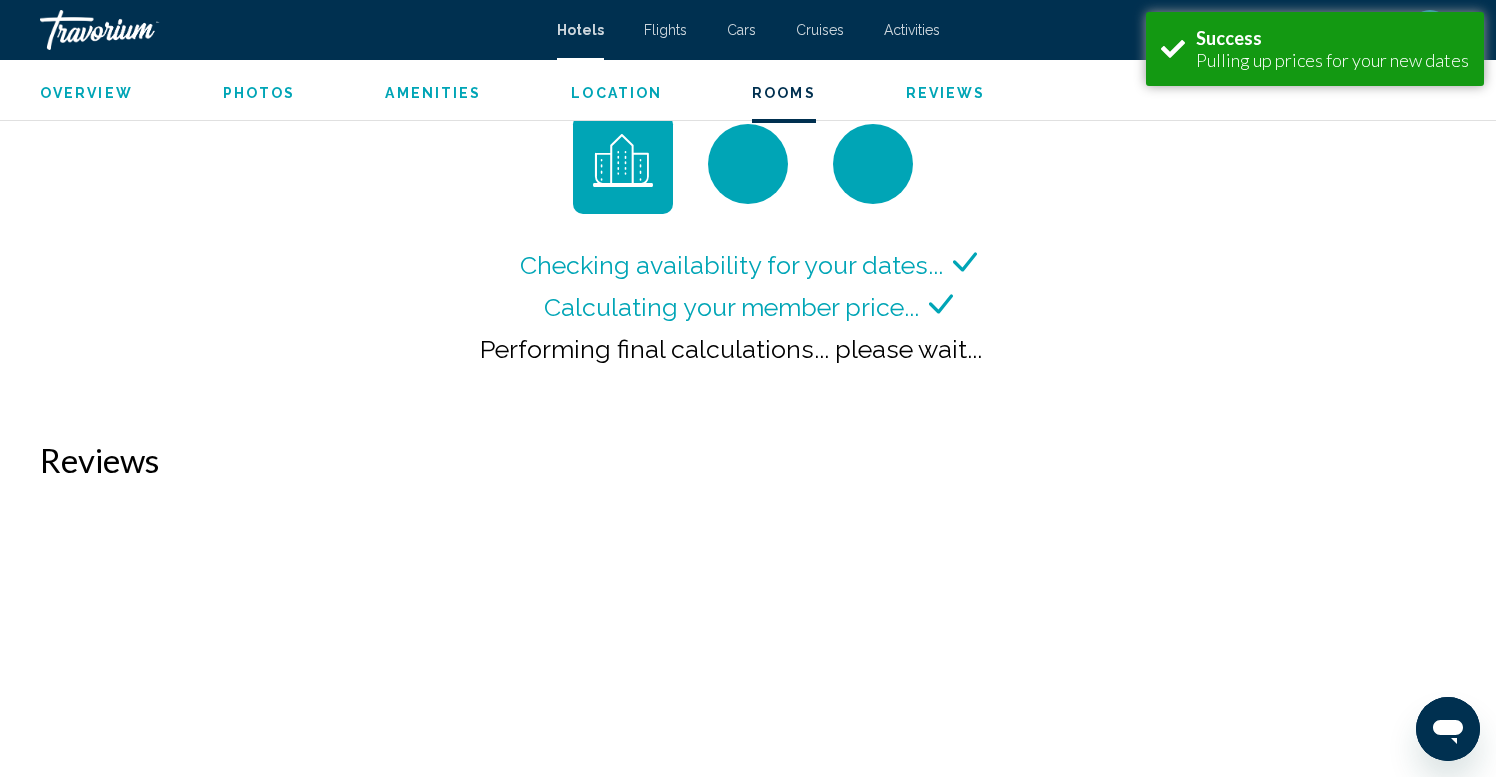 click on "Location" at bounding box center [616, 93] 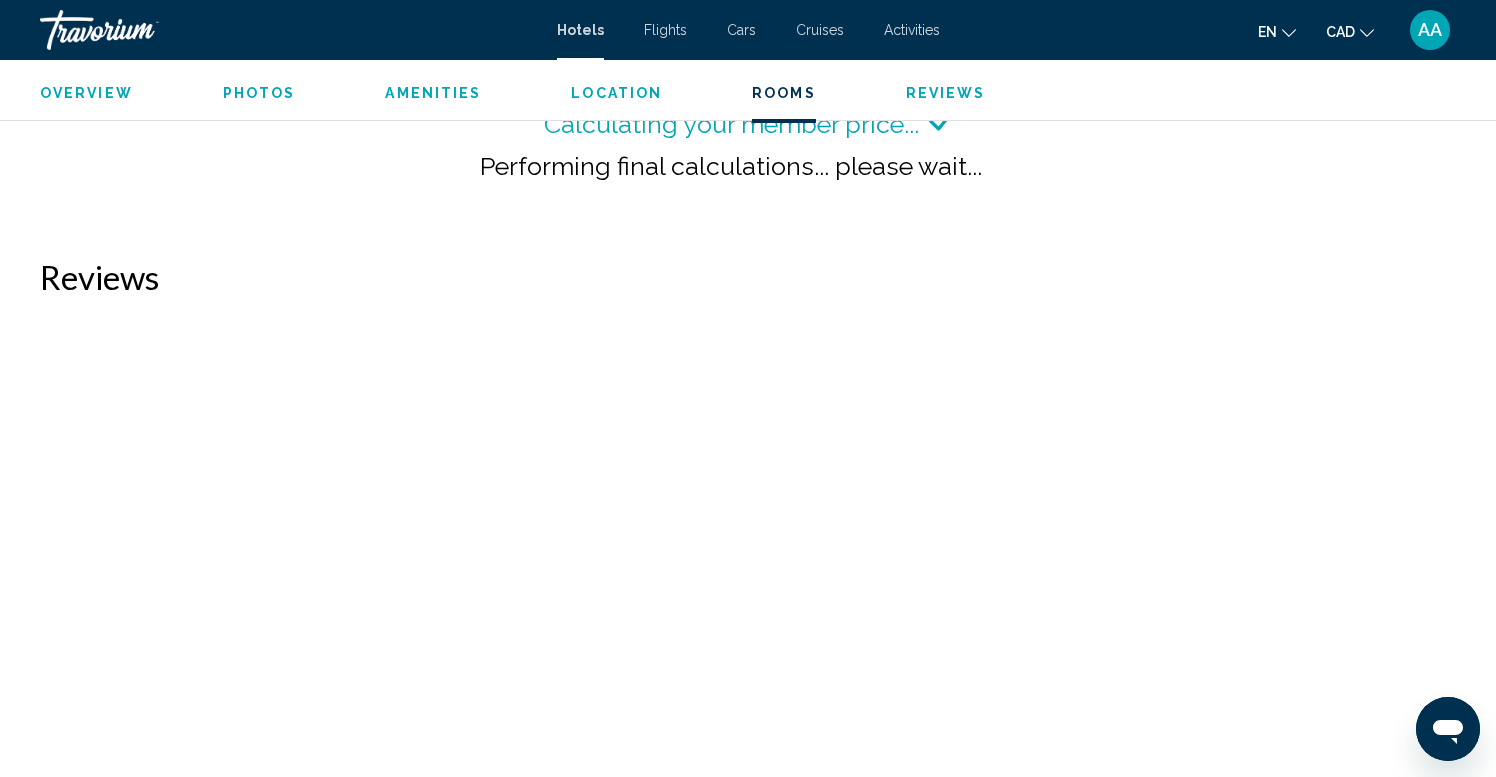 scroll, scrollTop: 2926, scrollLeft: 0, axis: vertical 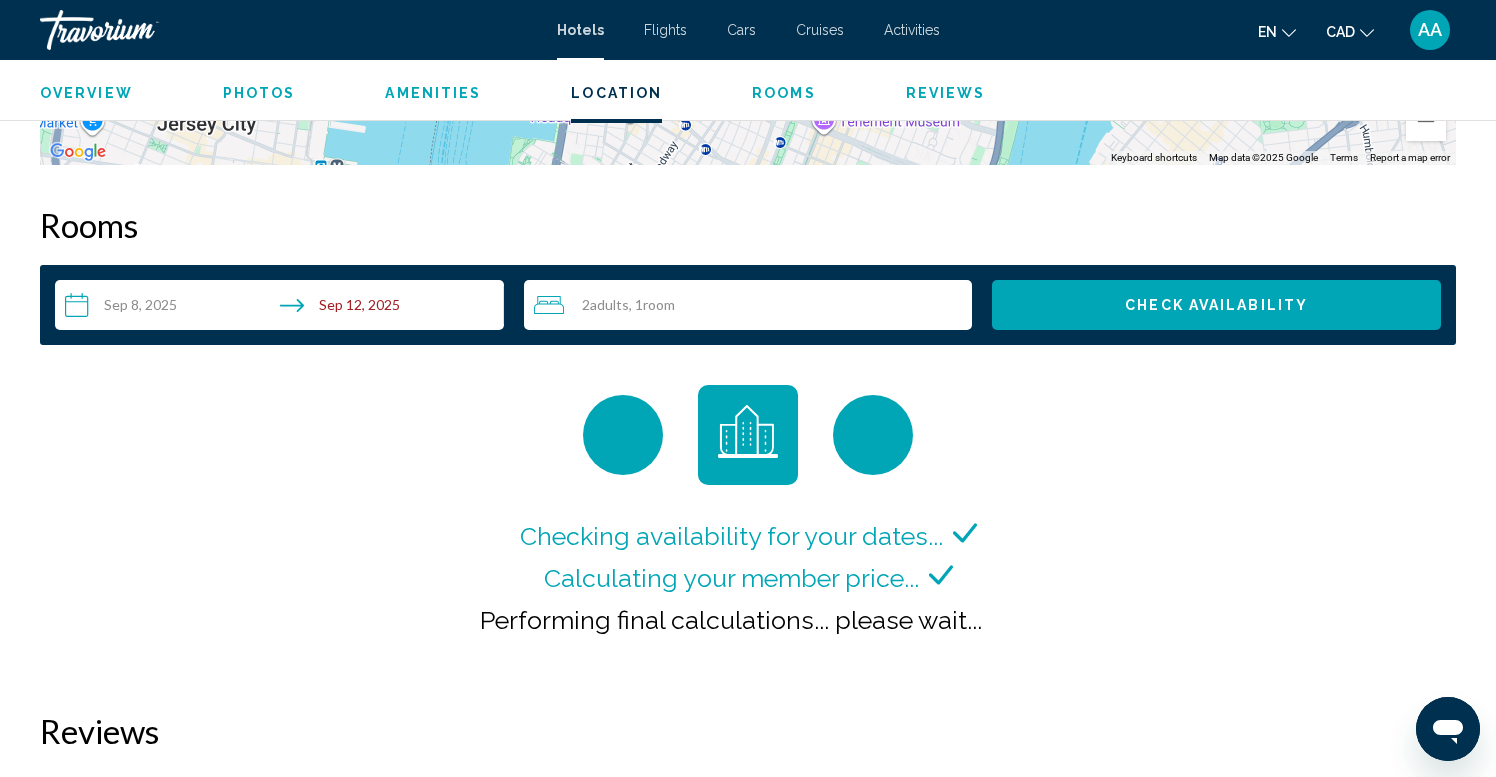 click on "Check Availability" at bounding box center [1216, 306] 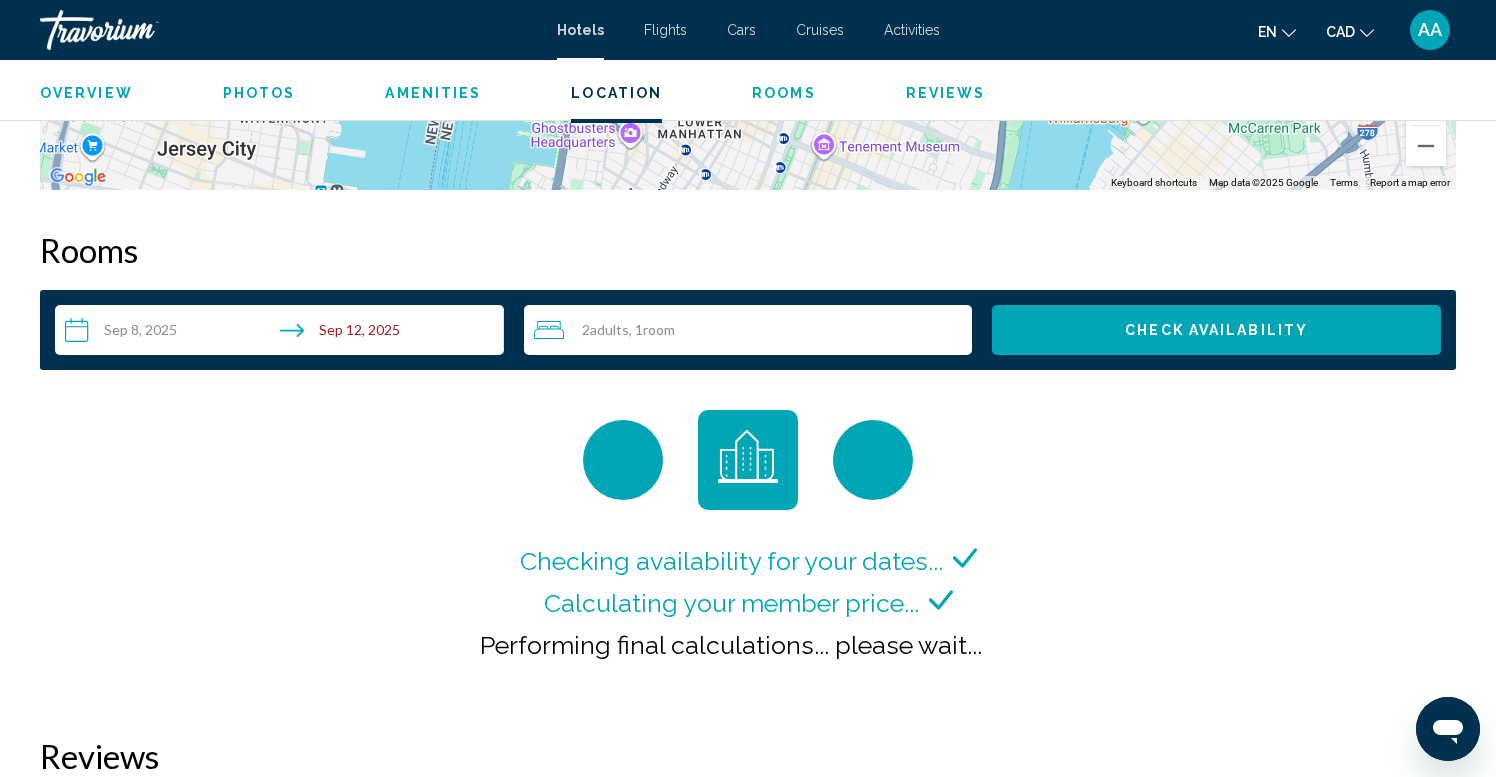 scroll, scrollTop: 2498, scrollLeft: 0, axis: vertical 